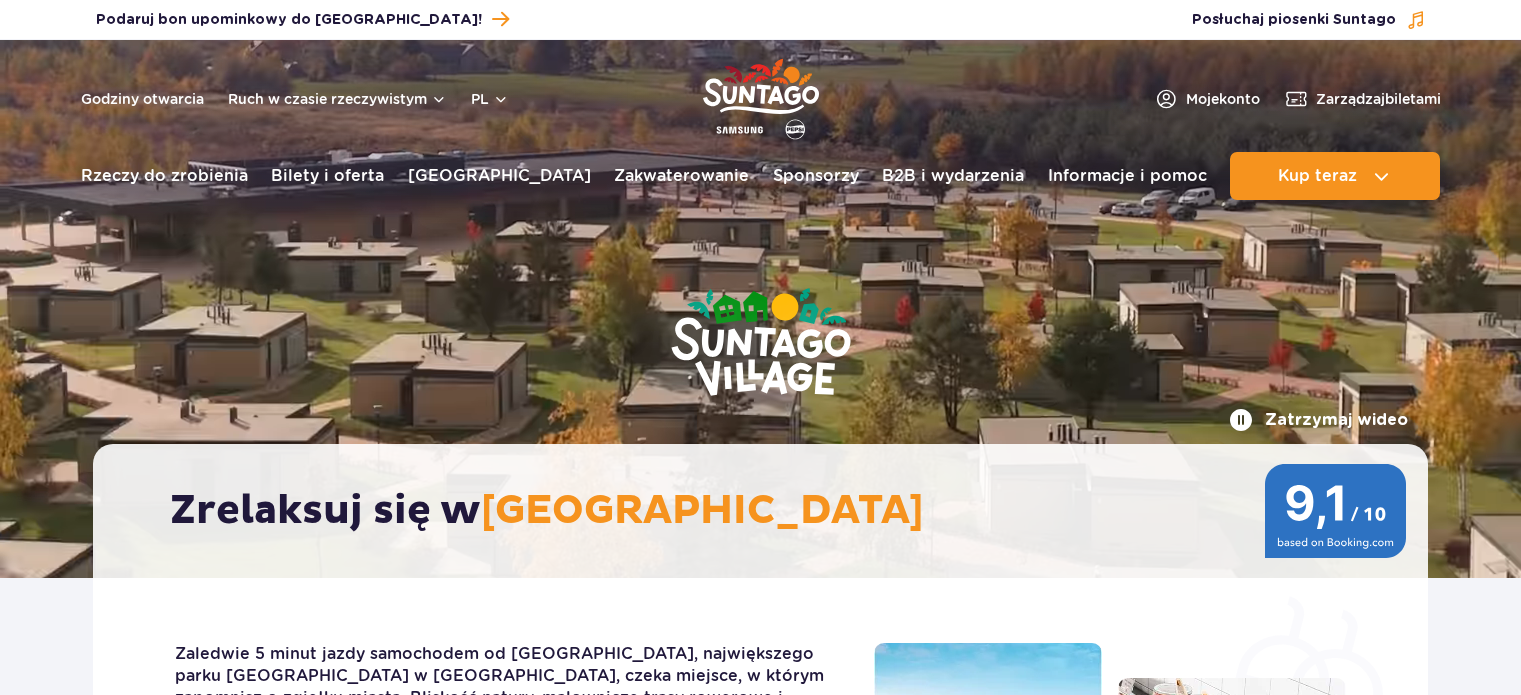 scroll, scrollTop: 0, scrollLeft: 0, axis: both 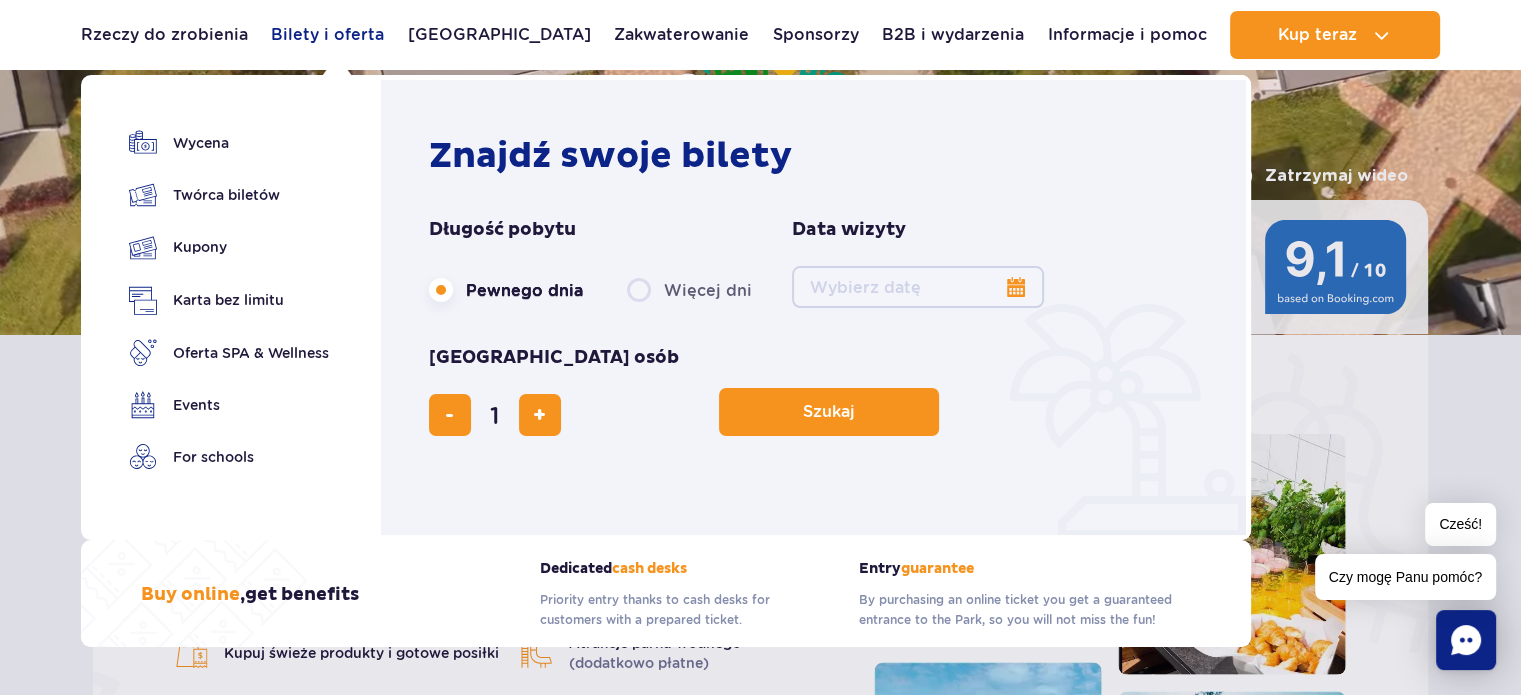 click on "Bilety i oferta" at bounding box center (327, 34) 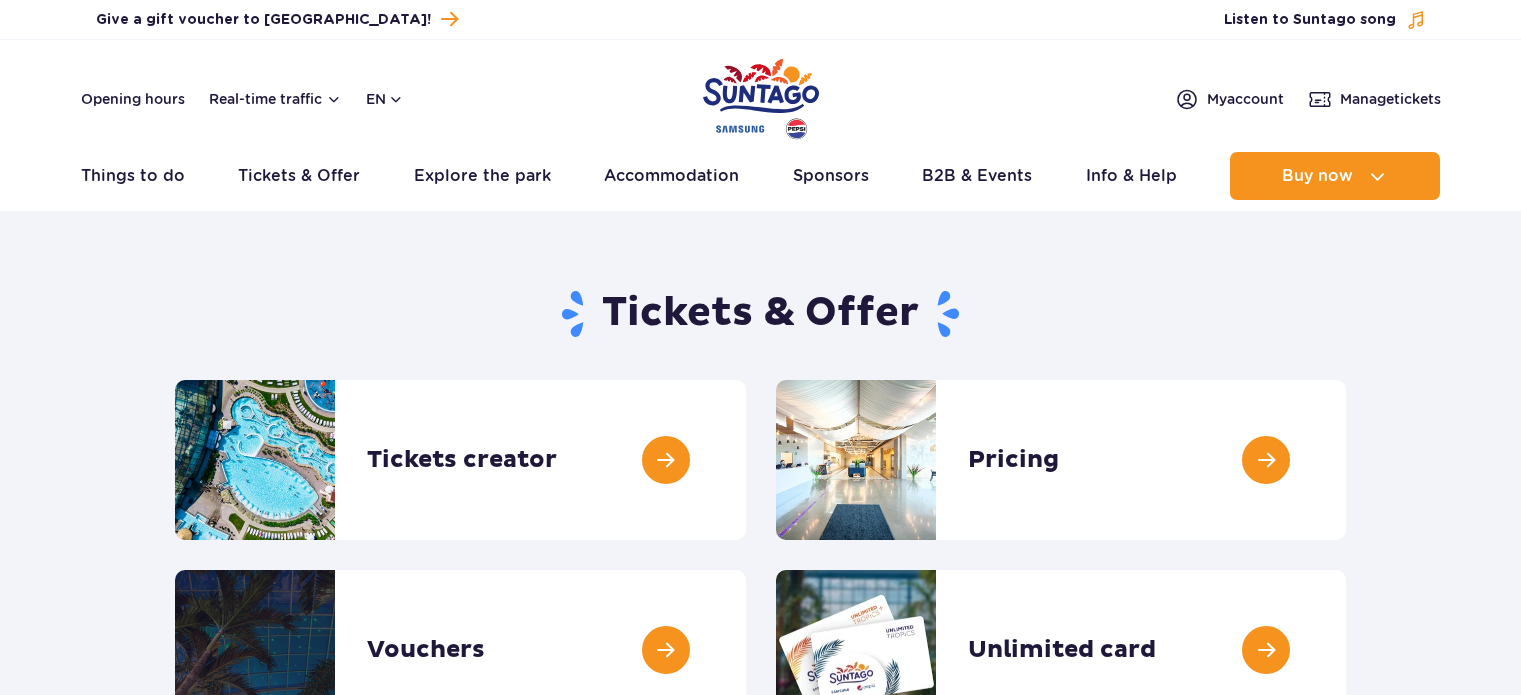 scroll, scrollTop: 0, scrollLeft: 0, axis: both 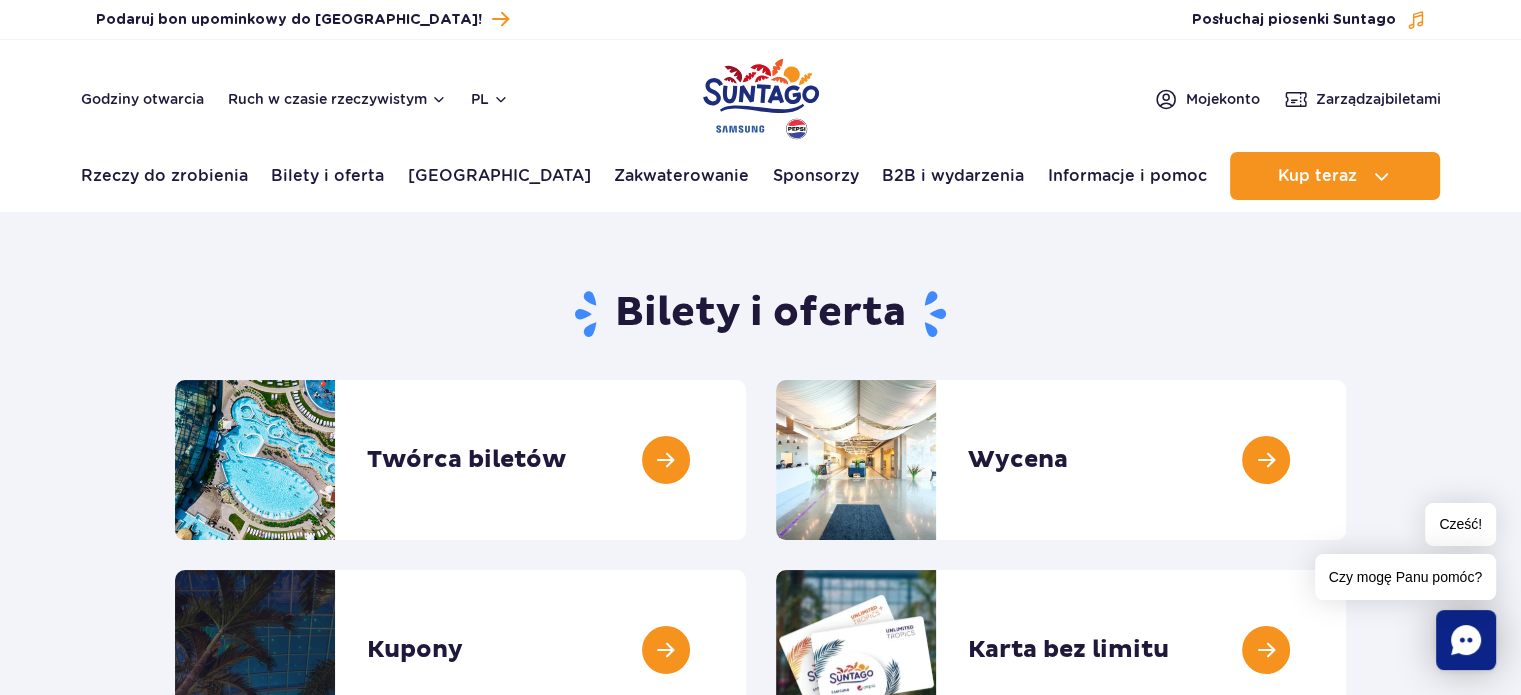 drag, startPoint x: 1535, startPoint y: 76, endPoint x: 1535, endPoint y: 17, distance: 59 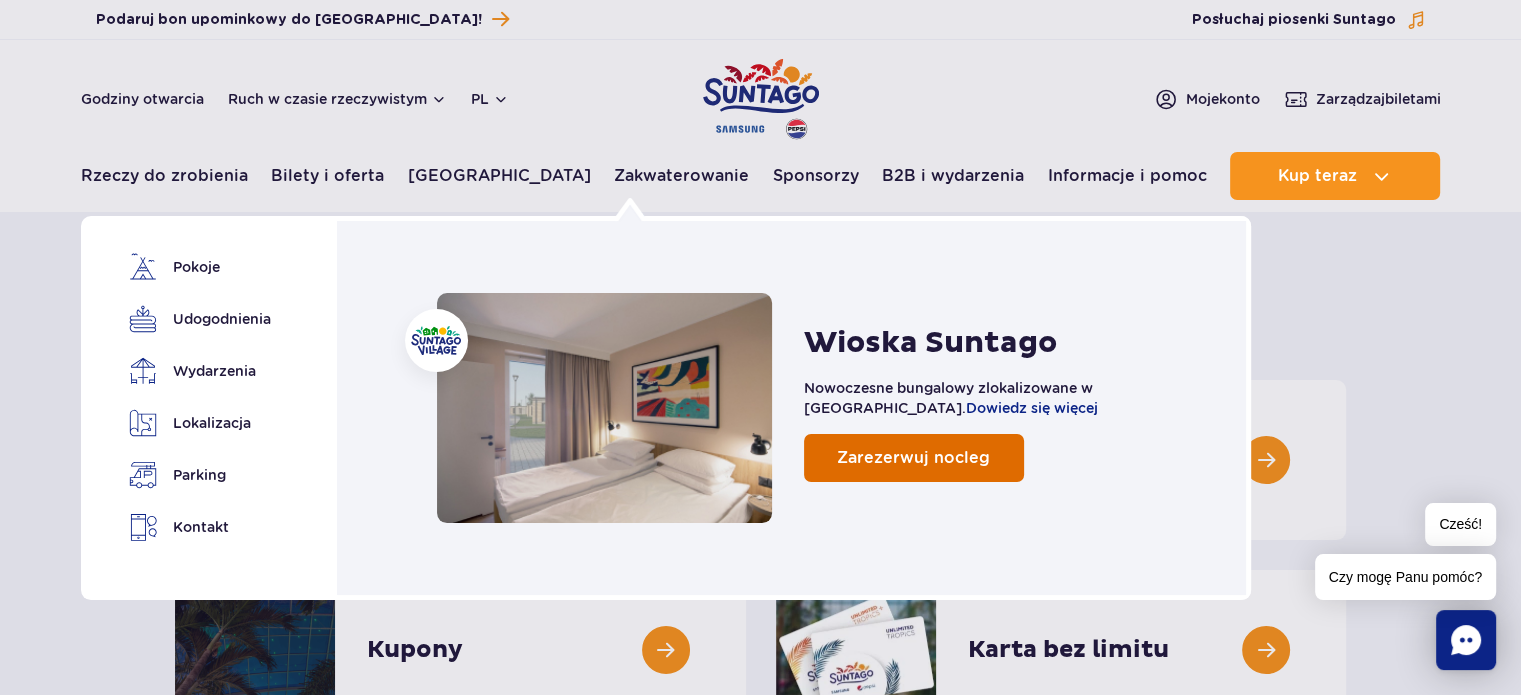 click on "Zarezerwuj nocleg" at bounding box center (914, 458) 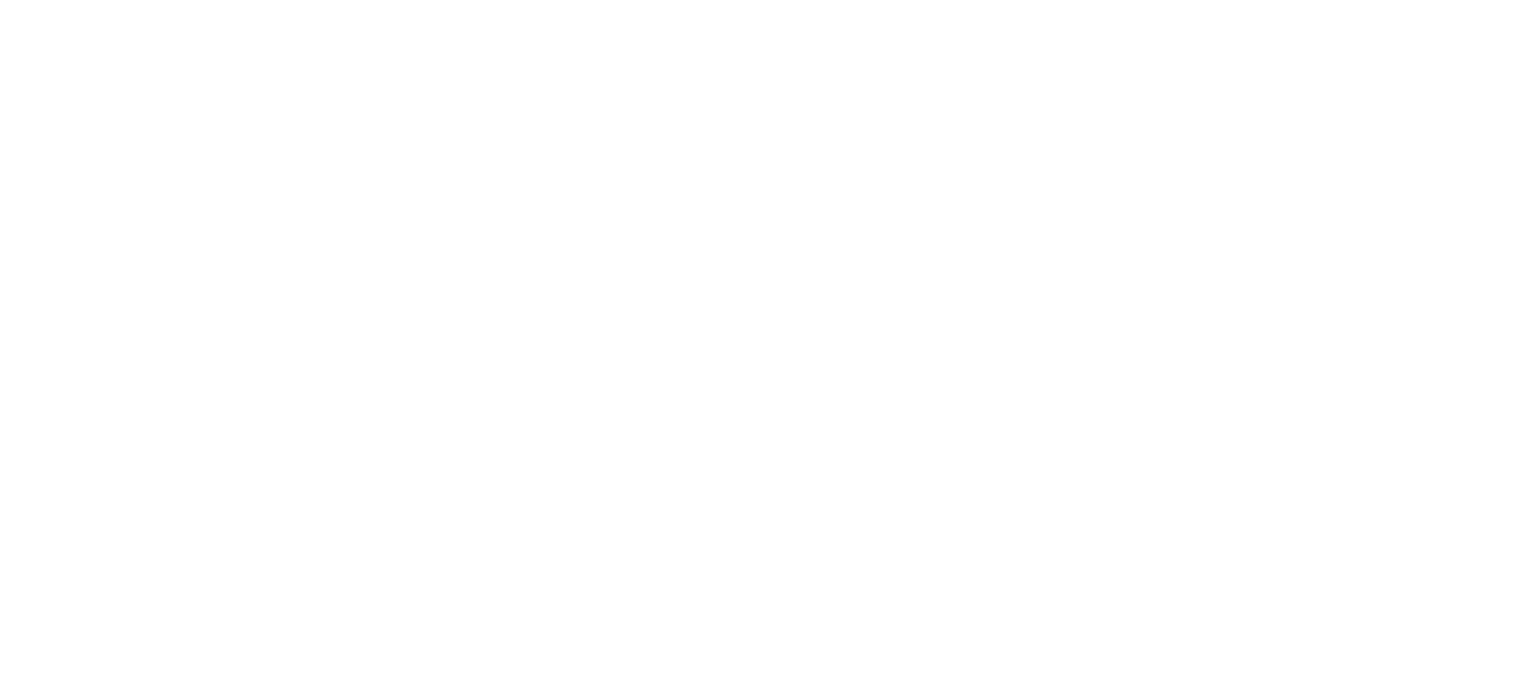 scroll, scrollTop: 0, scrollLeft: 0, axis: both 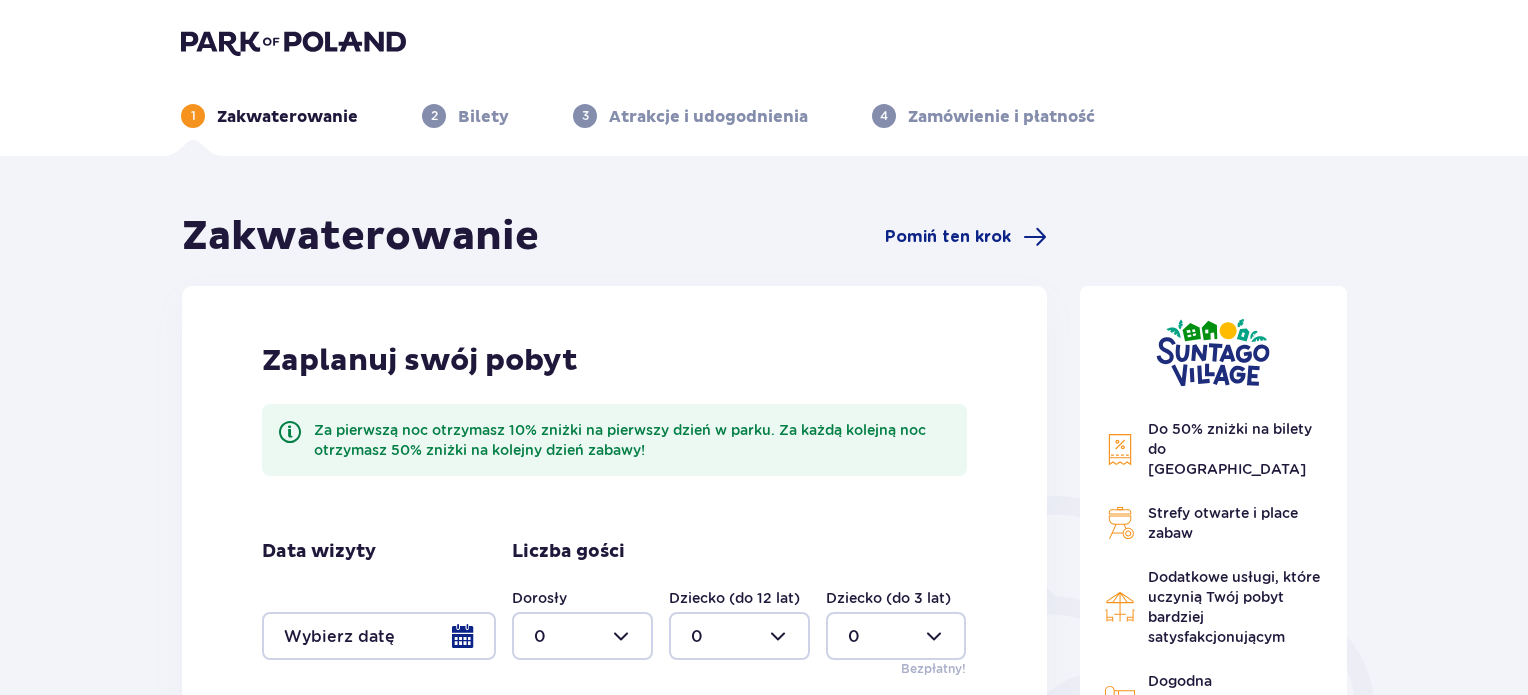 click at bounding box center (582, 636) 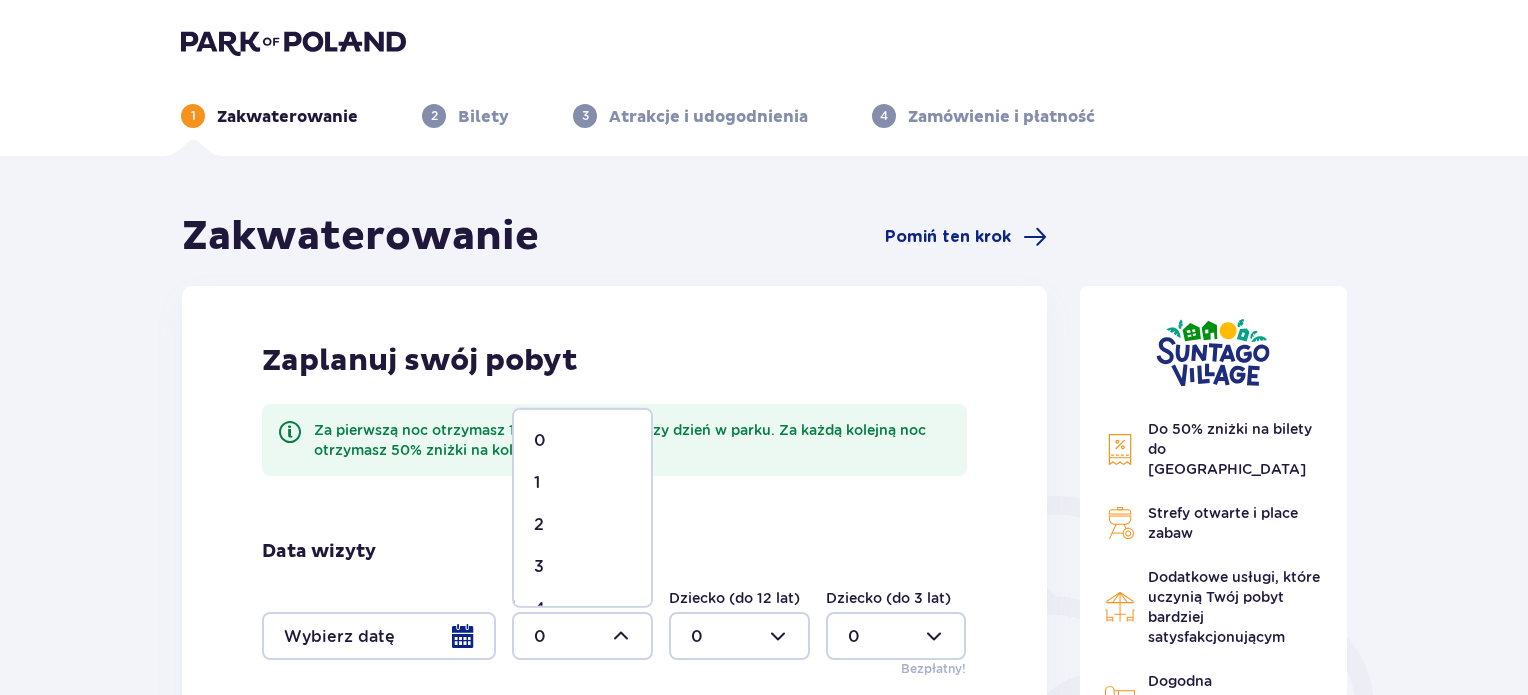 click on "2" at bounding box center (582, 525) 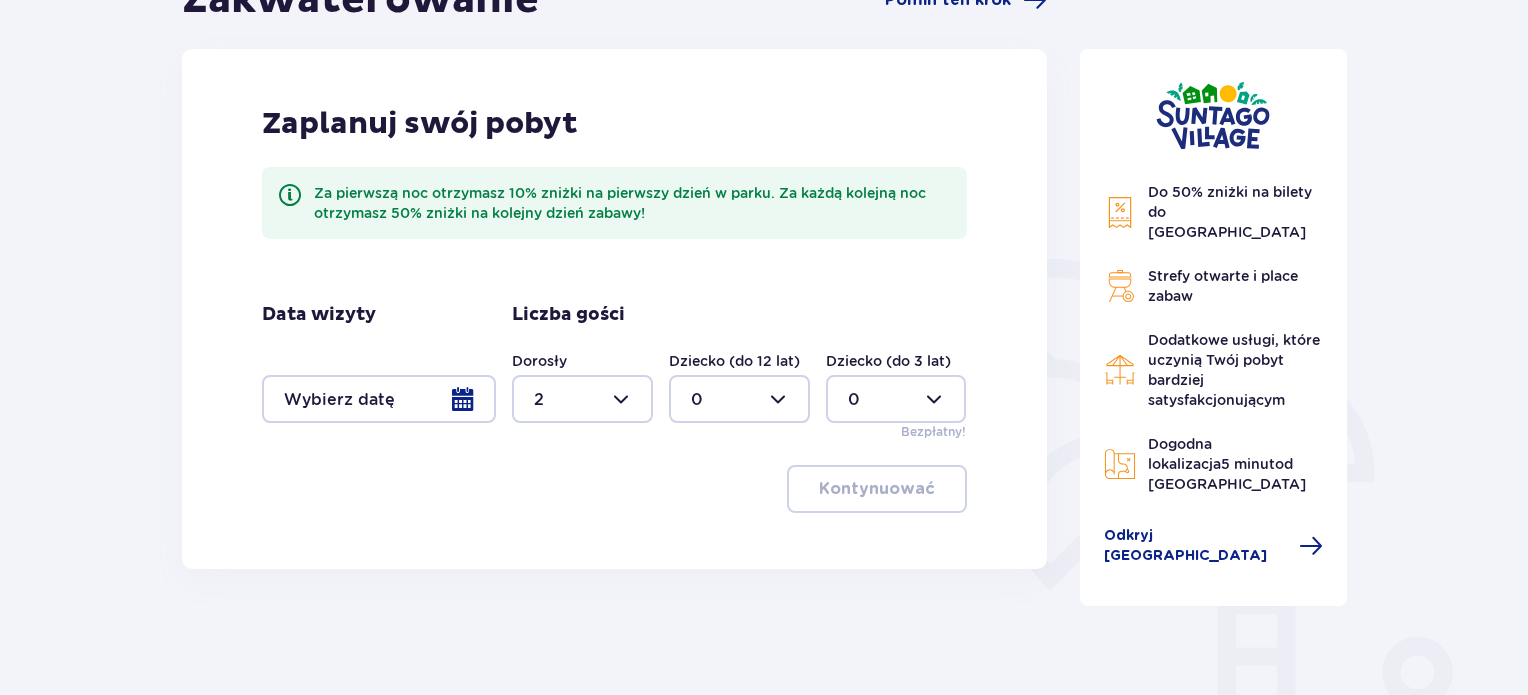 scroll, scrollTop: 240, scrollLeft: 0, axis: vertical 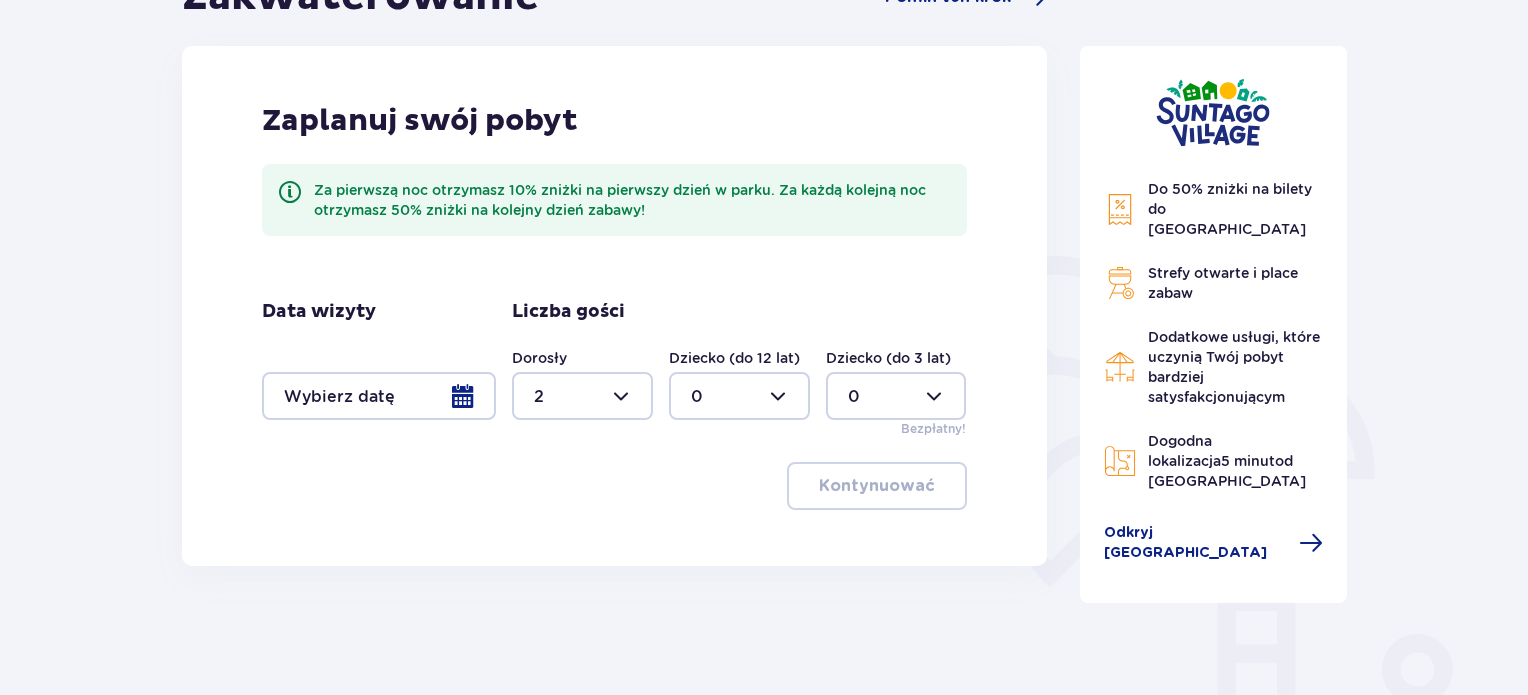 click at bounding box center [379, 396] 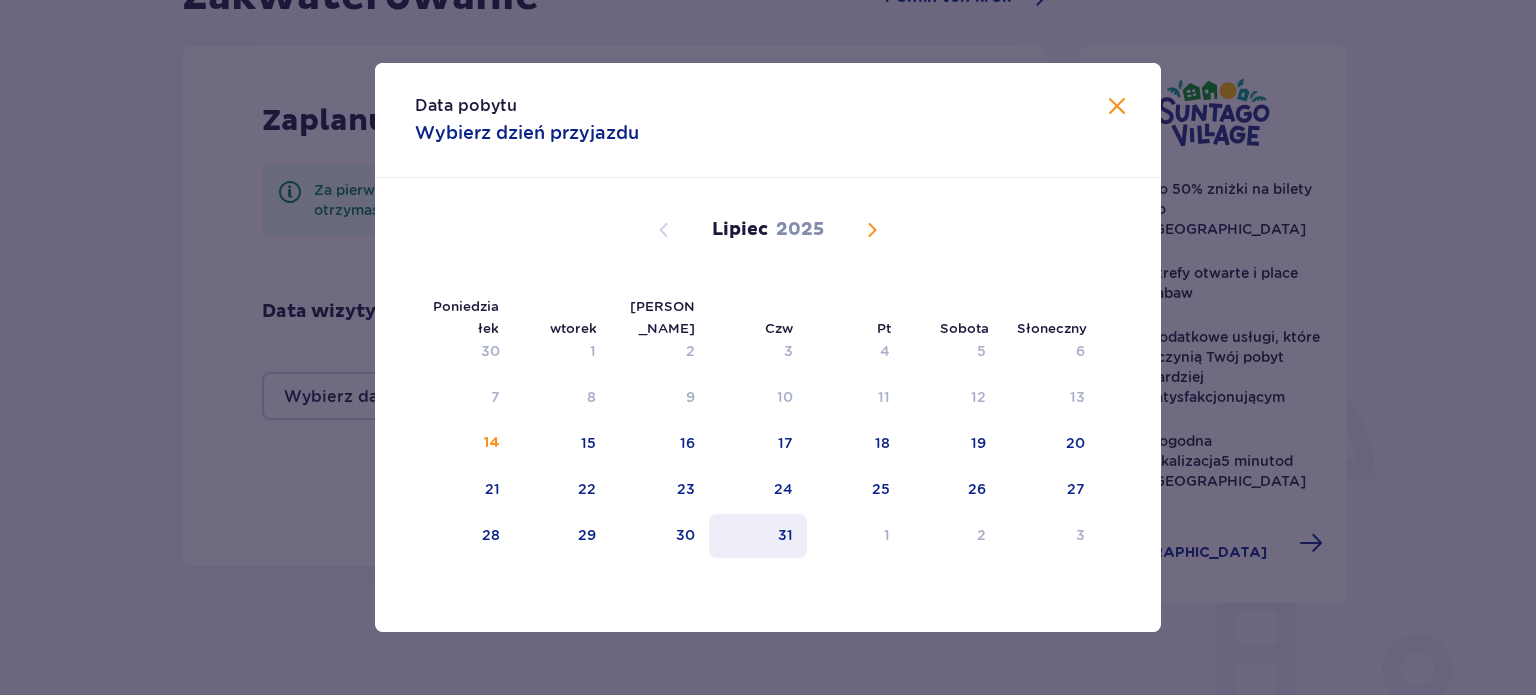 click on "31" at bounding box center (785, 535) 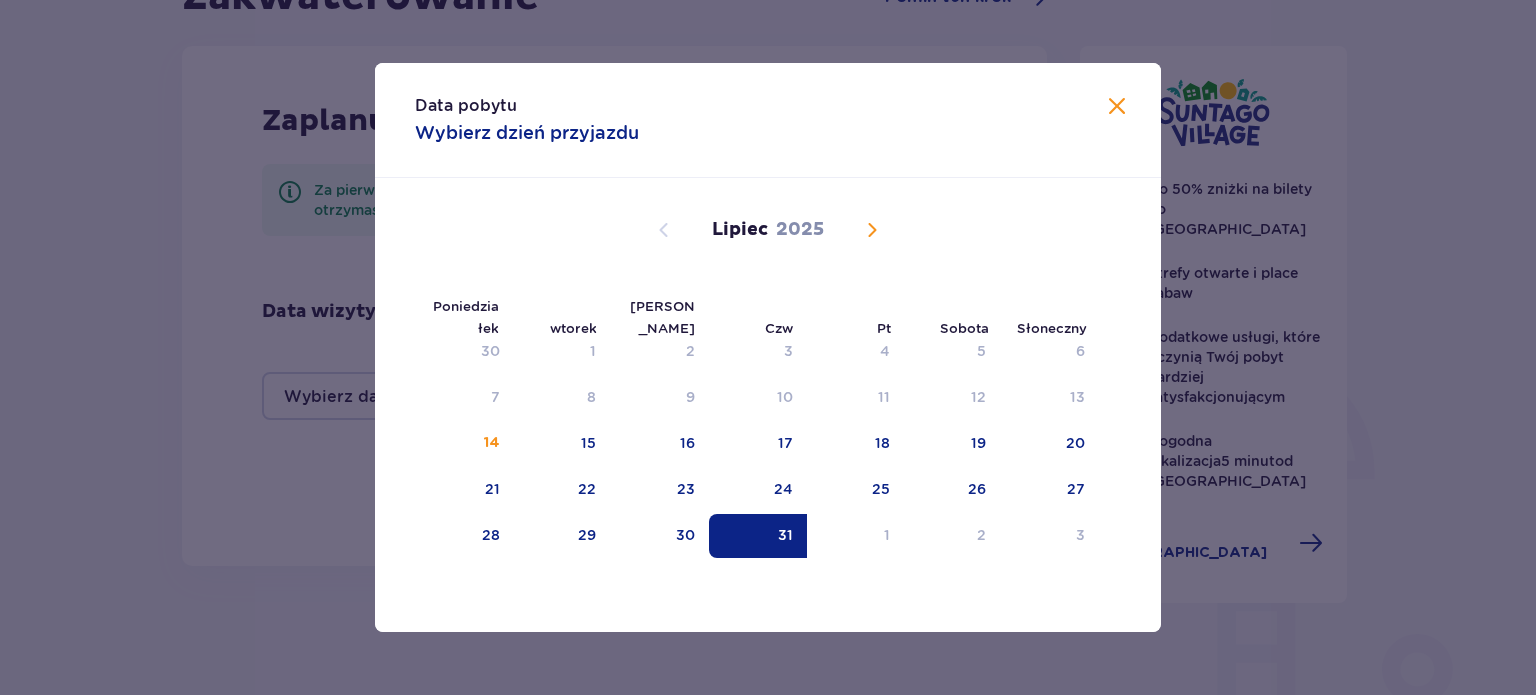 click at bounding box center (872, 230) 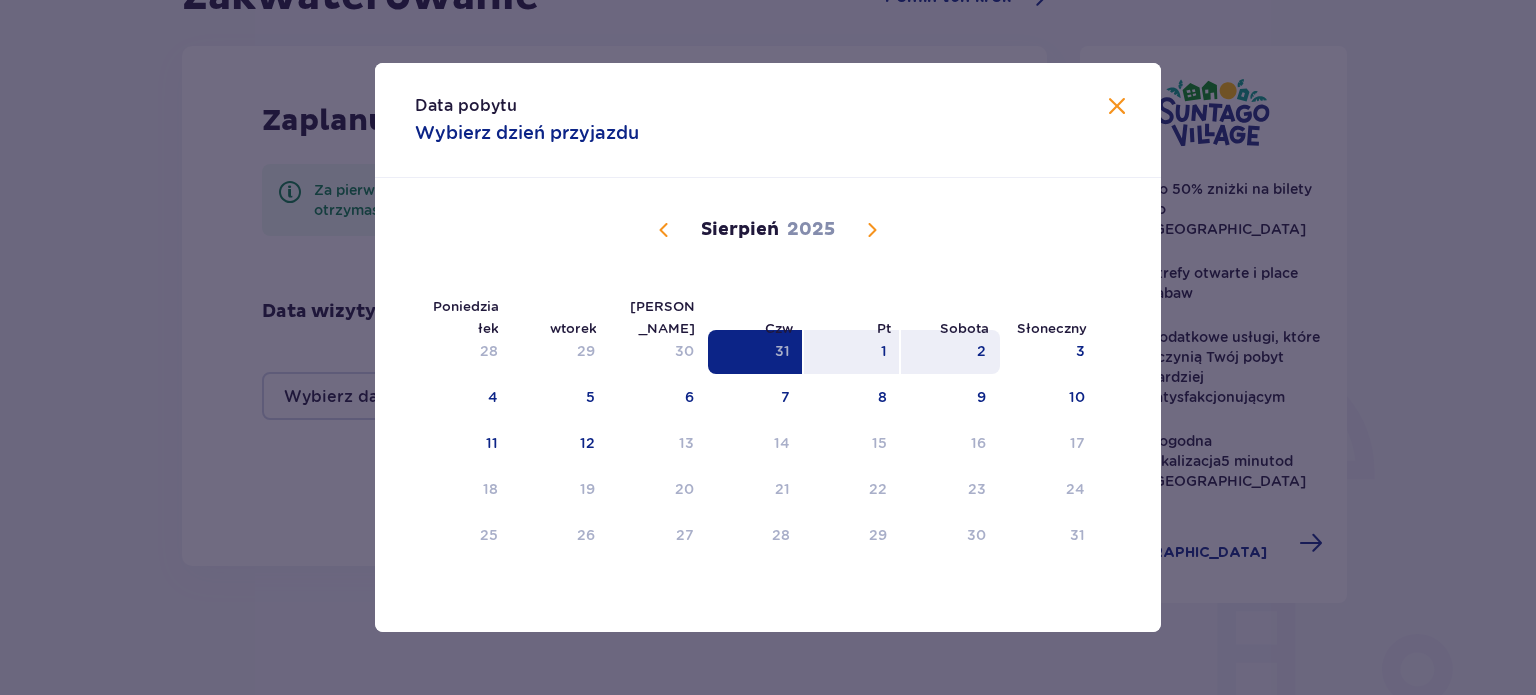 click on "2" at bounding box center (981, 351) 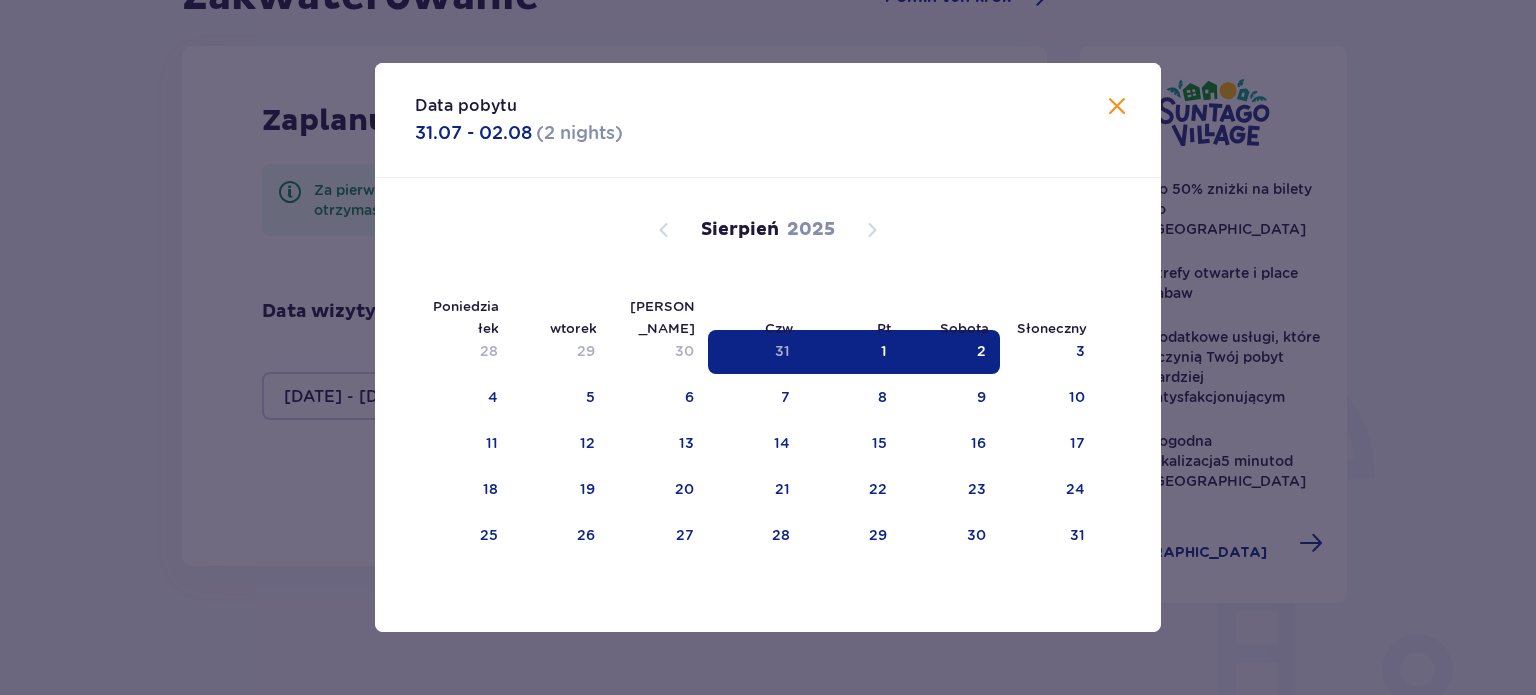 type on "31.07.25 - 02.08.25" 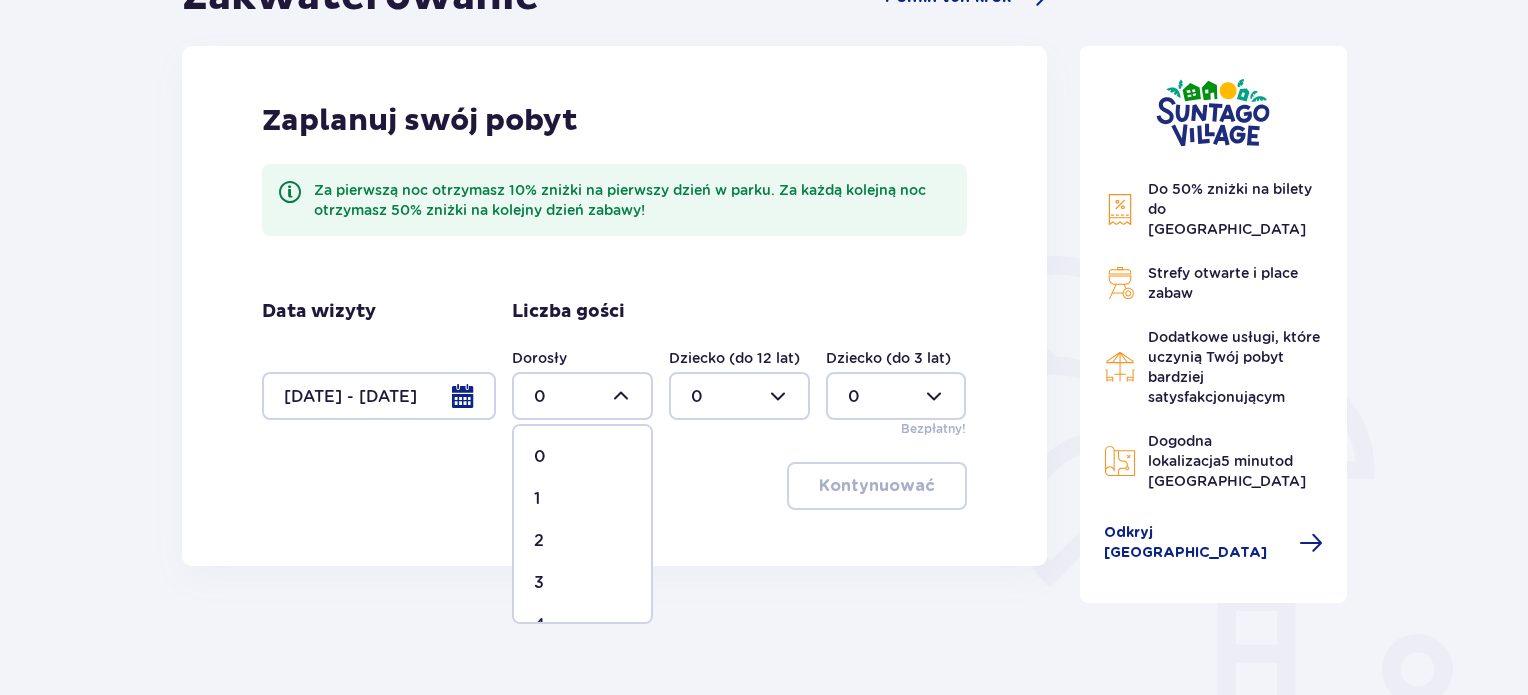 click on "2" at bounding box center (582, 541) 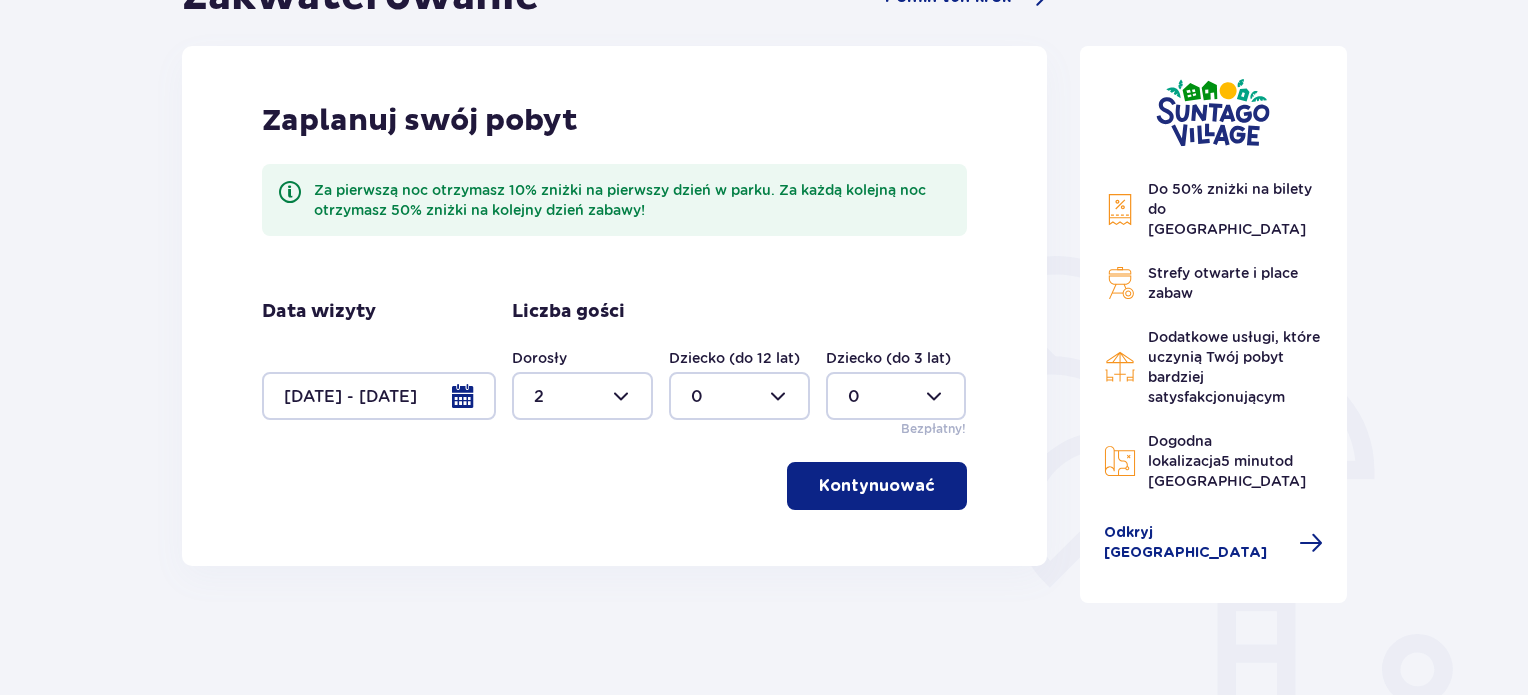 click on "Kontynuować" at bounding box center [877, 486] 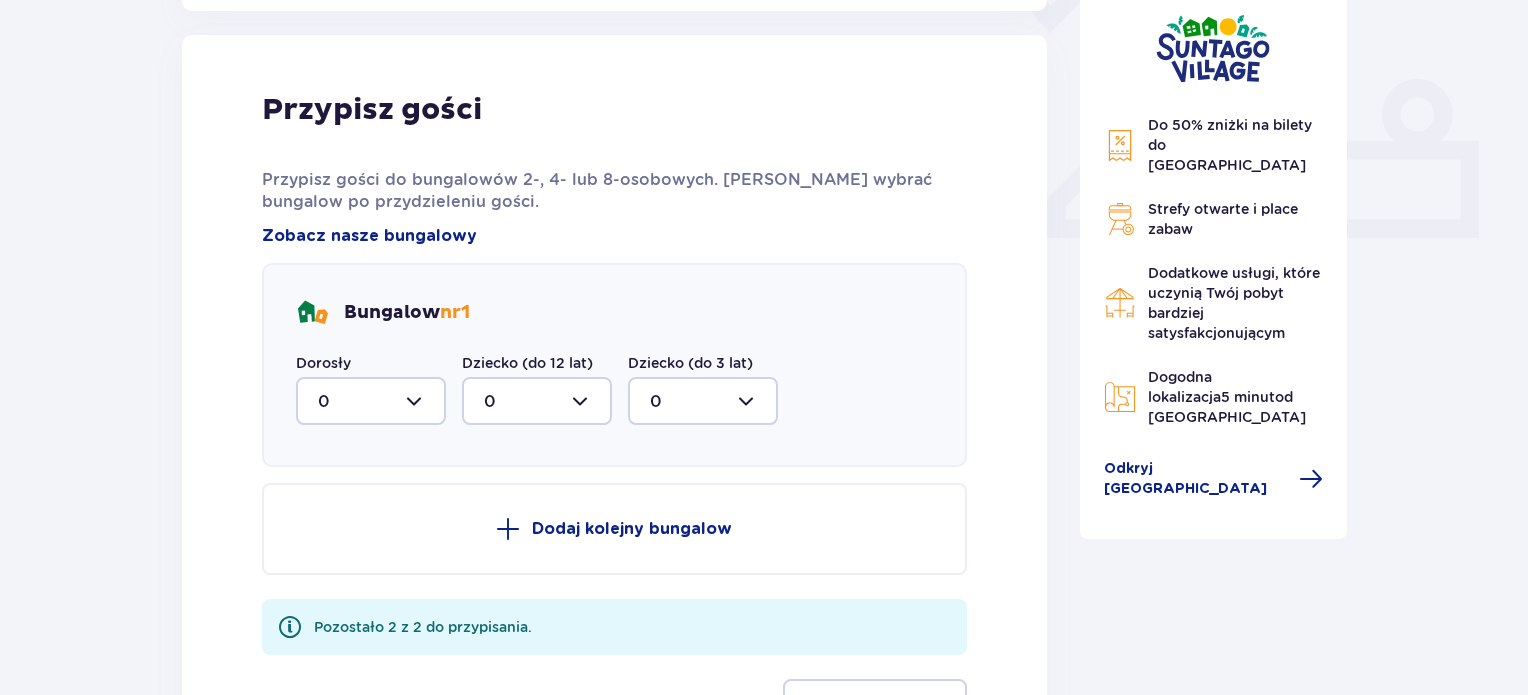 scroll, scrollTop: 806, scrollLeft: 0, axis: vertical 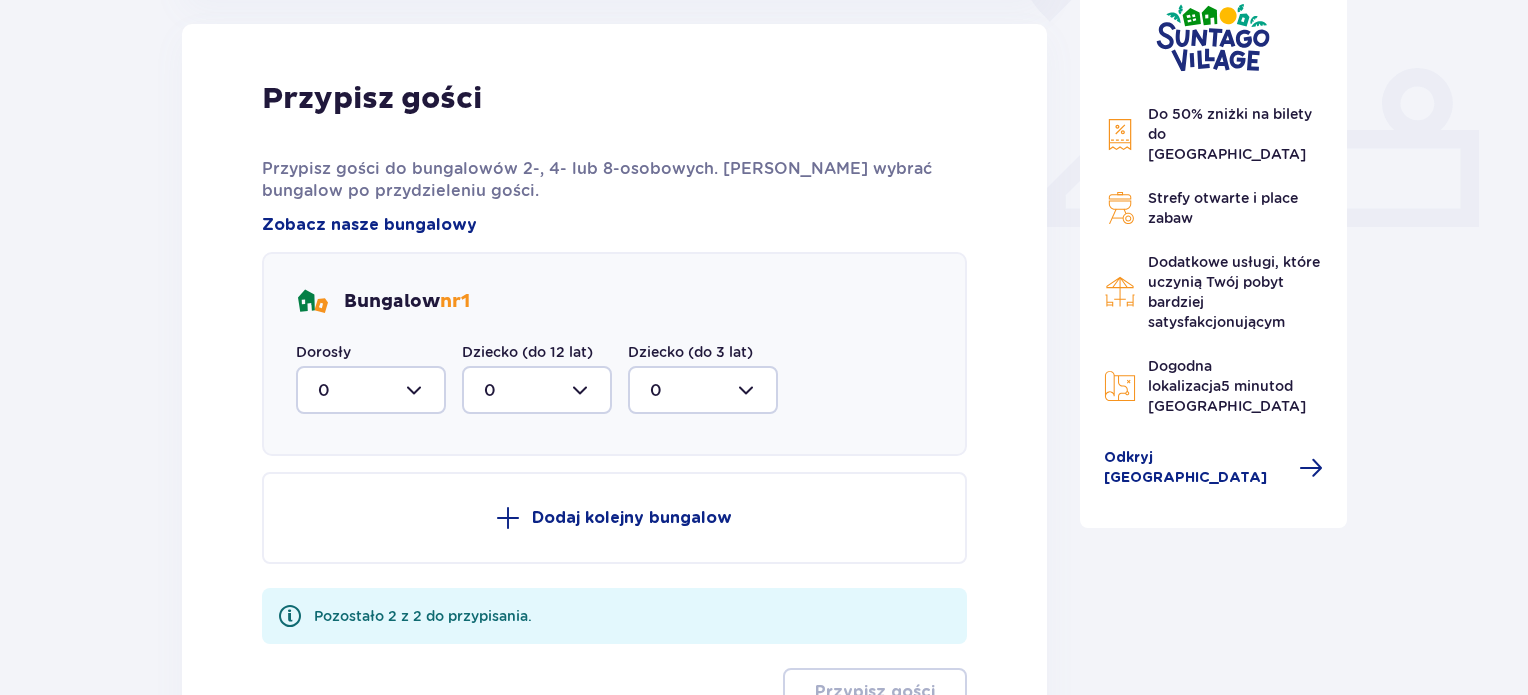 click at bounding box center [371, 390] 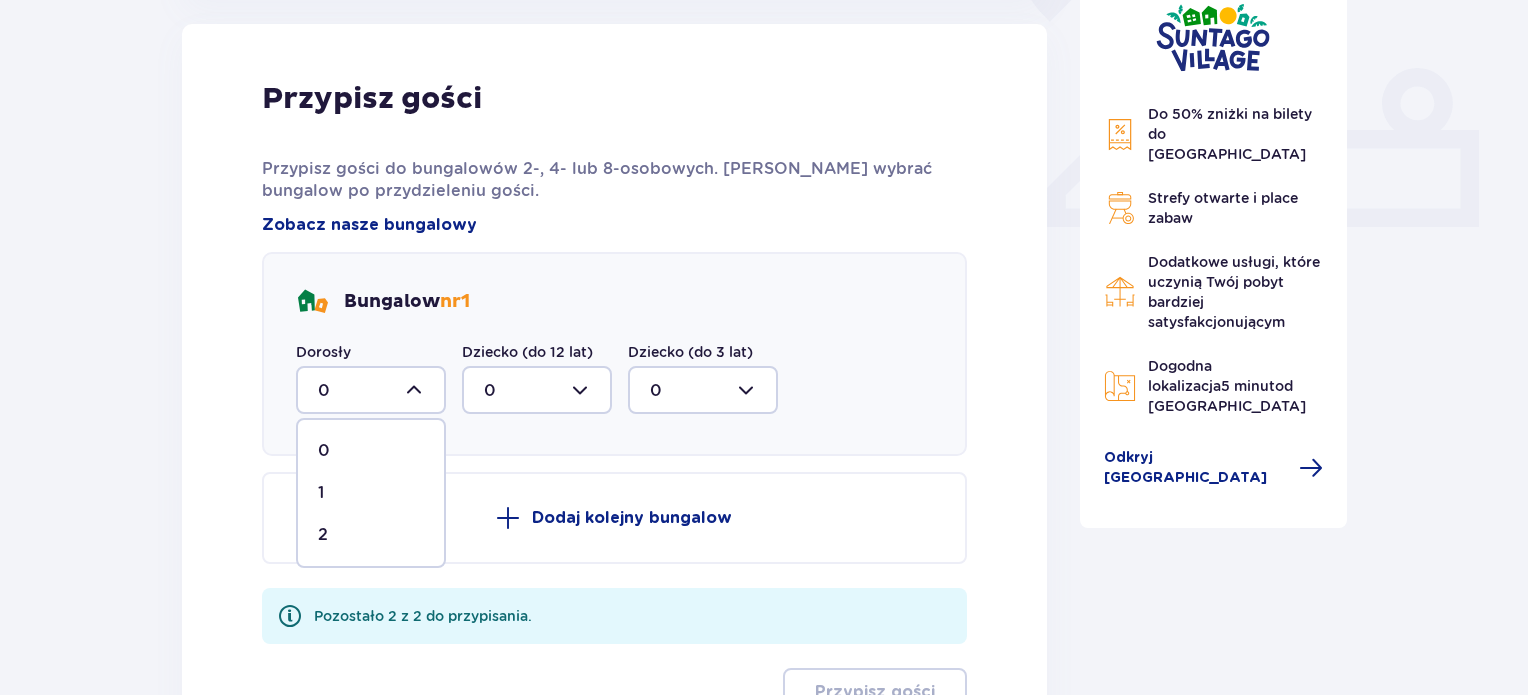 click on "2" at bounding box center [371, 535] 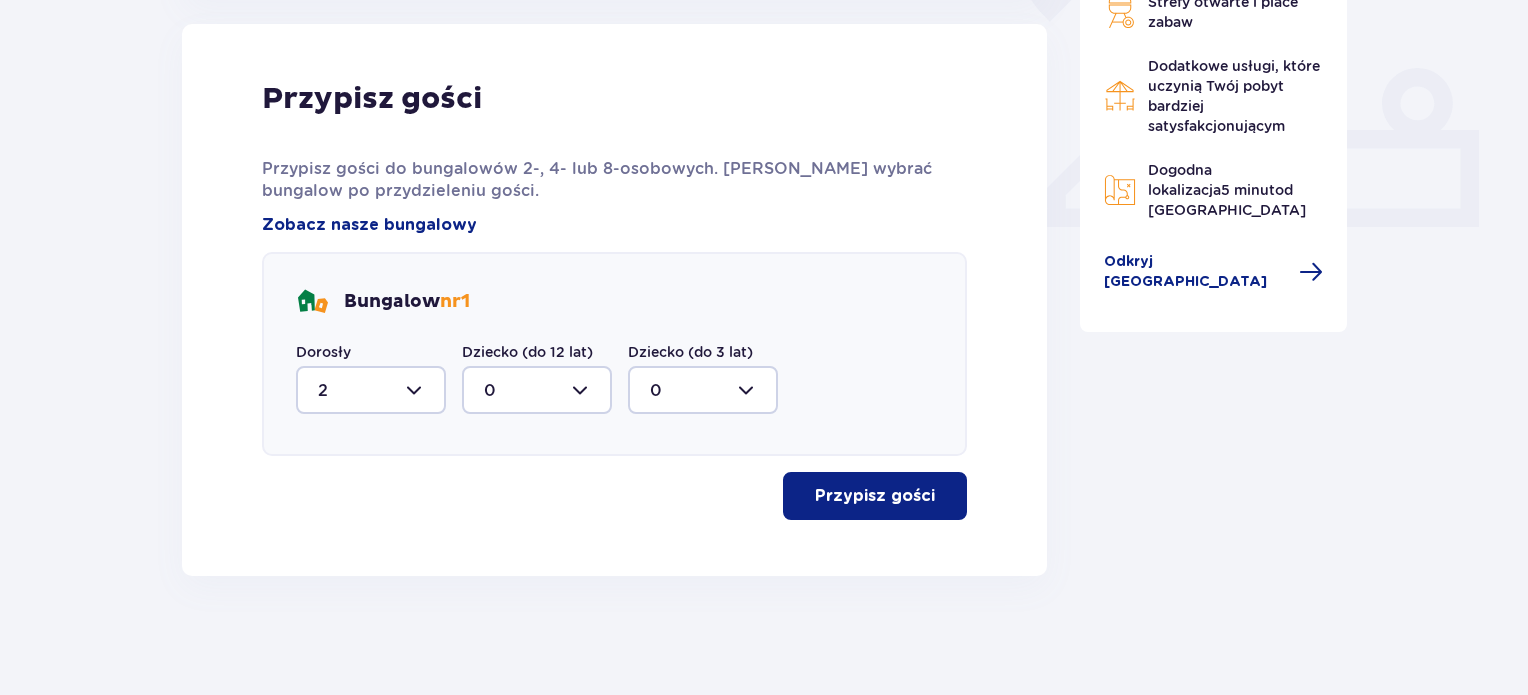 click at bounding box center (371, 390) 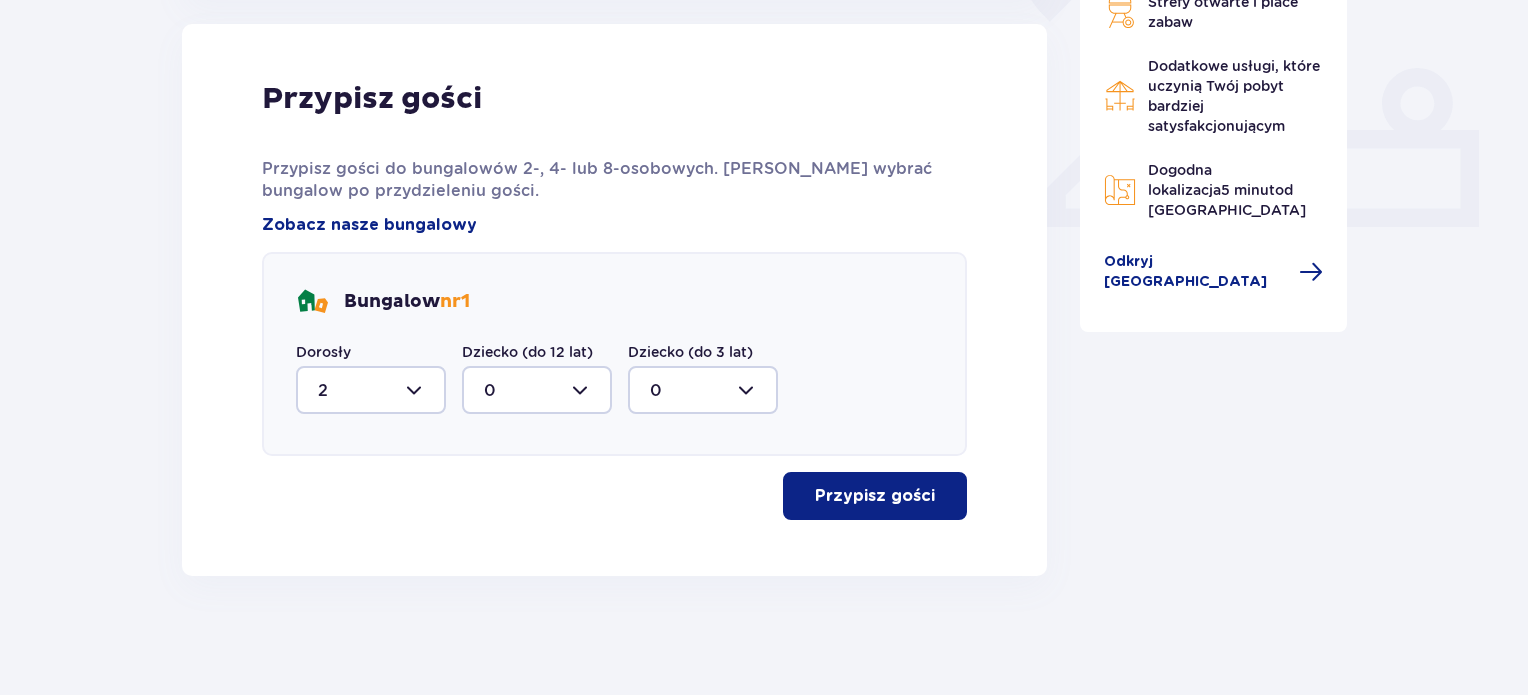 click on "Przypisz gości Przypisz gości do bungalowów 2-, 4- lub 8-osobowych. Możesz wybrać bungalow po przydzieleniu gości. Zobacz nasze bungalowy Bungalow  nr  1   Dorosły   2 Dziecko (do 12 lat)   0 Dziecko (do 3 lat)   0 Przypisz gości" at bounding box center [614, 300] 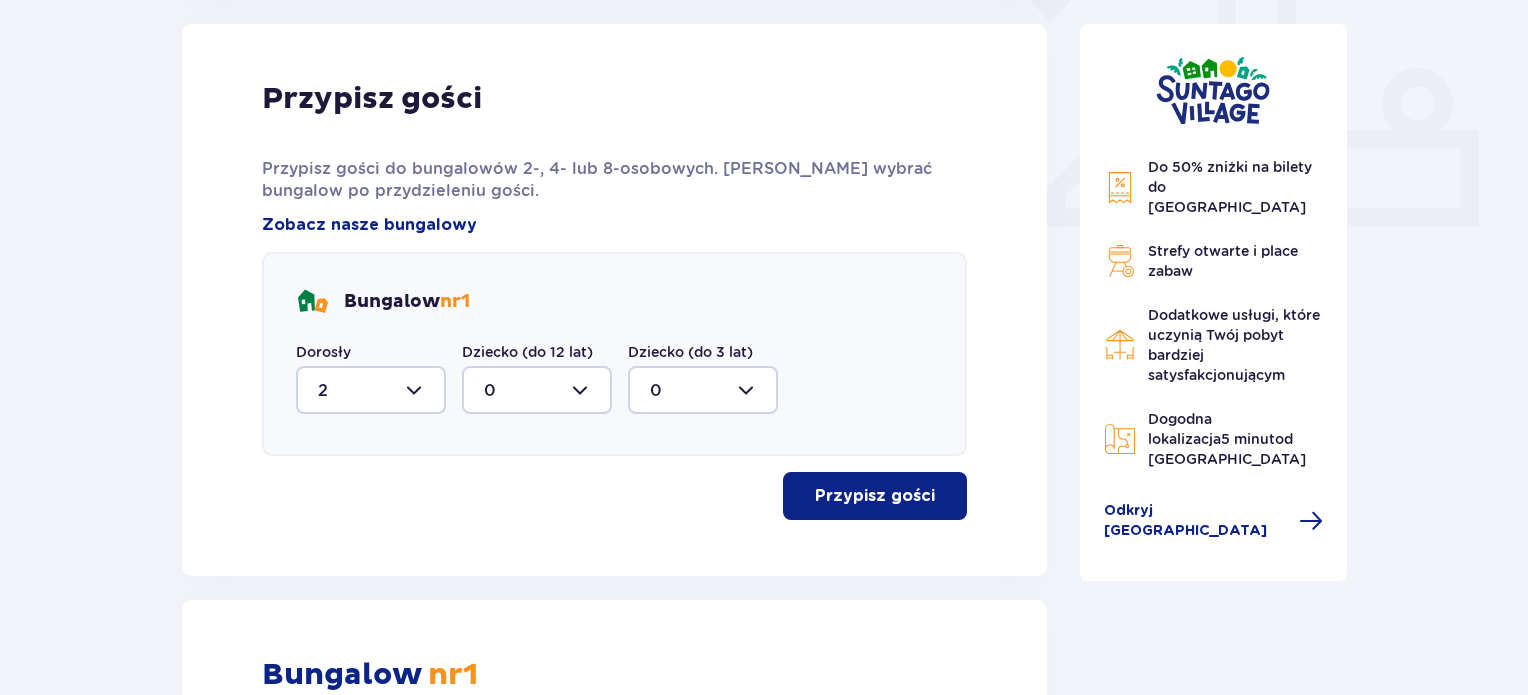 scroll, scrollTop: 1381, scrollLeft: 0, axis: vertical 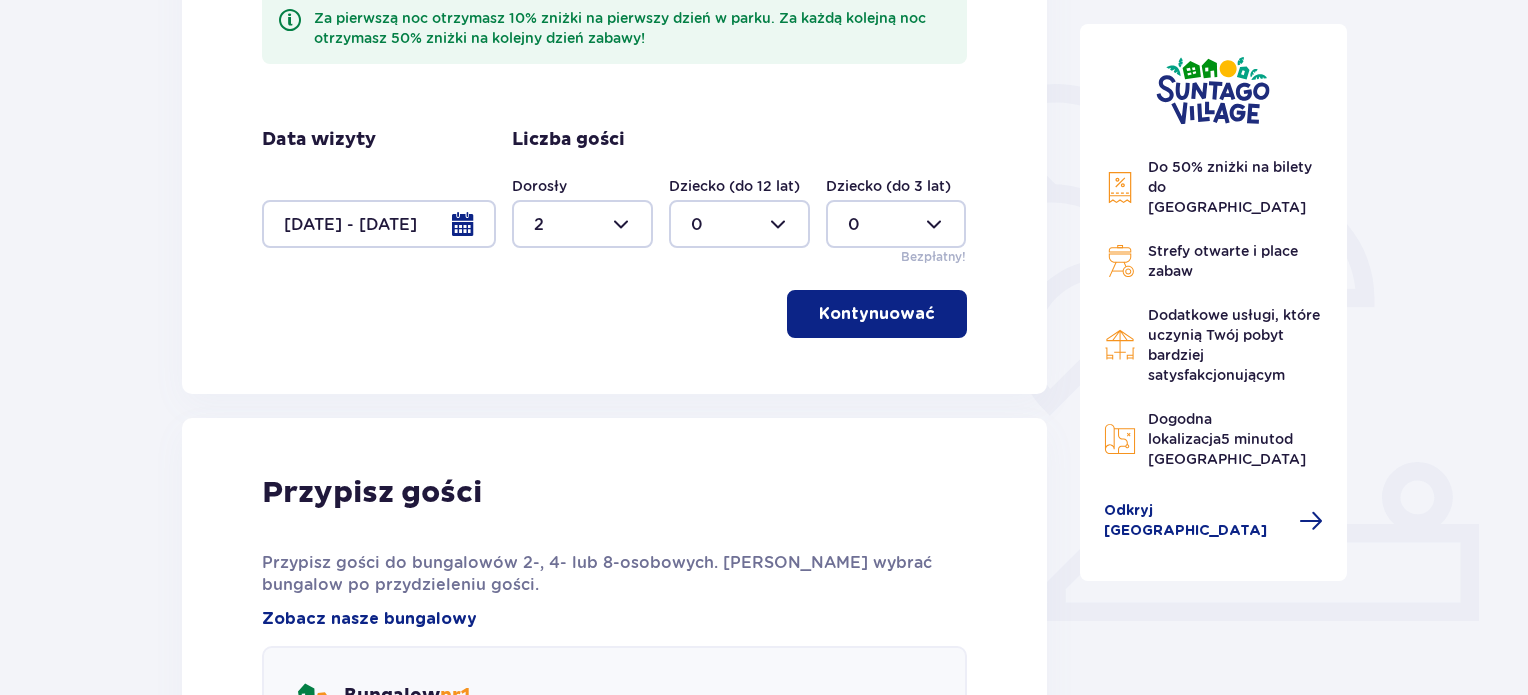click at bounding box center [379, 224] 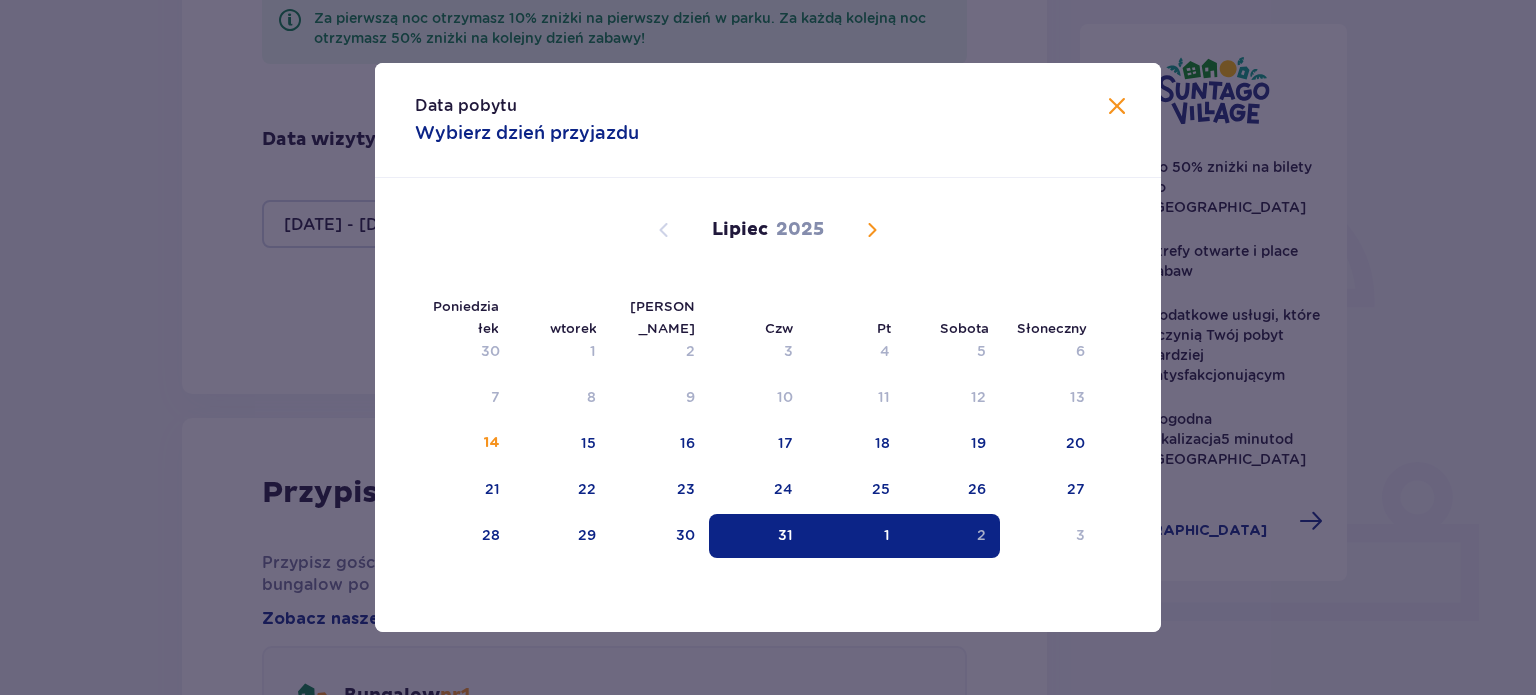 click on "1" at bounding box center [855, 536] 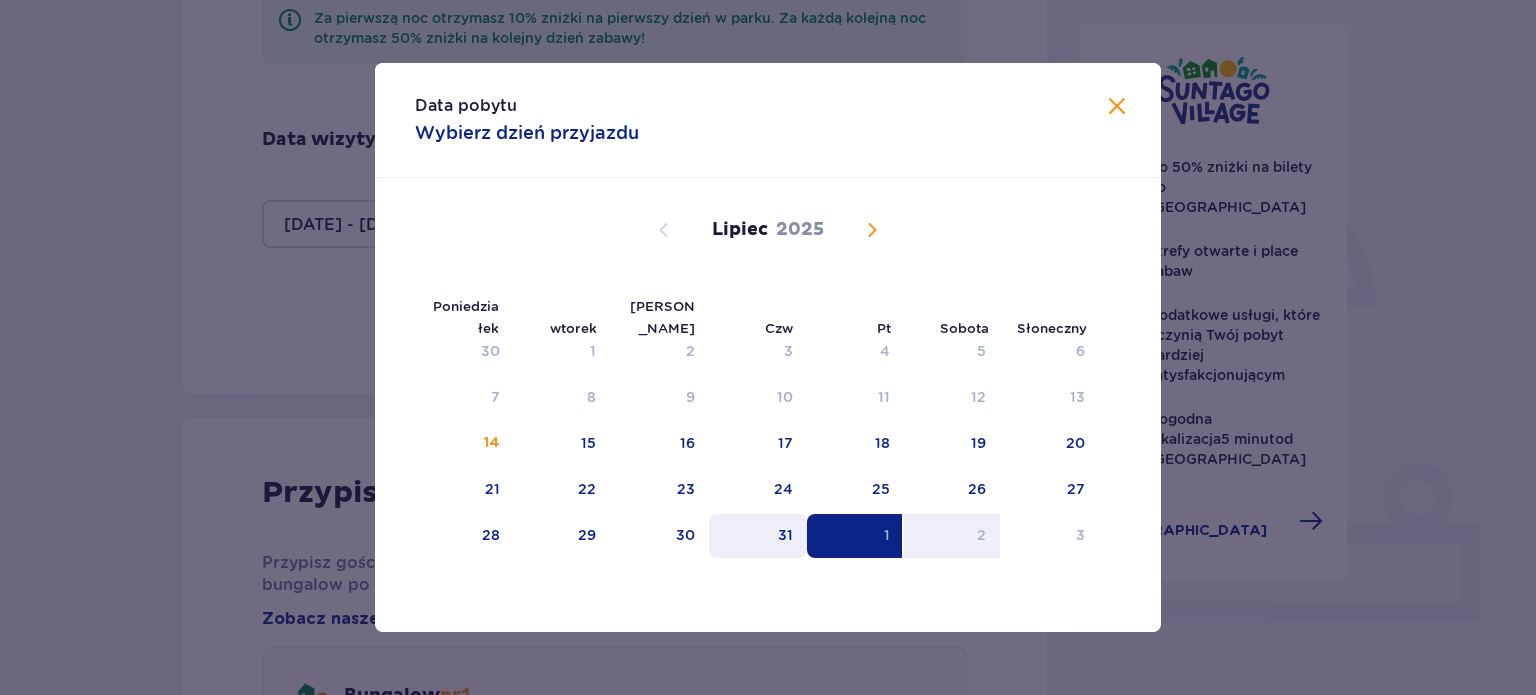 click on "31" at bounding box center (758, 536) 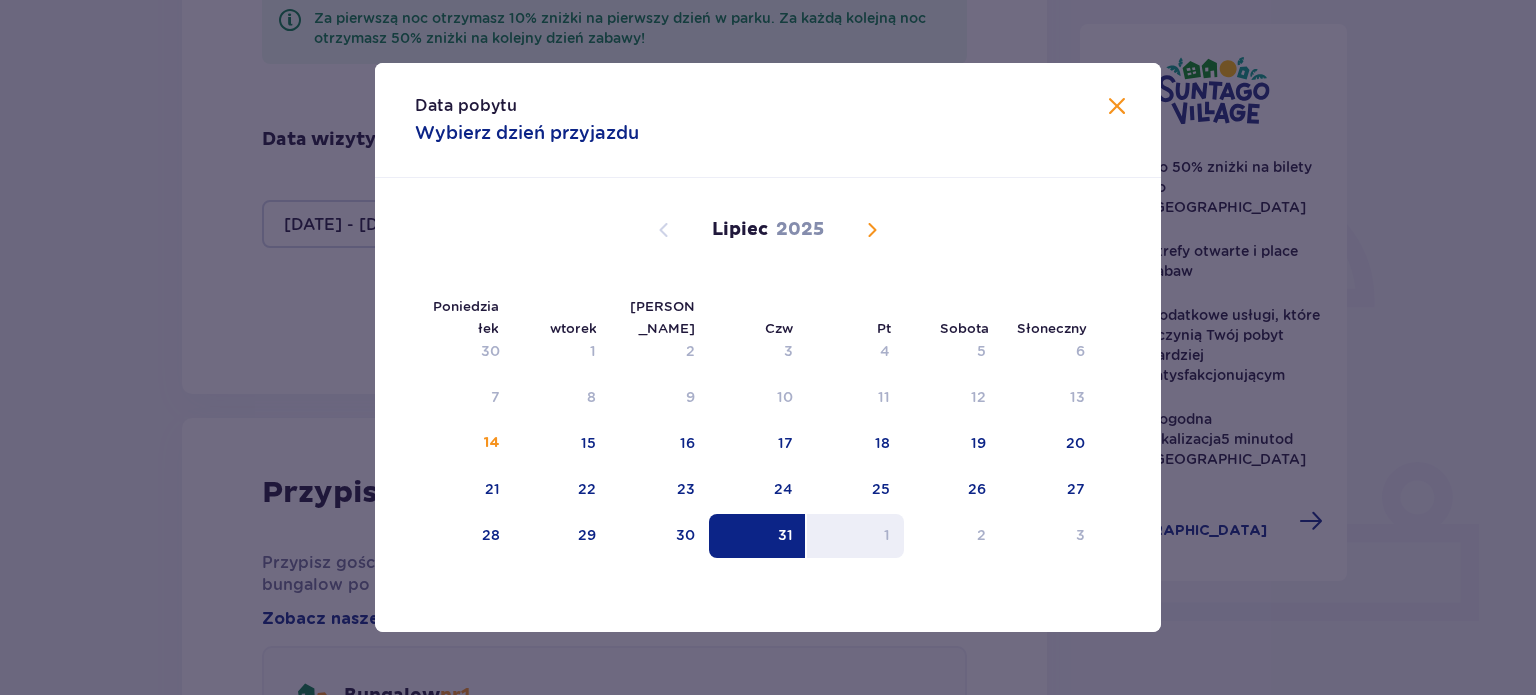 click on "1" at bounding box center (855, 536) 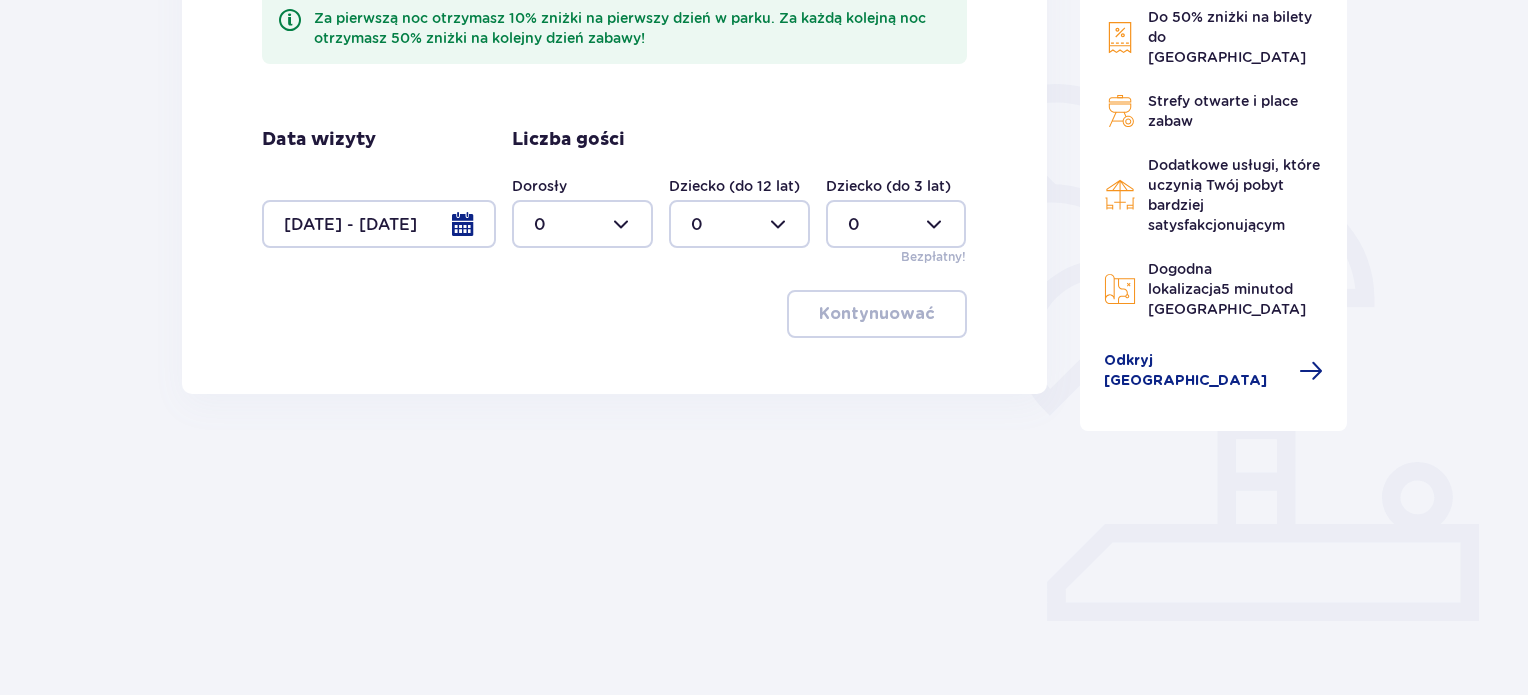 click at bounding box center (582, 224) 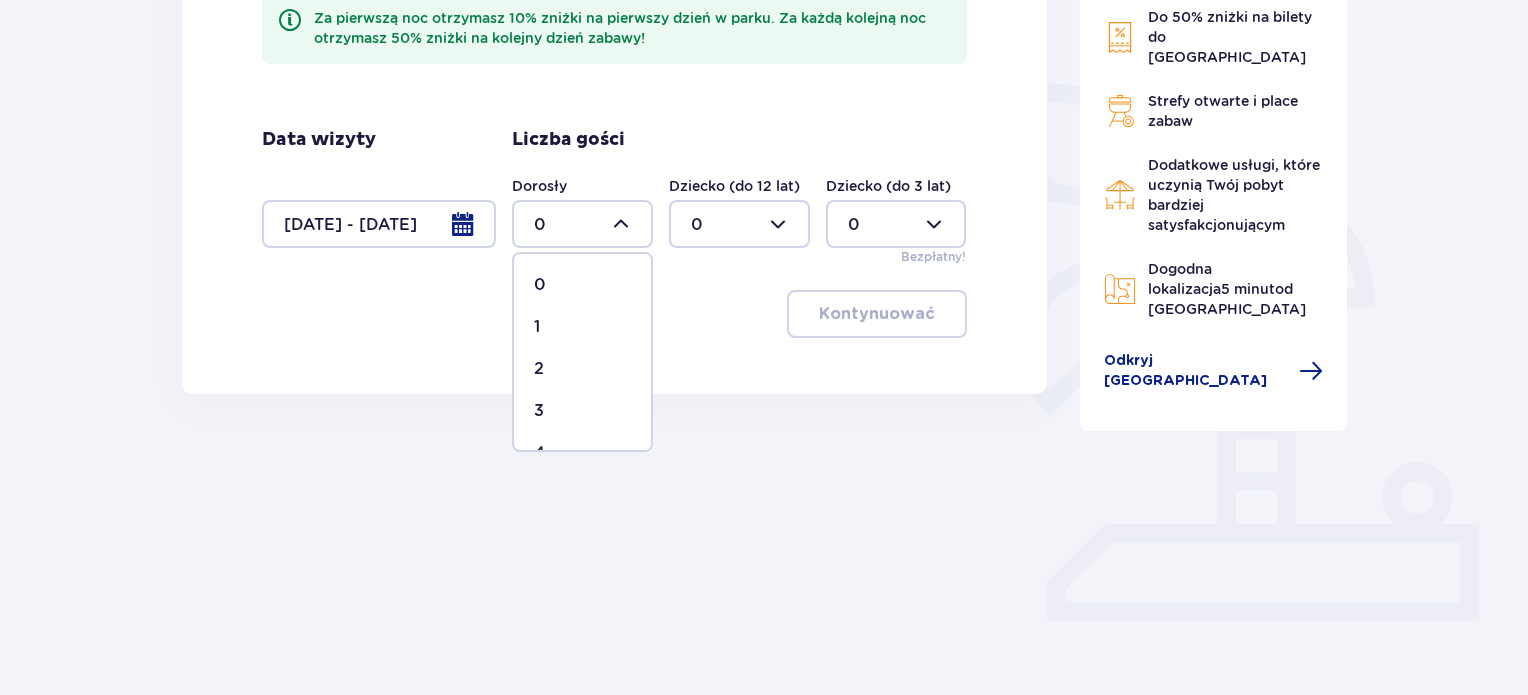 click on "2" at bounding box center [582, 369] 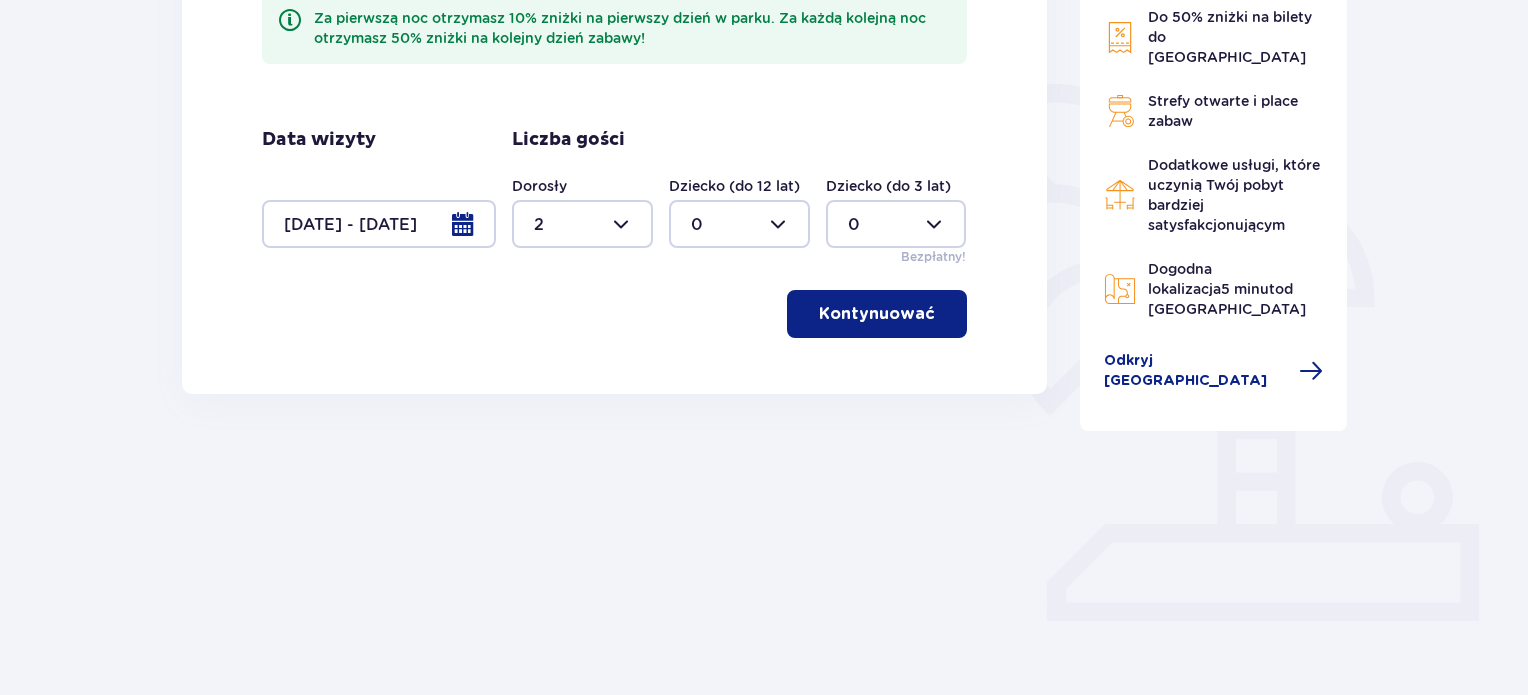click on "Kontynuować" at bounding box center [877, 314] 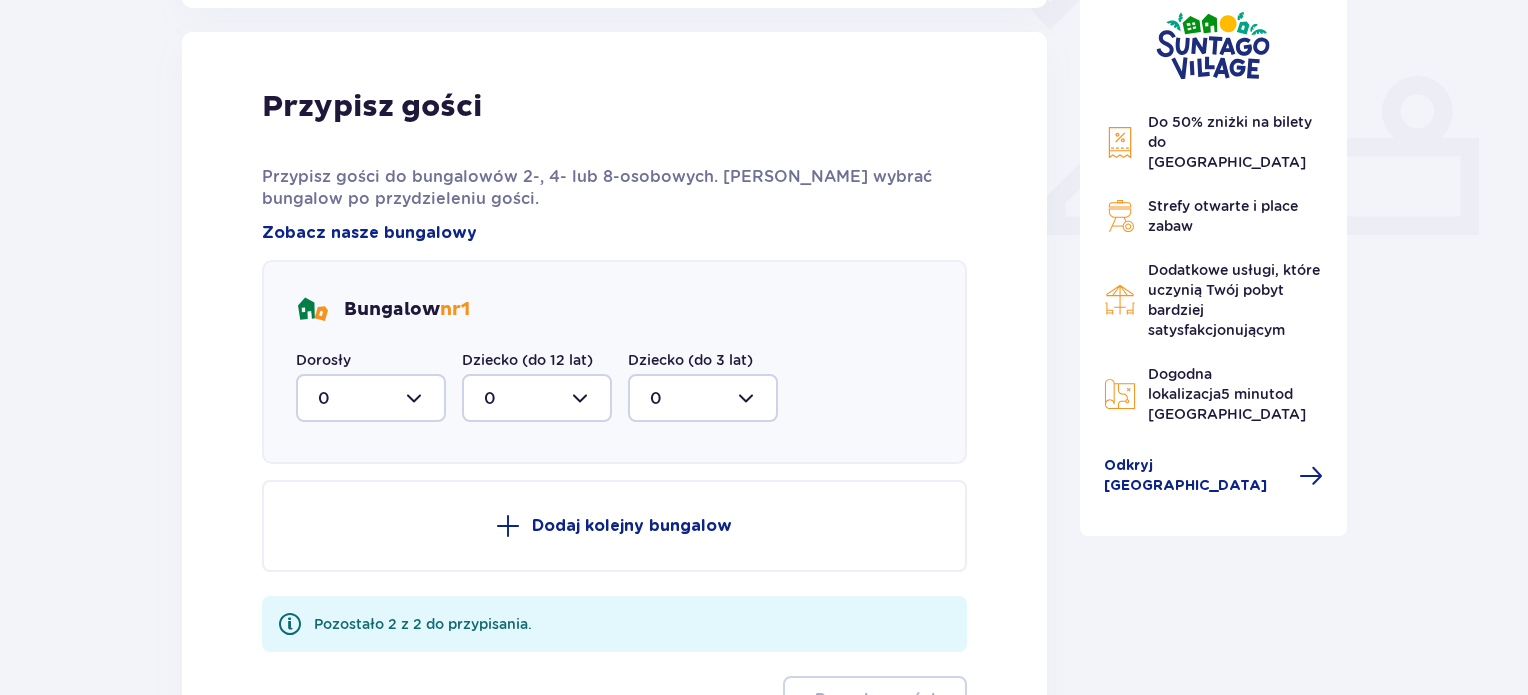scroll, scrollTop: 806, scrollLeft: 0, axis: vertical 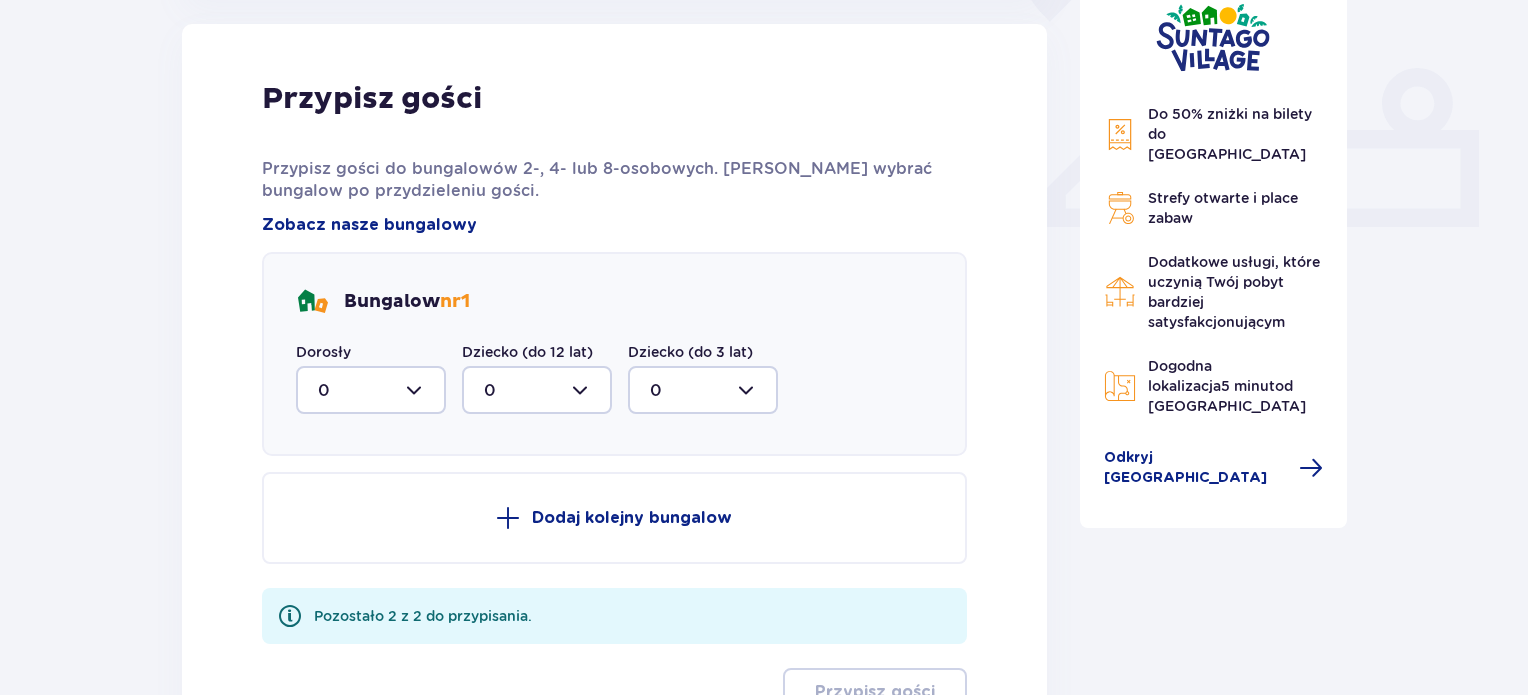 click at bounding box center [371, 390] 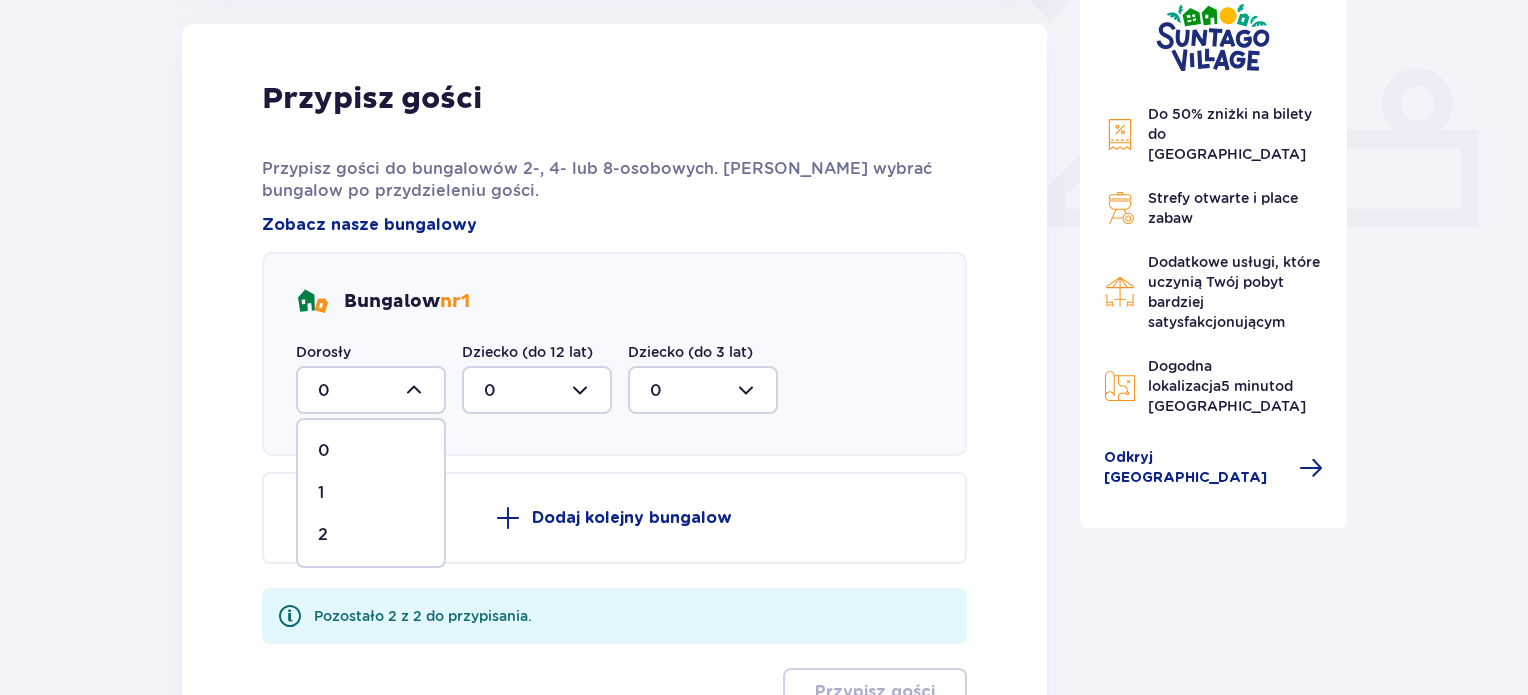 click on "2" at bounding box center [371, 535] 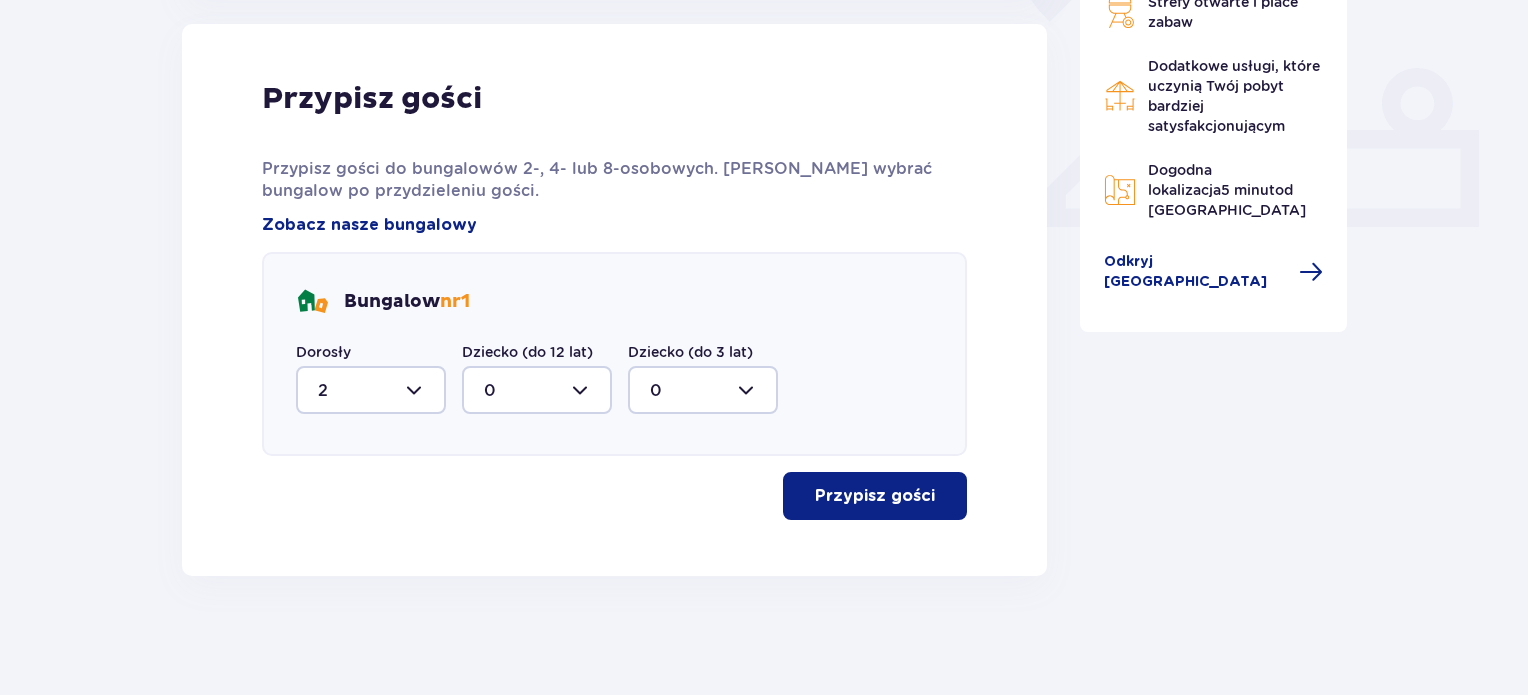 click on "Przypisz gości" at bounding box center [875, 496] 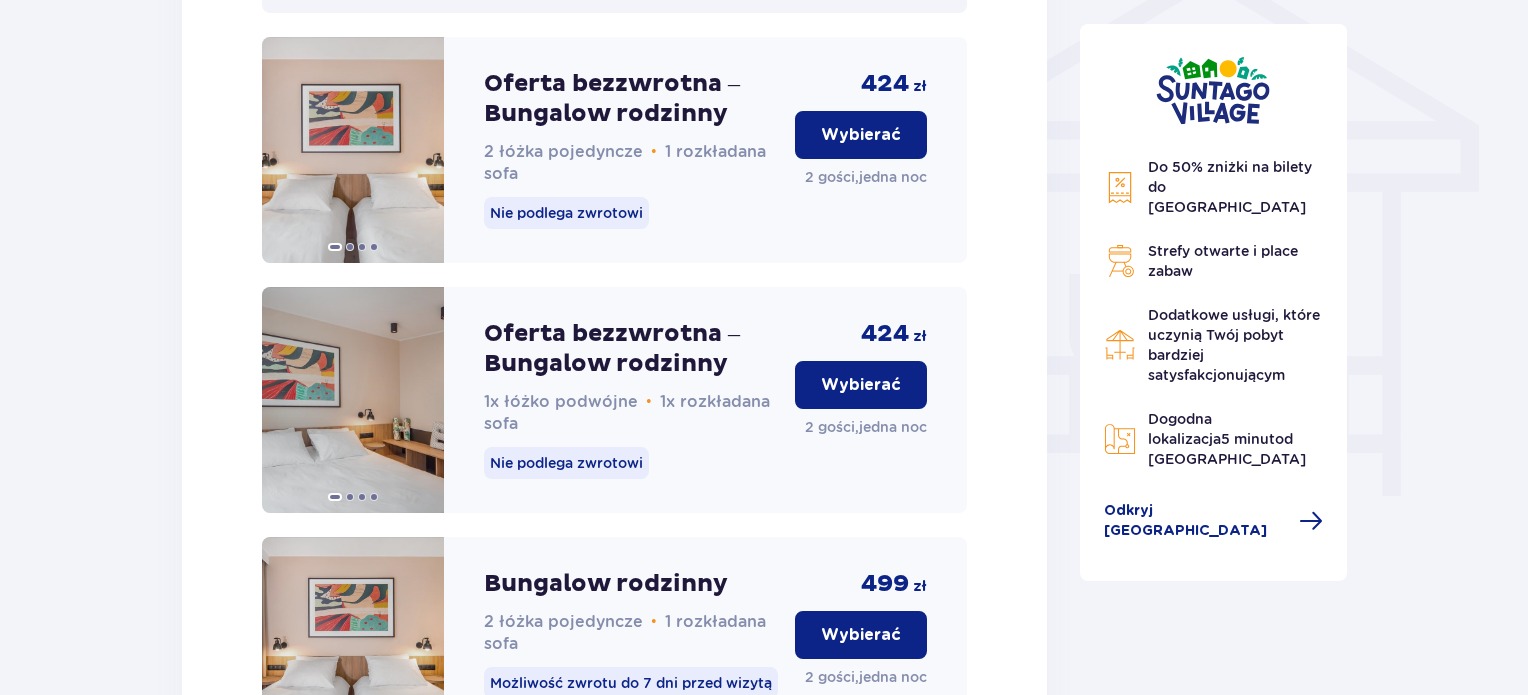 scroll, scrollTop: 1621, scrollLeft: 0, axis: vertical 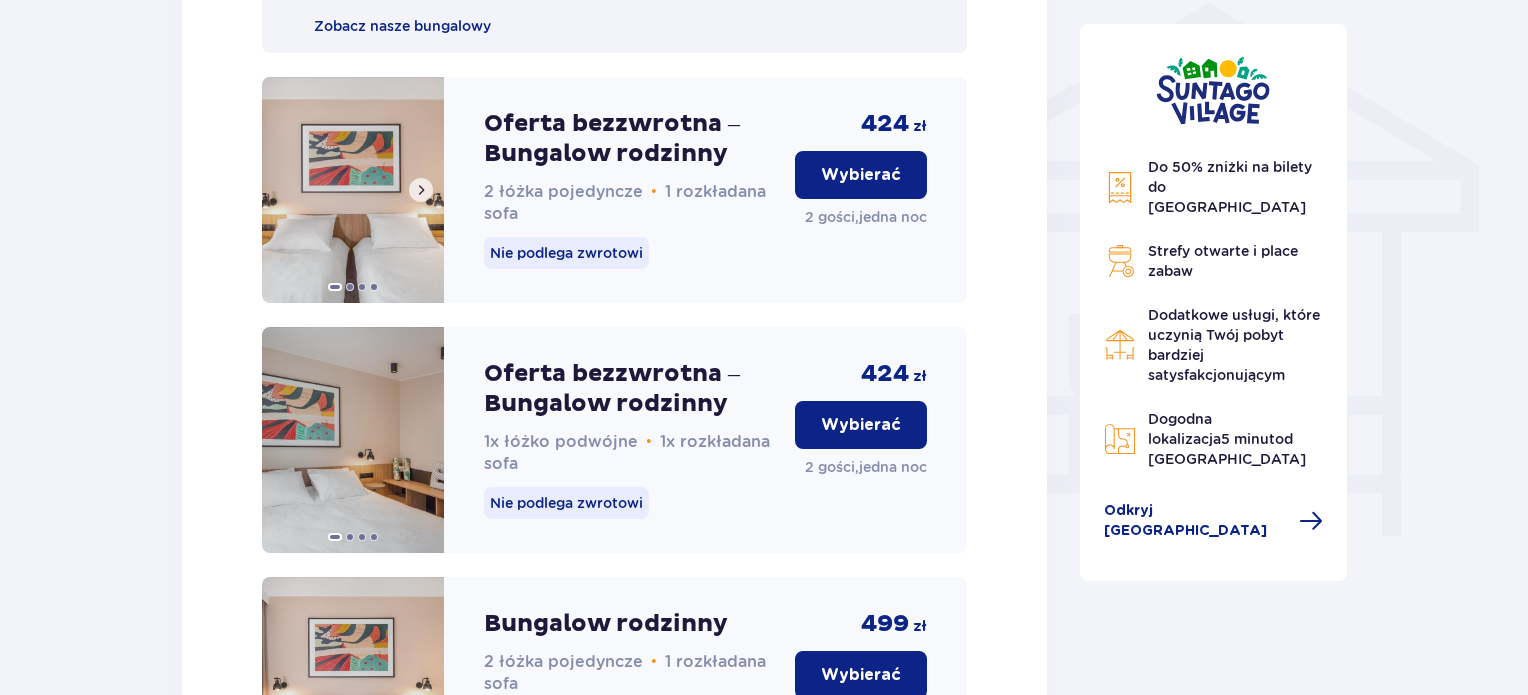 click at bounding box center (353, 190) 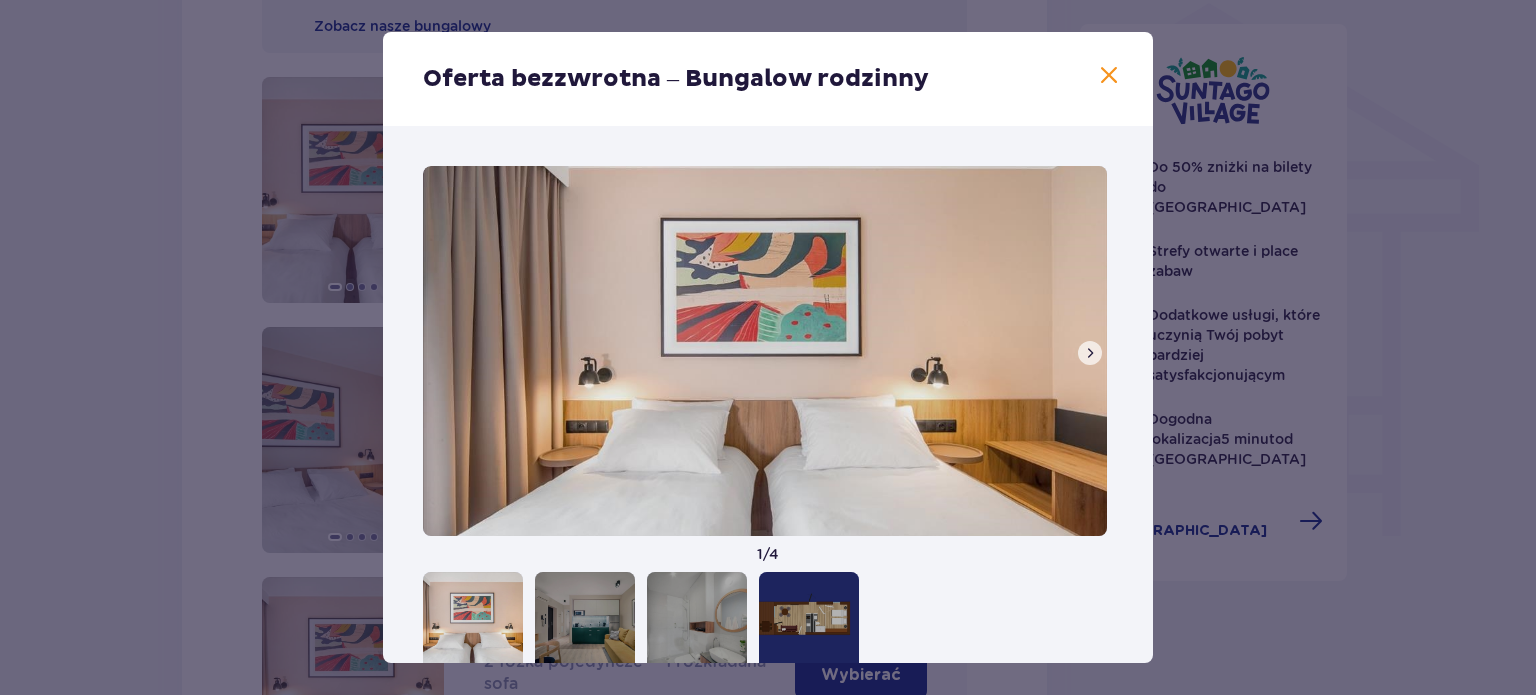 click at bounding box center (1090, 353) 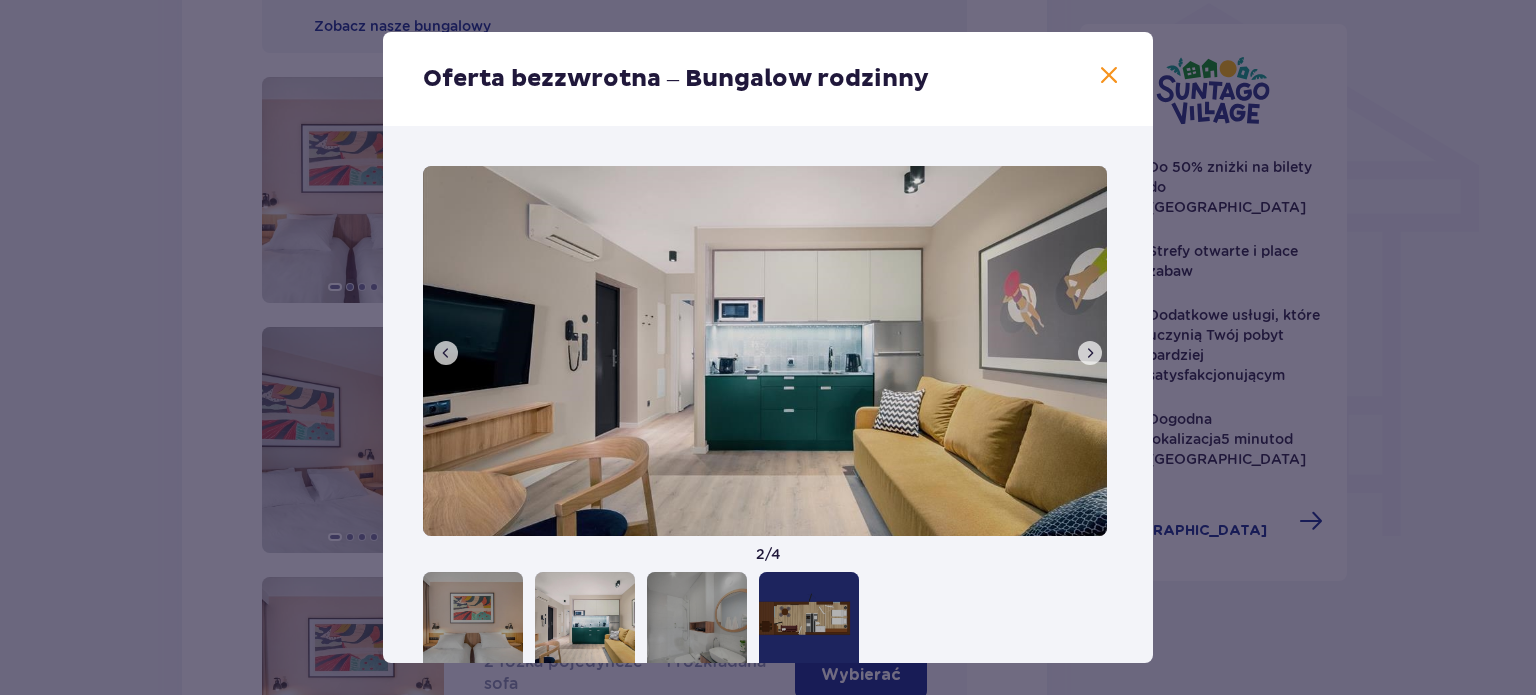 click at bounding box center [1090, 353] 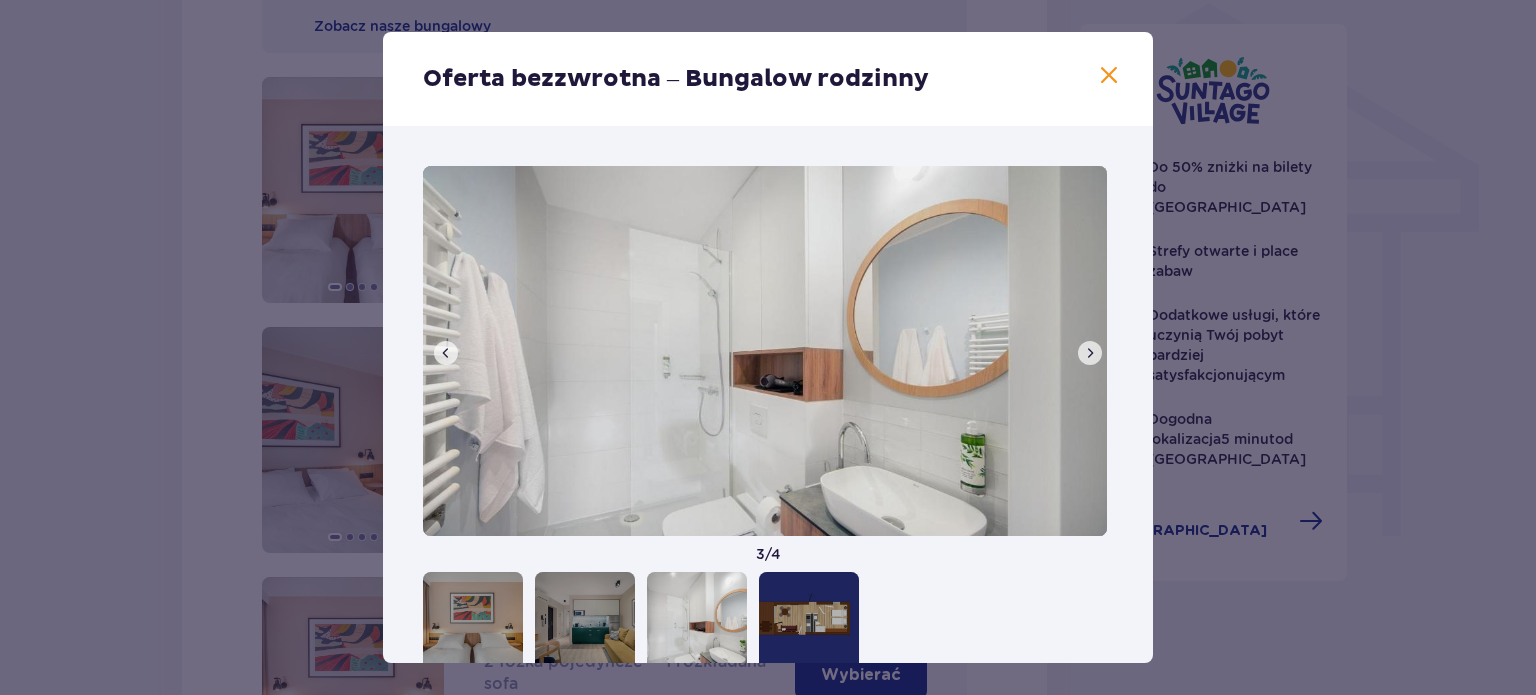 click at bounding box center [1090, 353] 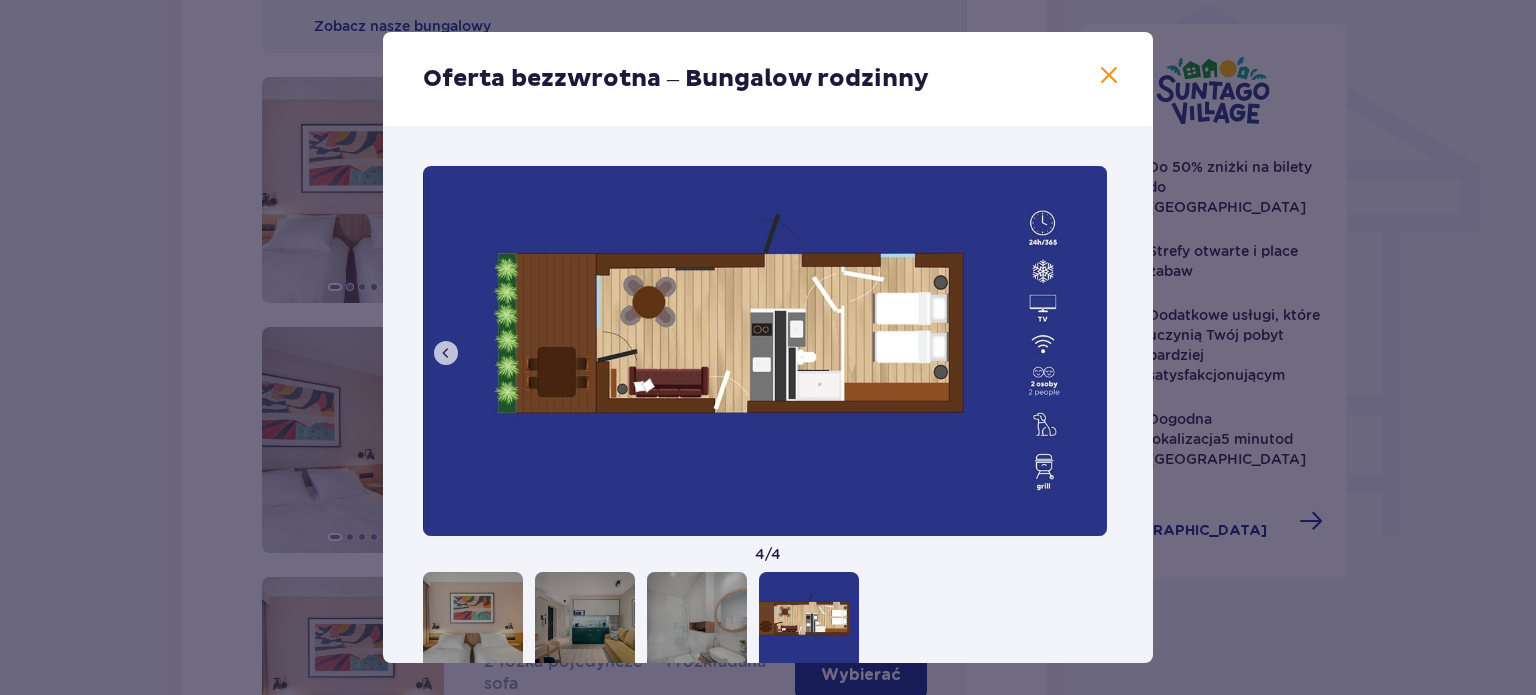 click at bounding box center [1109, 76] 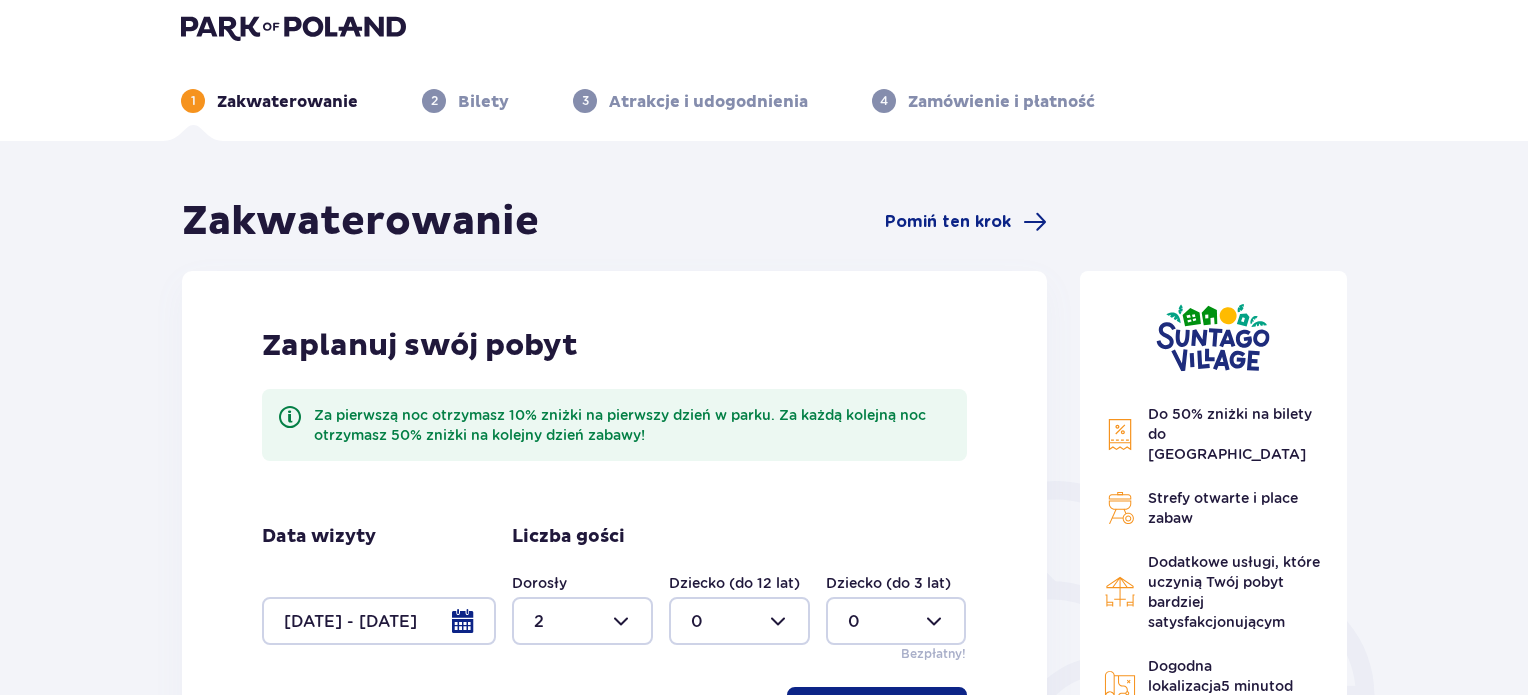 scroll, scrollTop: 0, scrollLeft: 0, axis: both 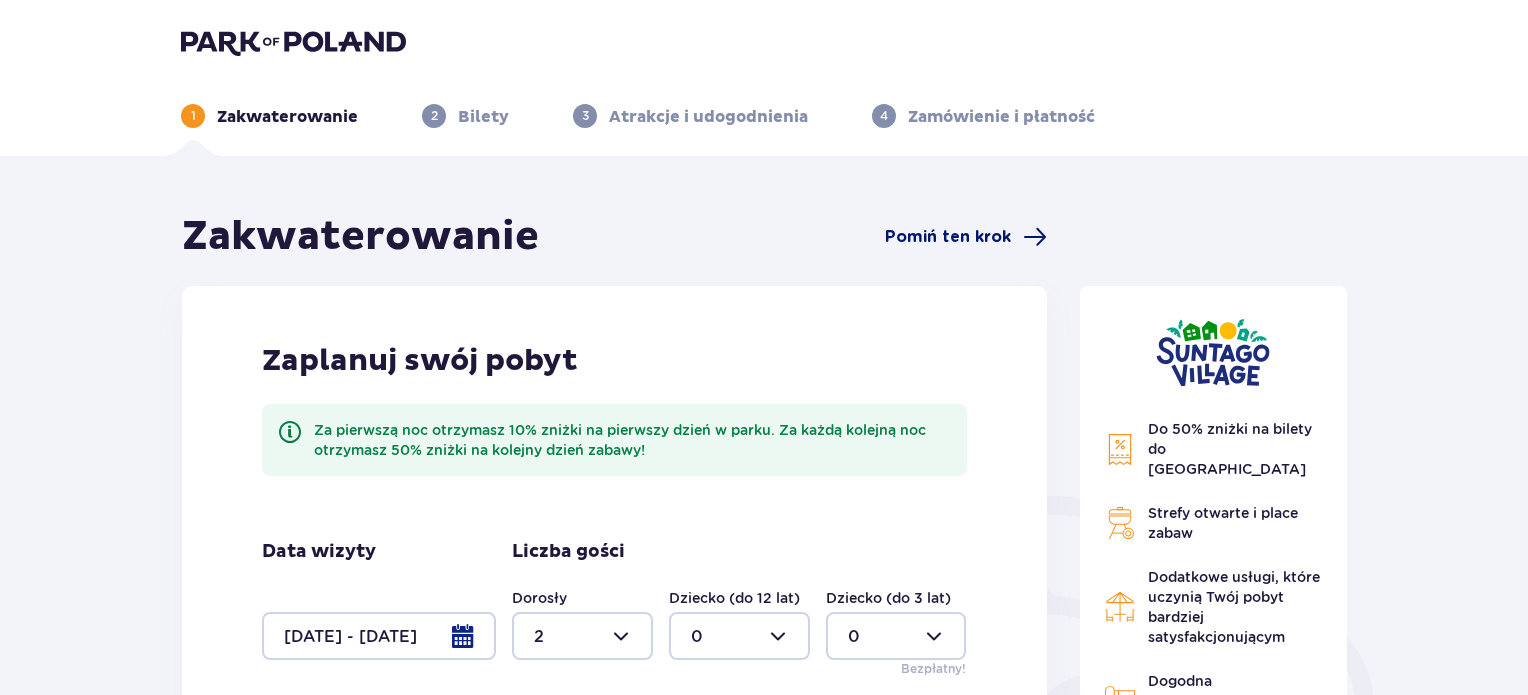 click on "Pomiń ten krok" at bounding box center (948, 237) 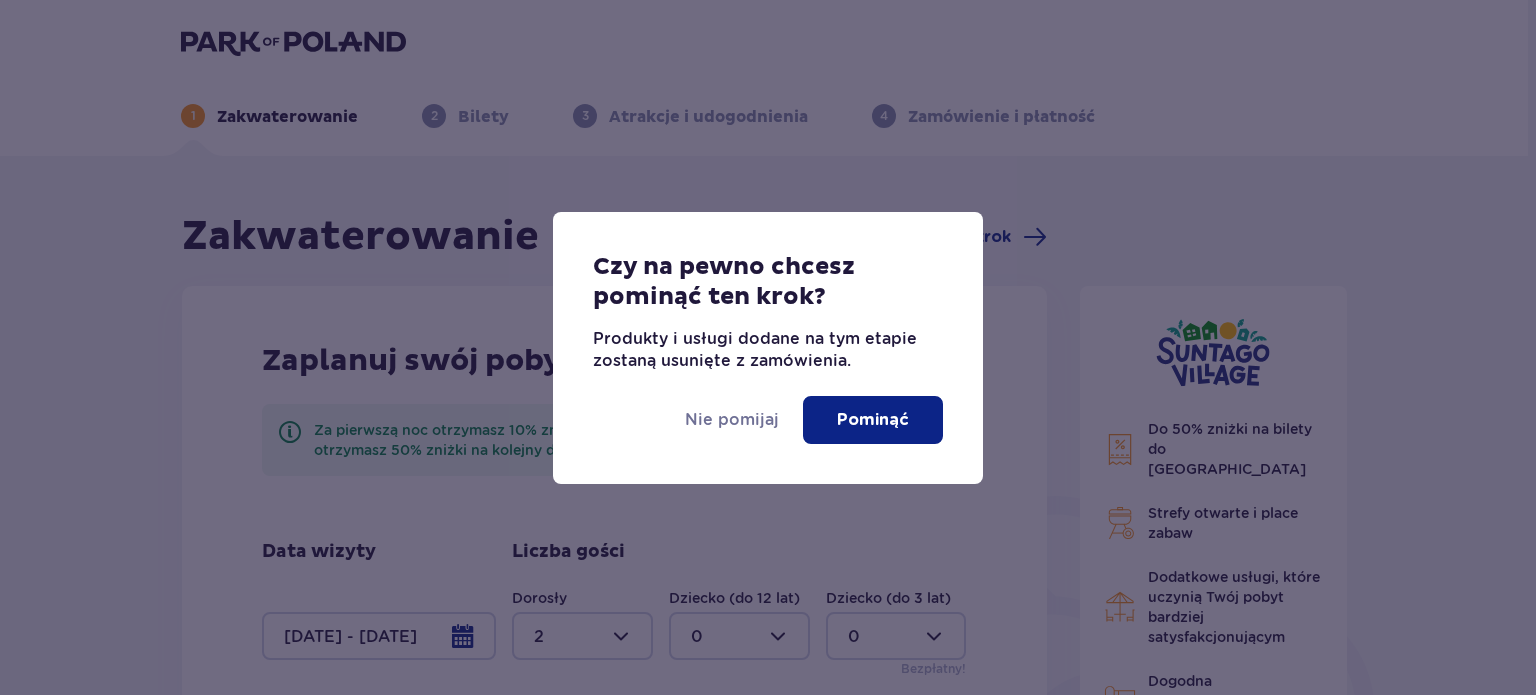 click on "Nie pomijaj Pominąć" at bounding box center [768, 428] 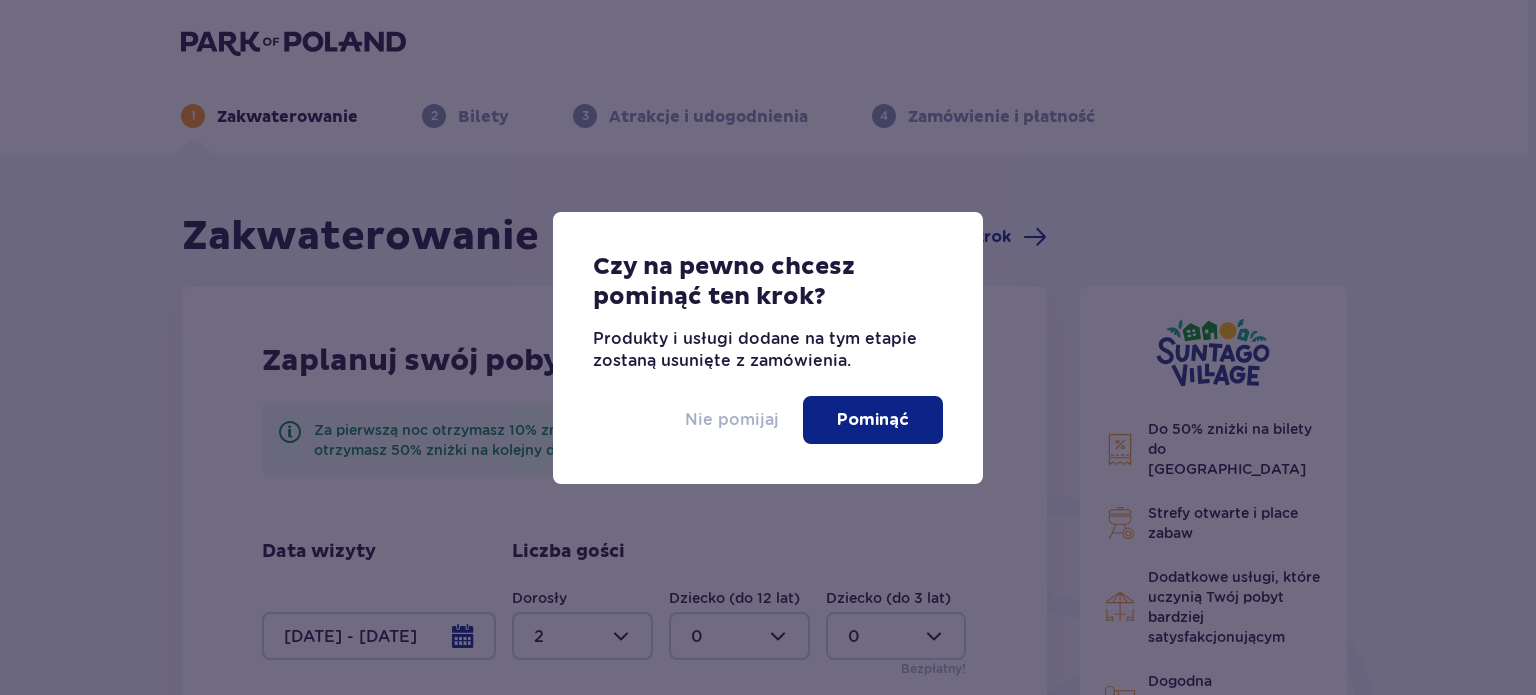 click on "Nie pomijaj" at bounding box center (732, 419) 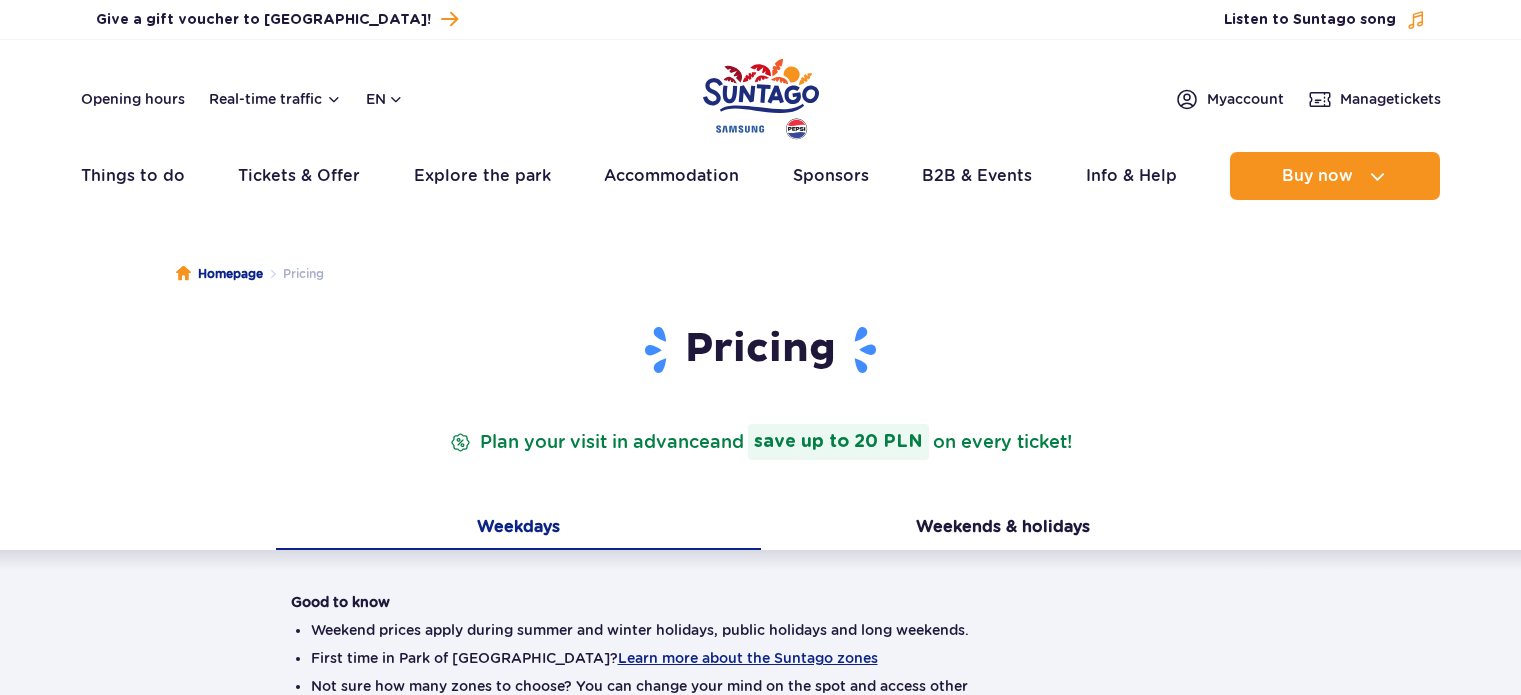 scroll, scrollTop: 0, scrollLeft: 0, axis: both 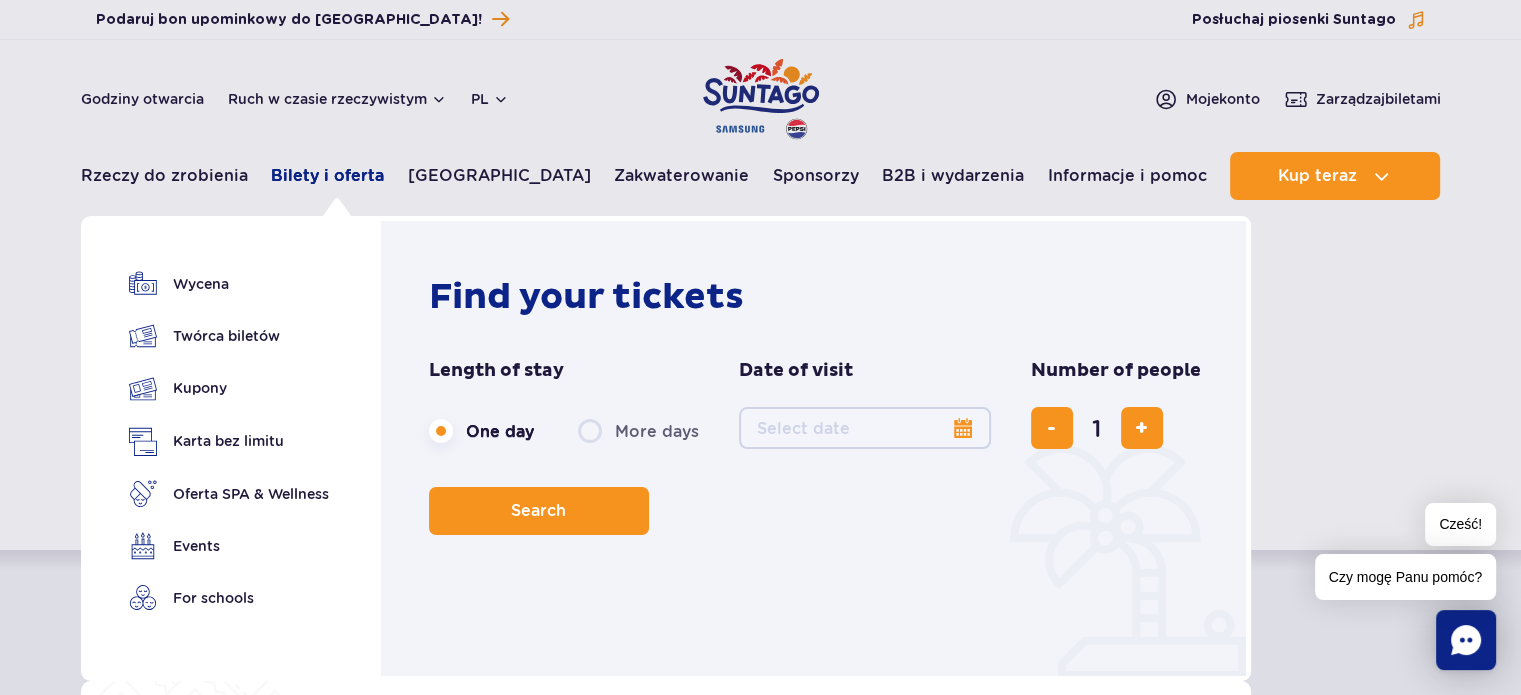 click on "Bilety i oferta" at bounding box center (327, 175) 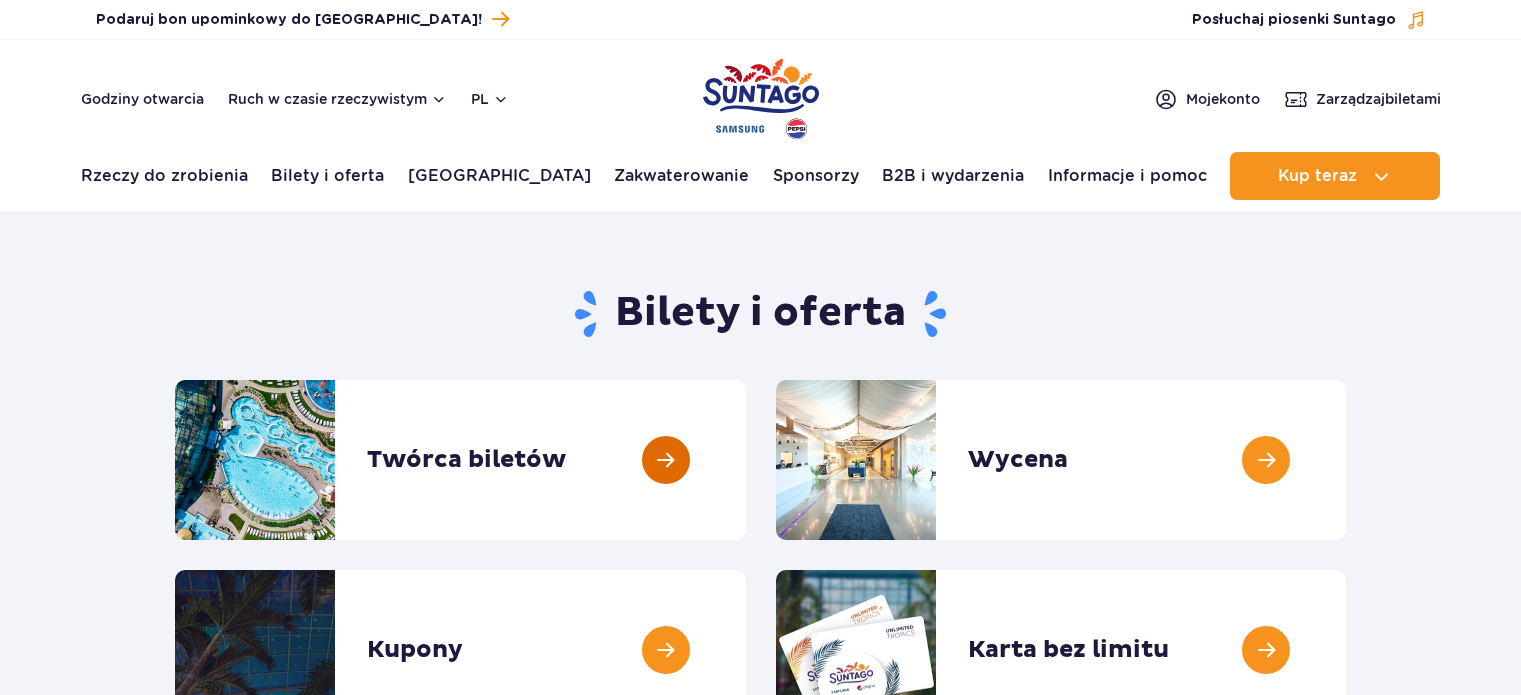 scroll, scrollTop: 0, scrollLeft: 0, axis: both 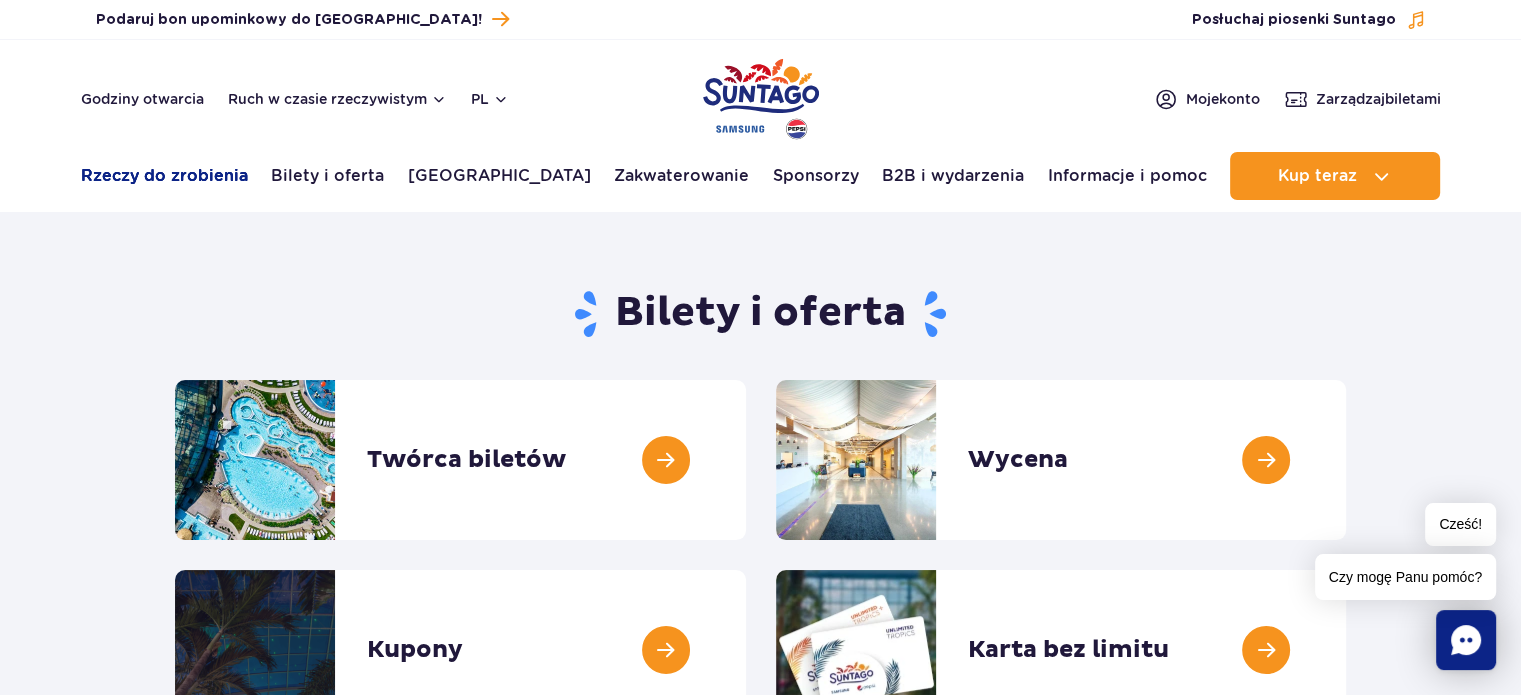 click on "Rzeczy do zrobienia" at bounding box center [164, 175] 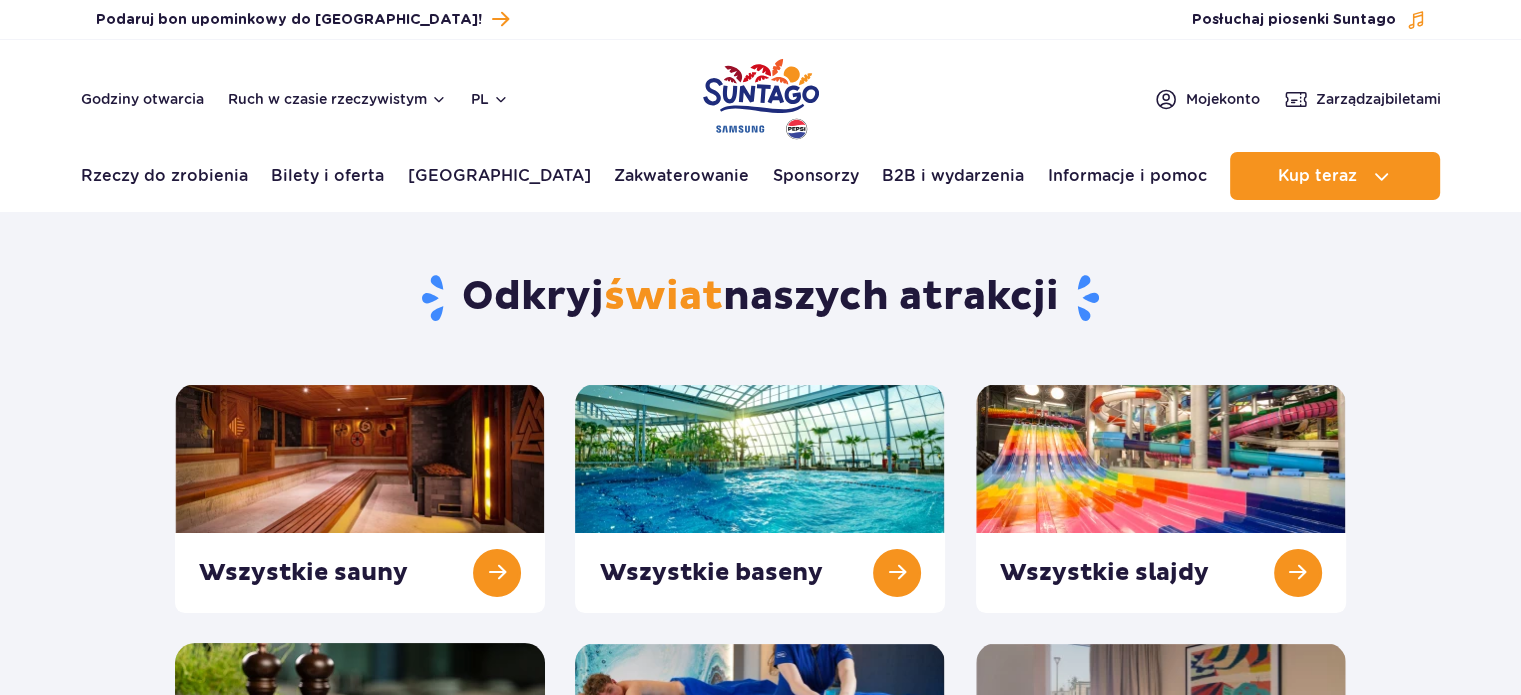 scroll, scrollTop: 40, scrollLeft: 0, axis: vertical 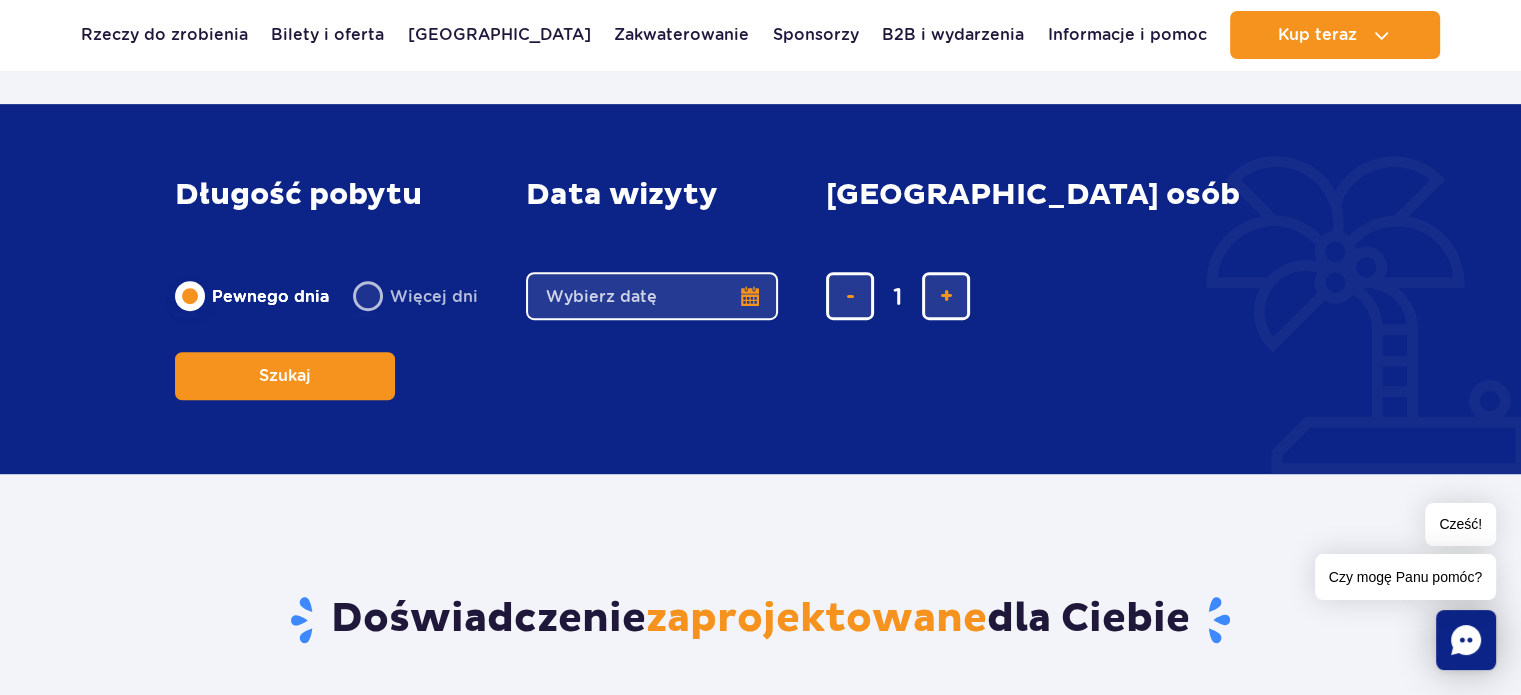 click on "Data od" at bounding box center (652, 296) 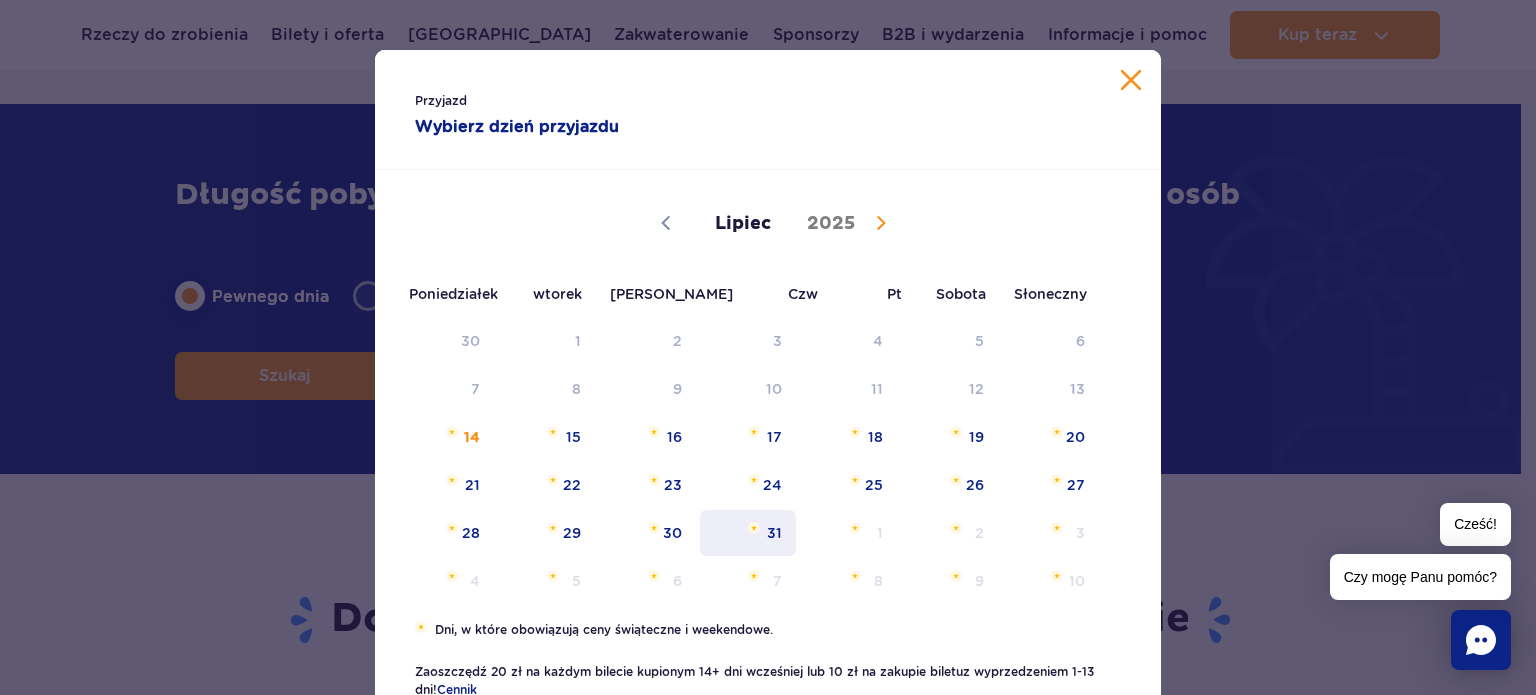 click on "31" at bounding box center (748, 533) 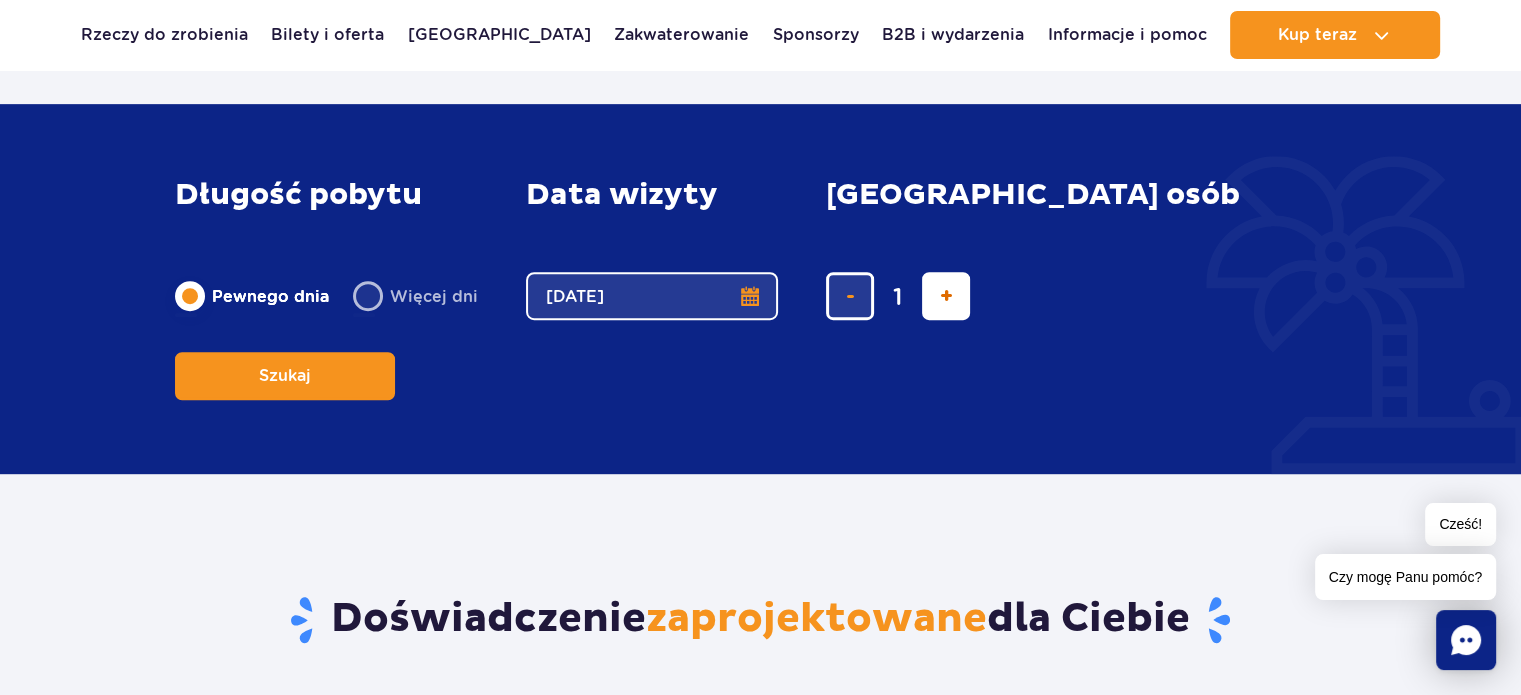 click at bounding box center [946, 296] 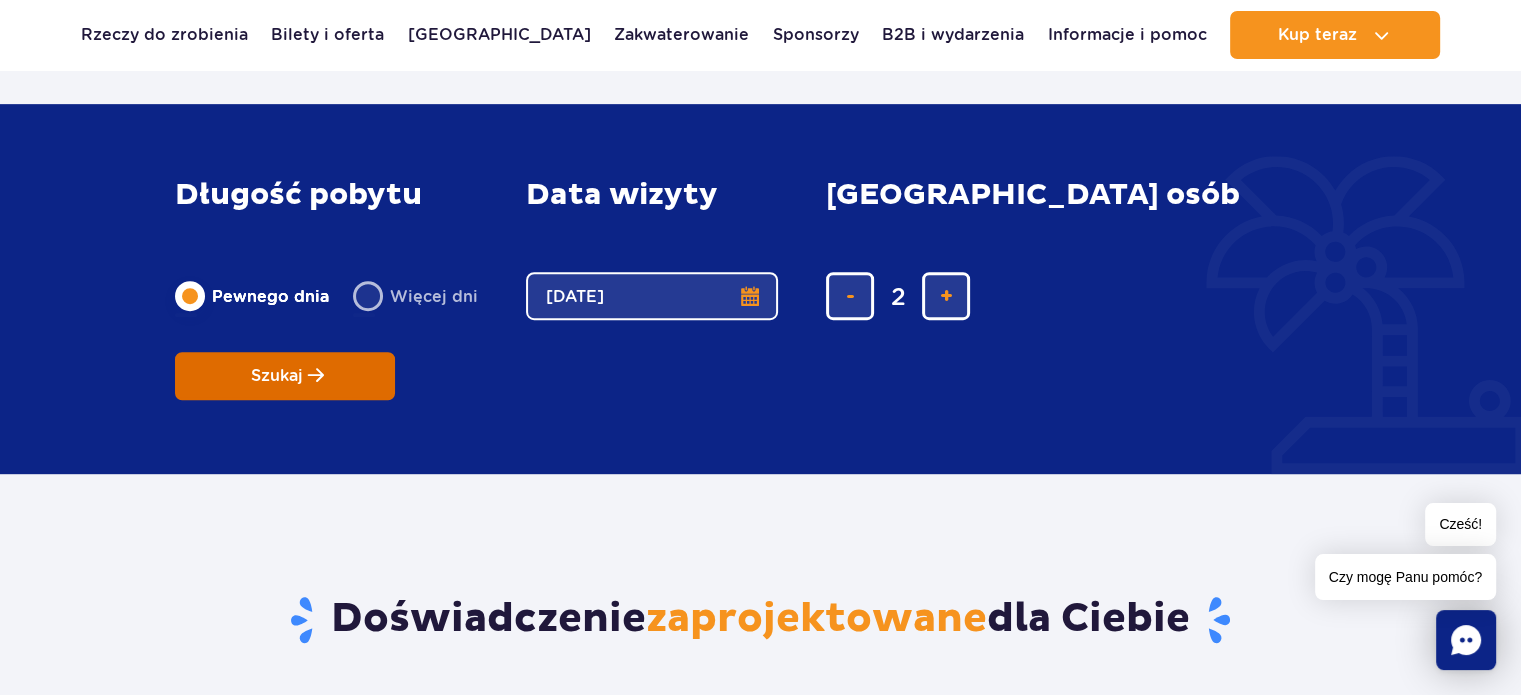 click on "Szukaj" at bounding box center [277, 376] 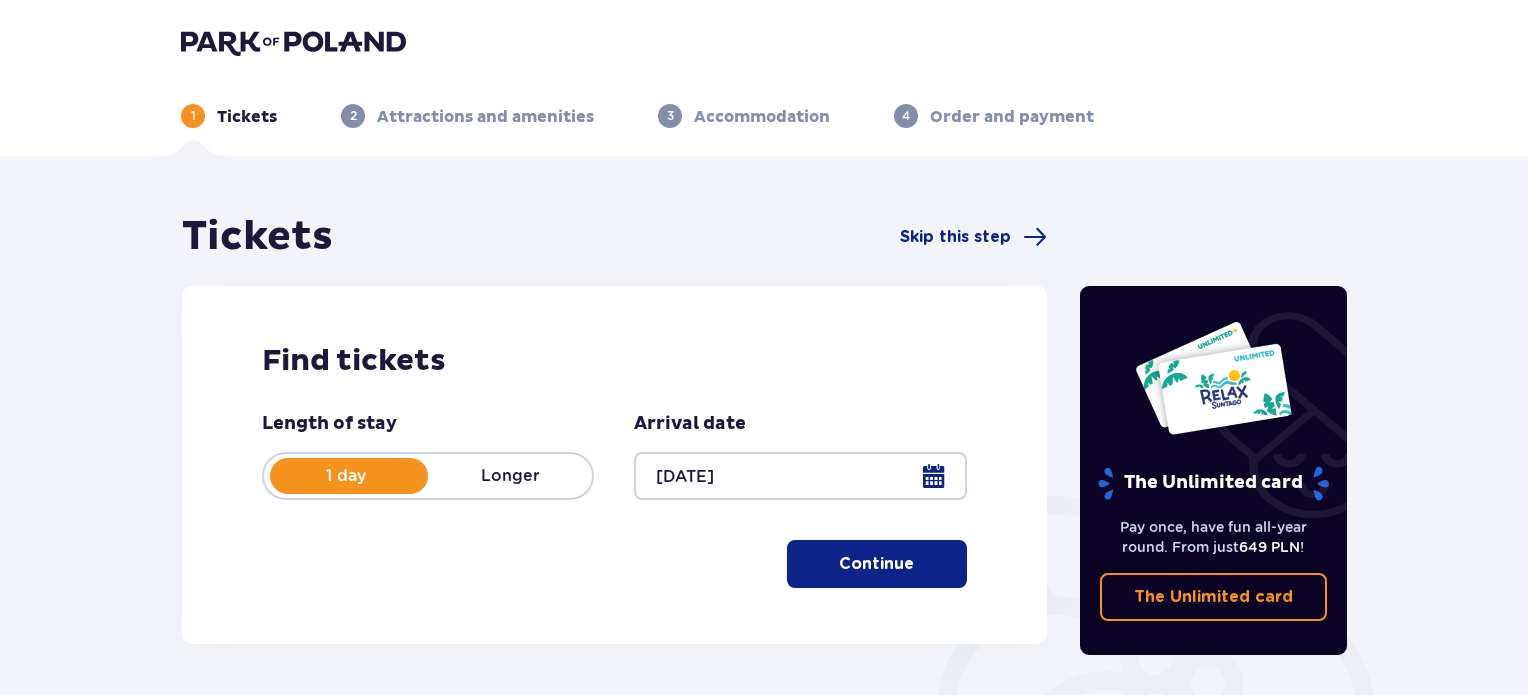 scroll, scrollTop: 0, scrollLeft: 0, axis: both 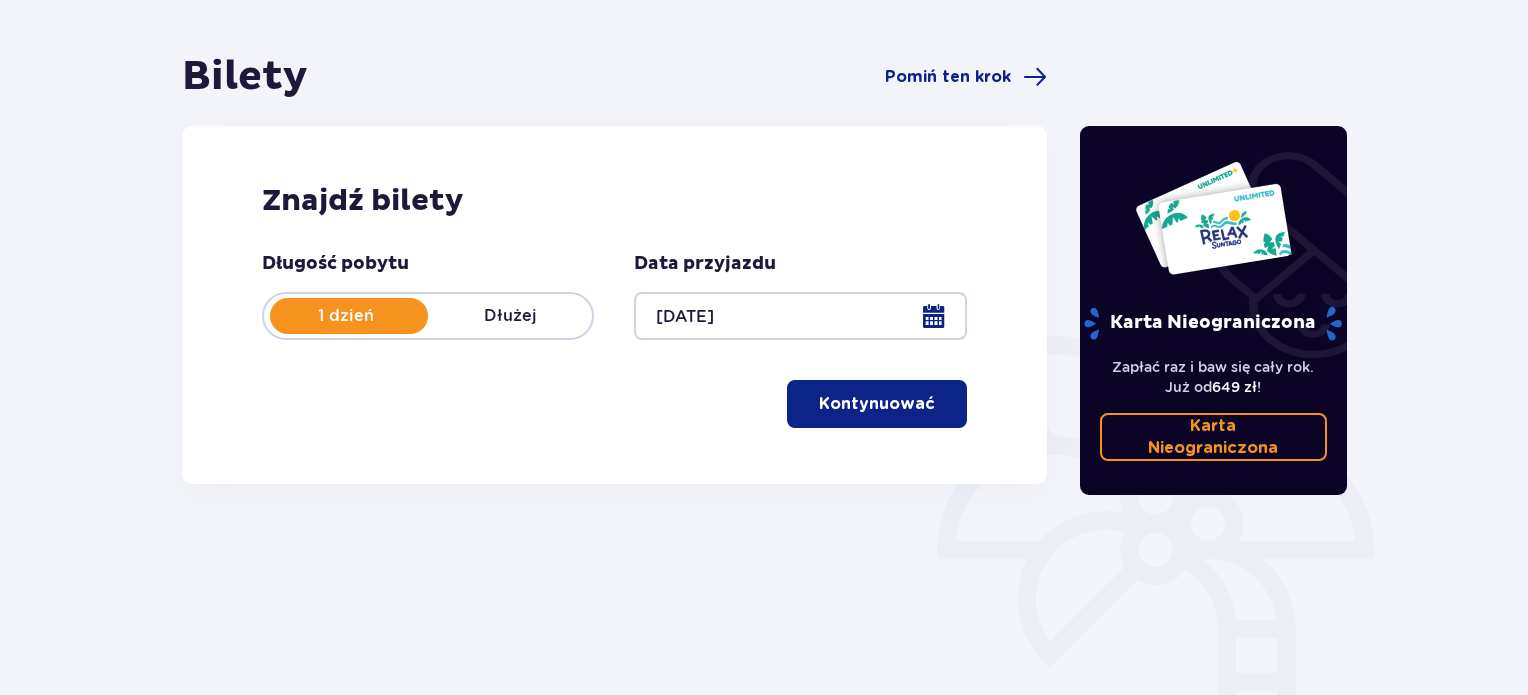 click on "Kontynuować" at bounding box center (877, 404) 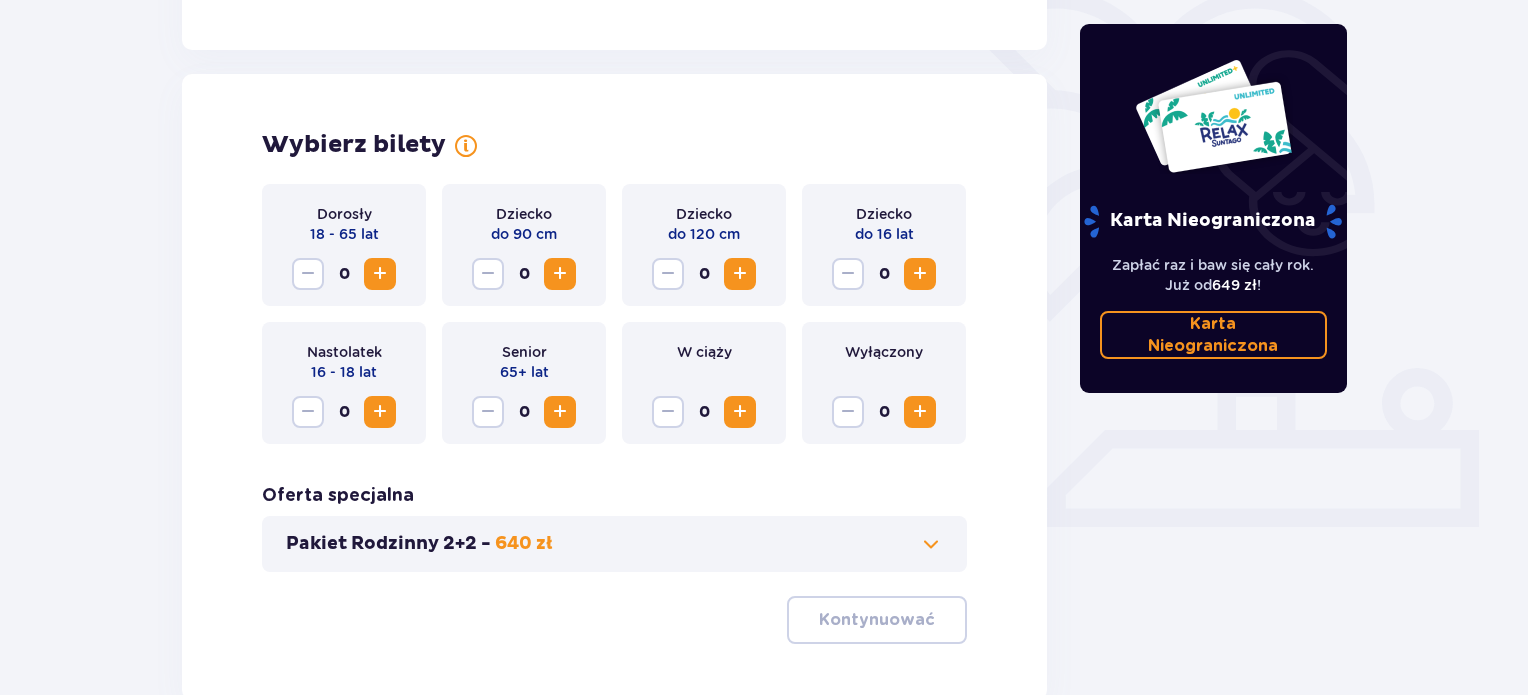 scroll, scrollTop: 556, scrollLeft: 0, axis: vertical 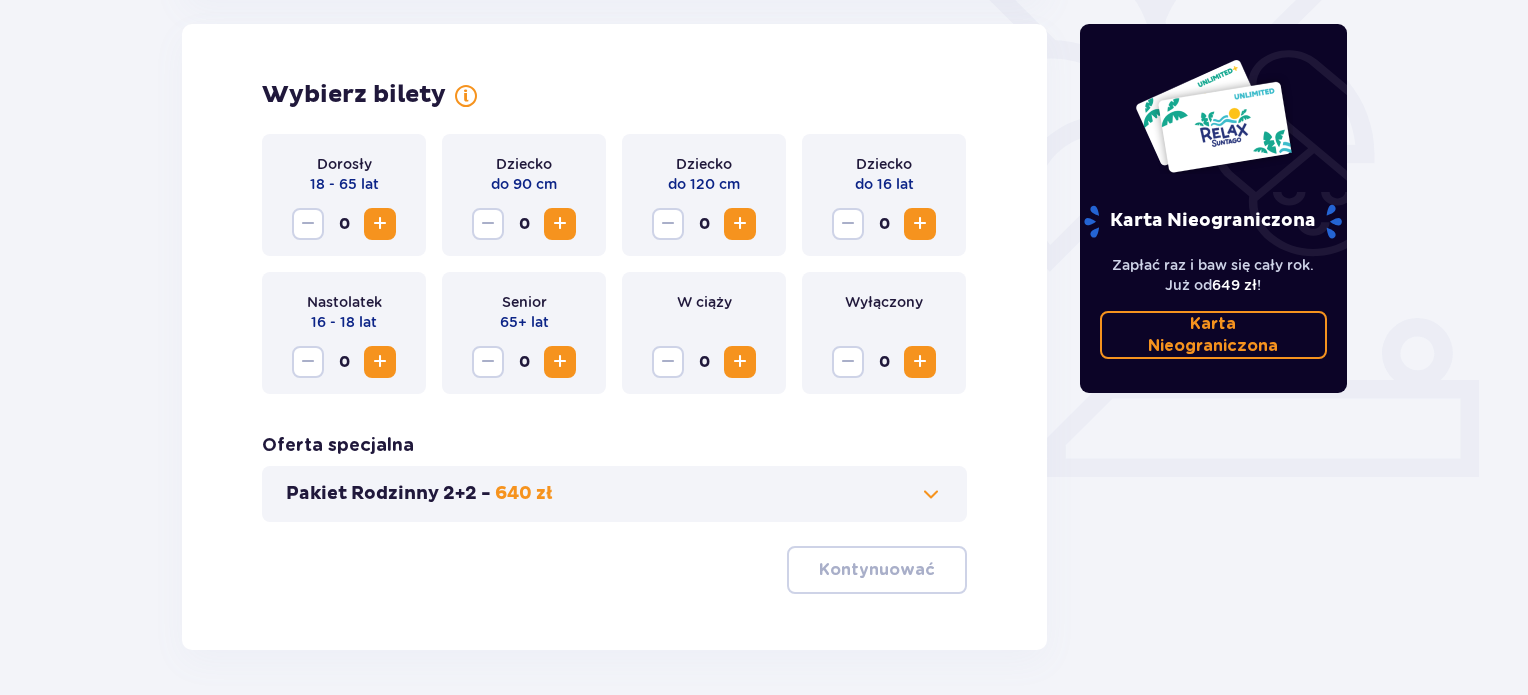 click at bounding box center [380, 224] 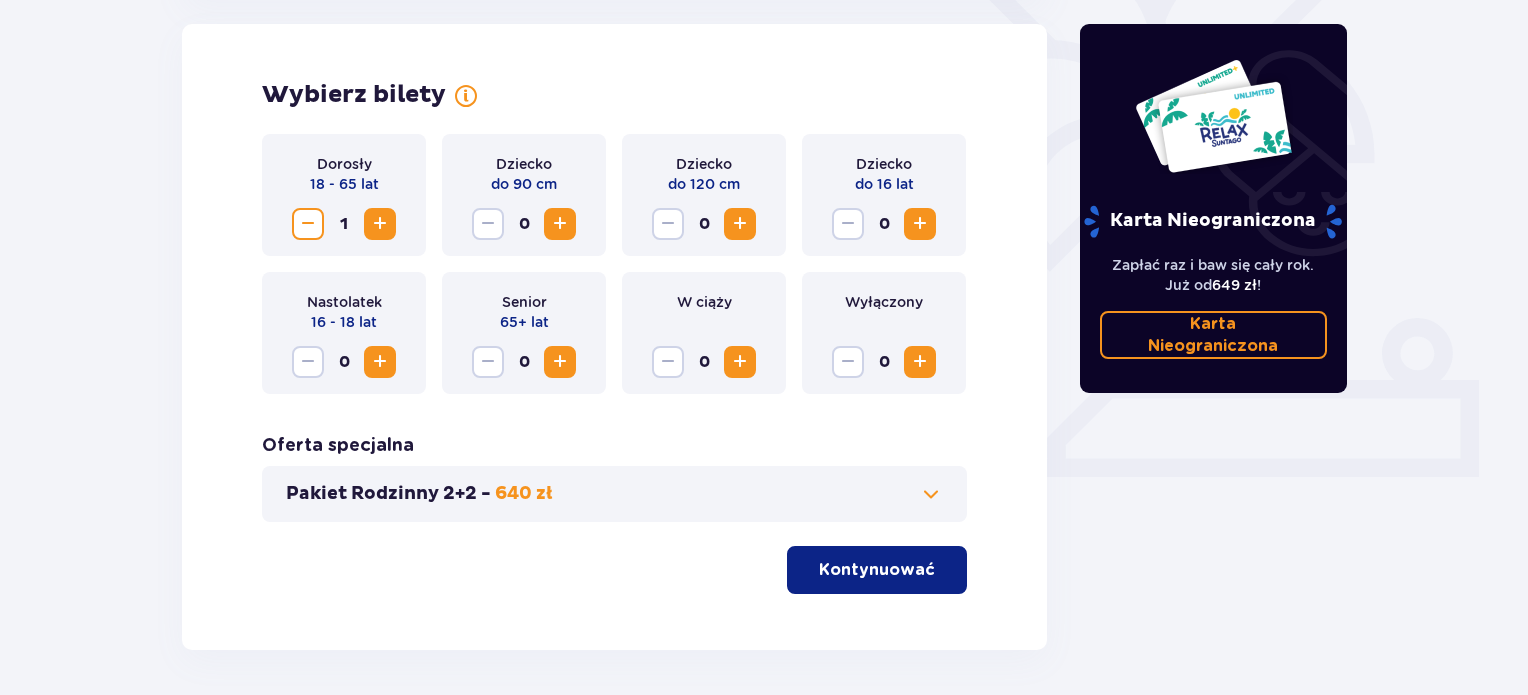 click at bounding box center (380, 224) 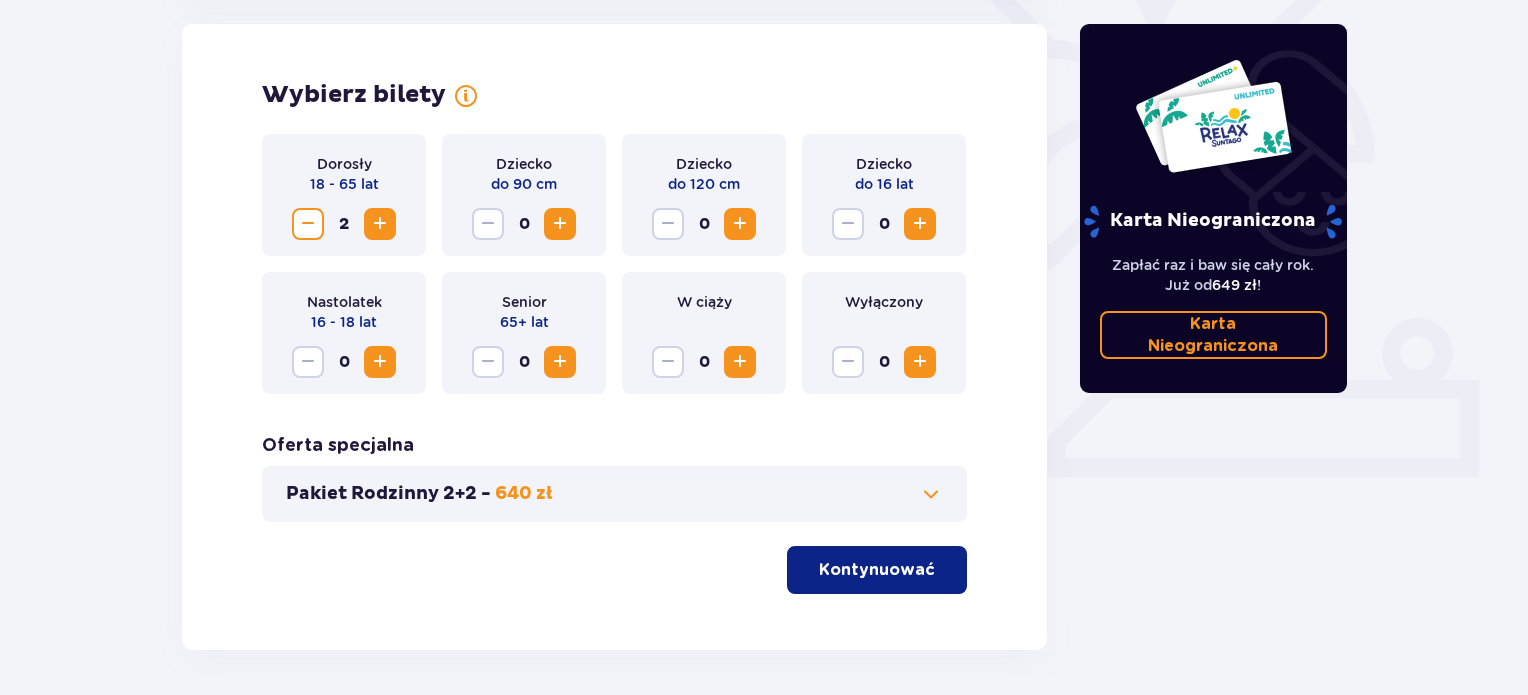 click on "Kontynuować" at bounding box center (877, 570) 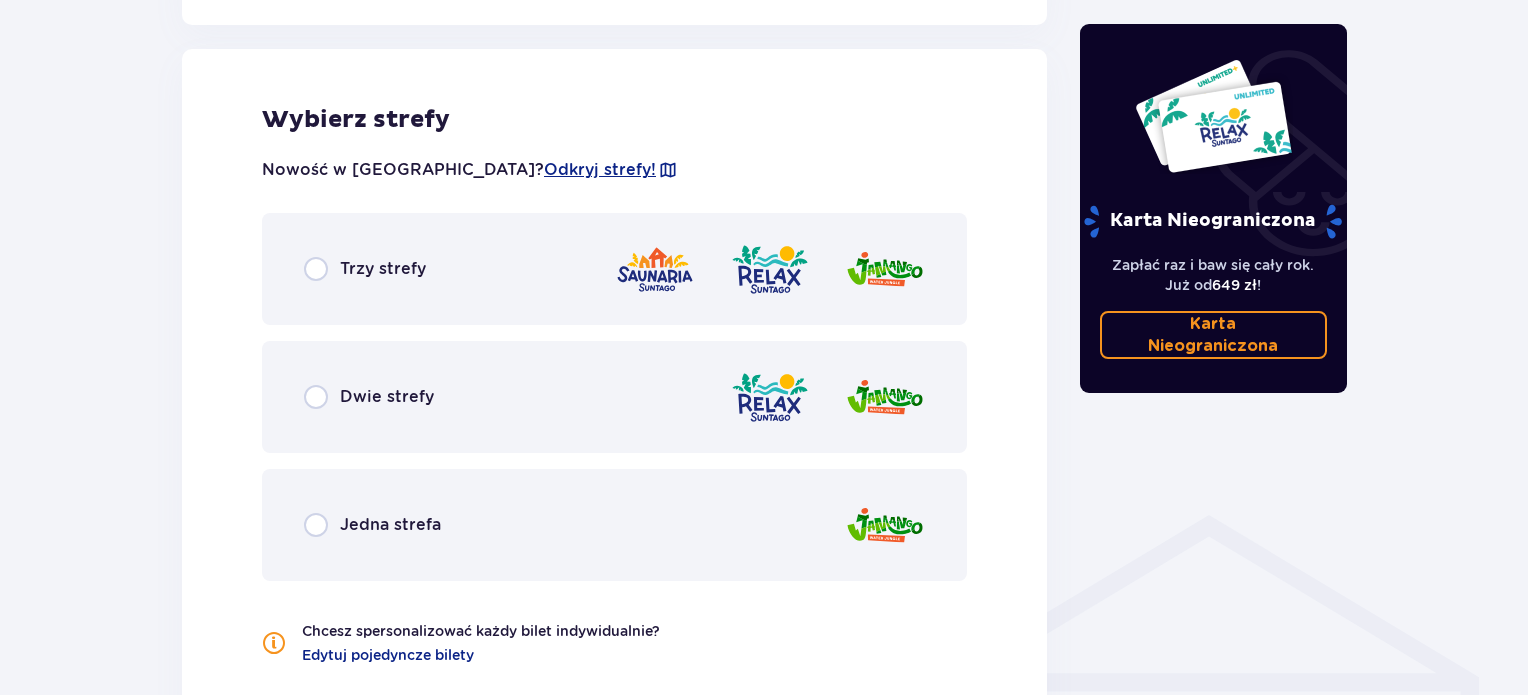 scroll, scrollTop: 1110, scrollLeft: 0, axis: vertical 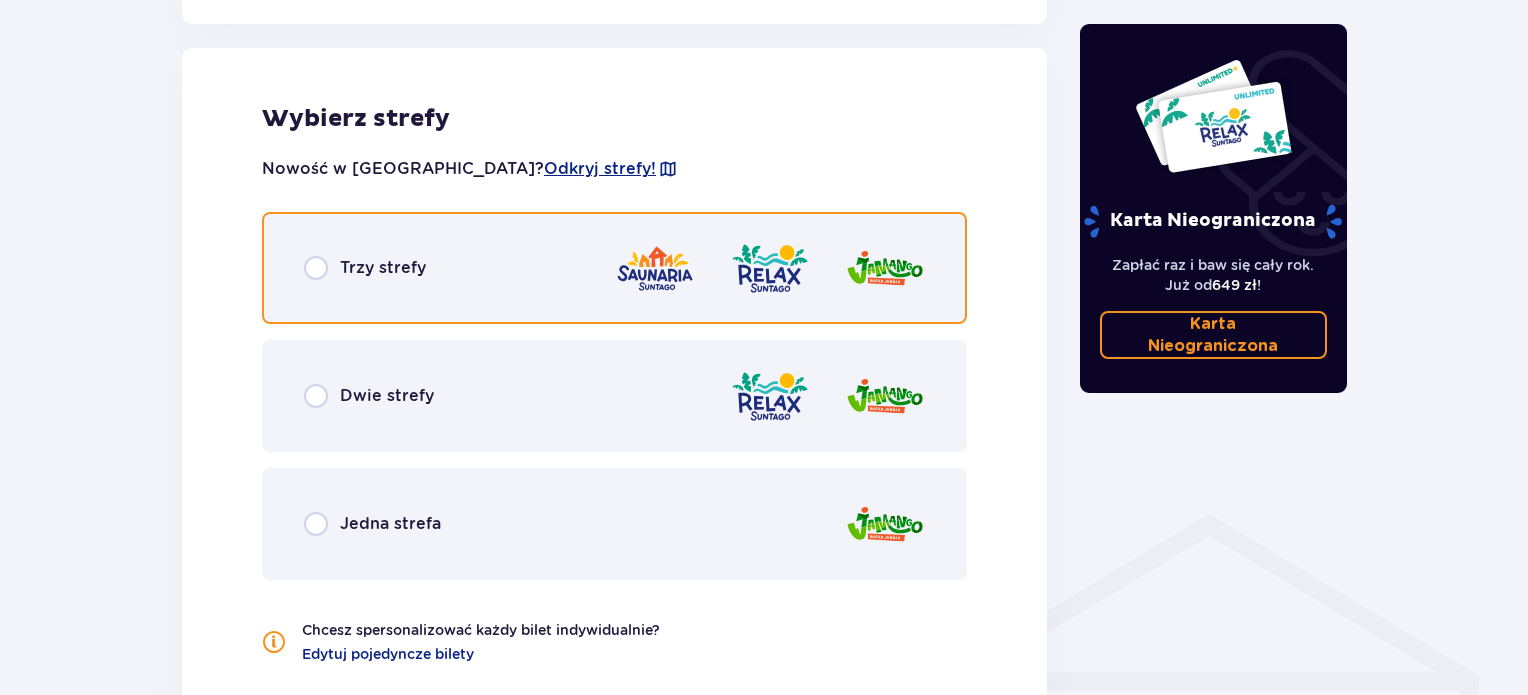 click at bounding box center (316, 268) 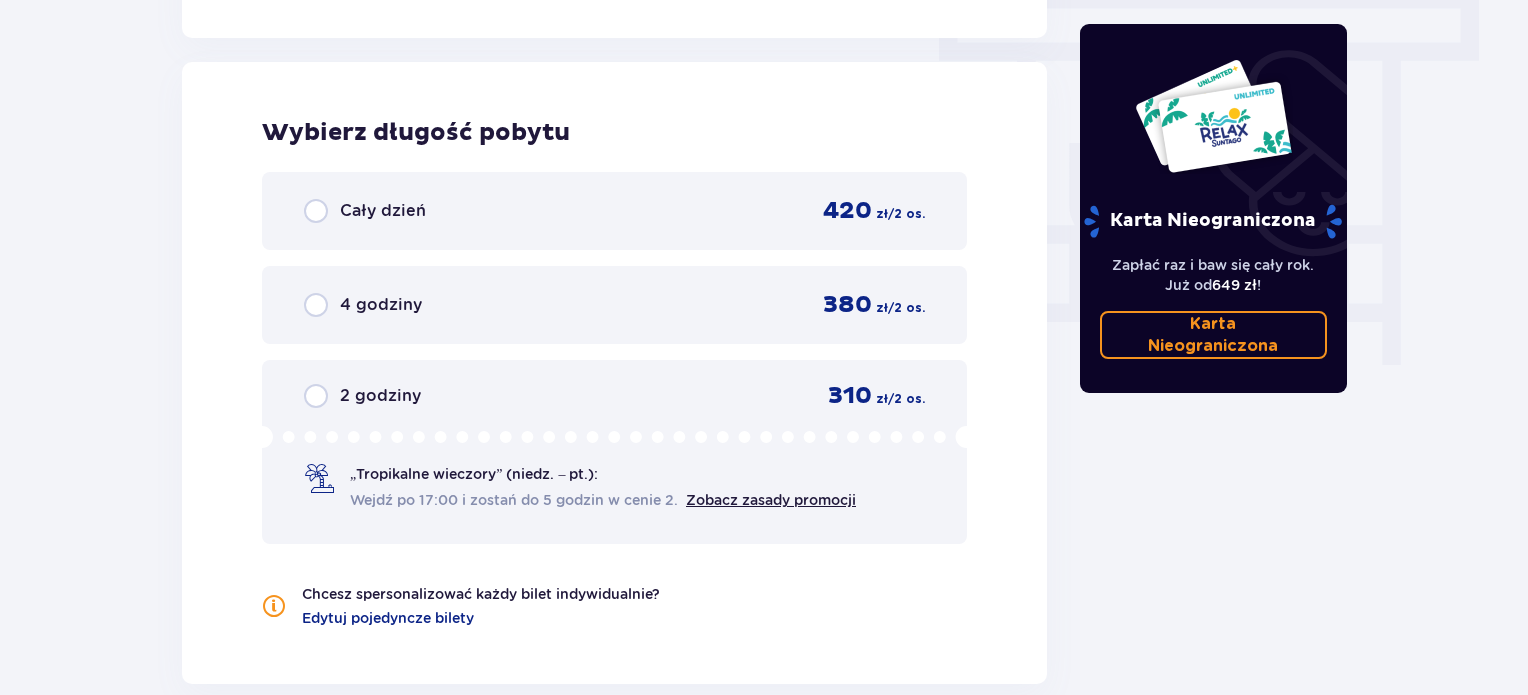 scroll, scrollTop: 1806, scrollLeft: 0, axis: vertical 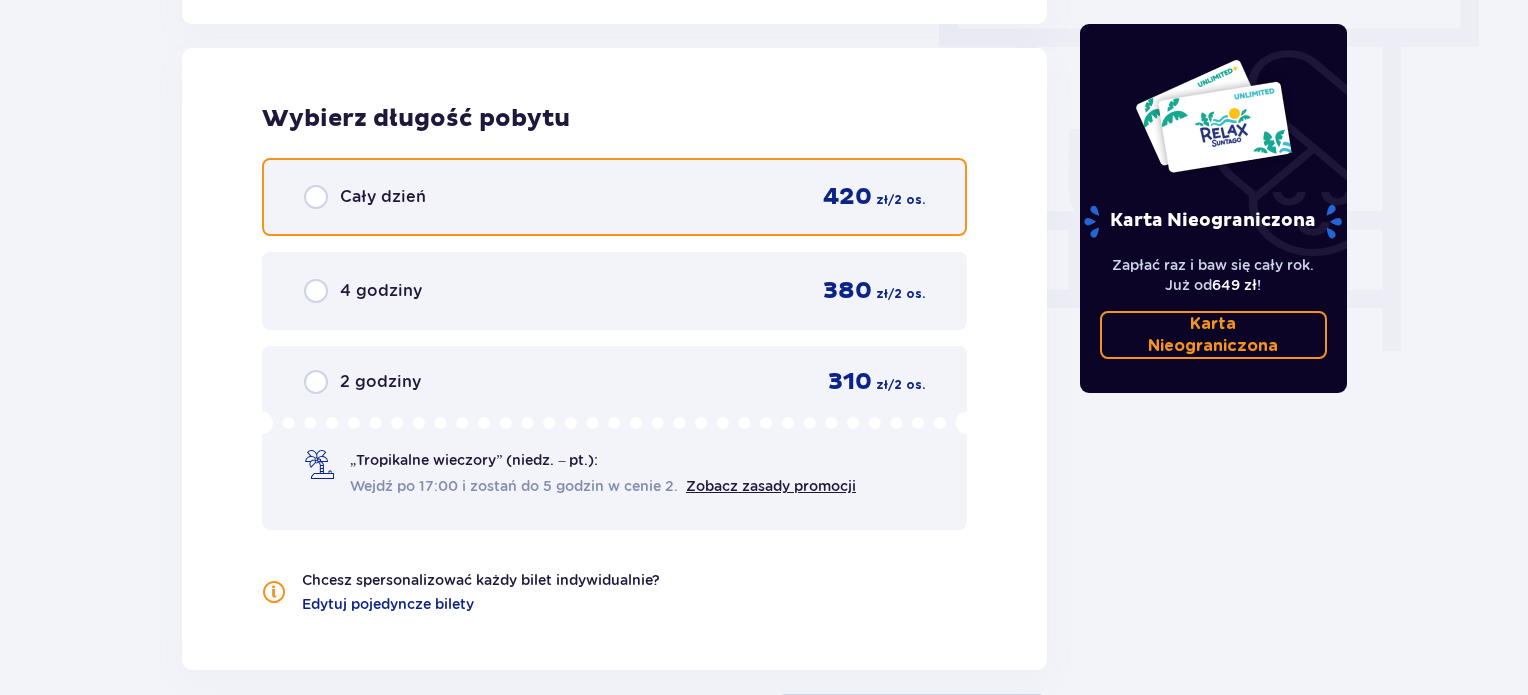 click at bounding box center (316, 197) 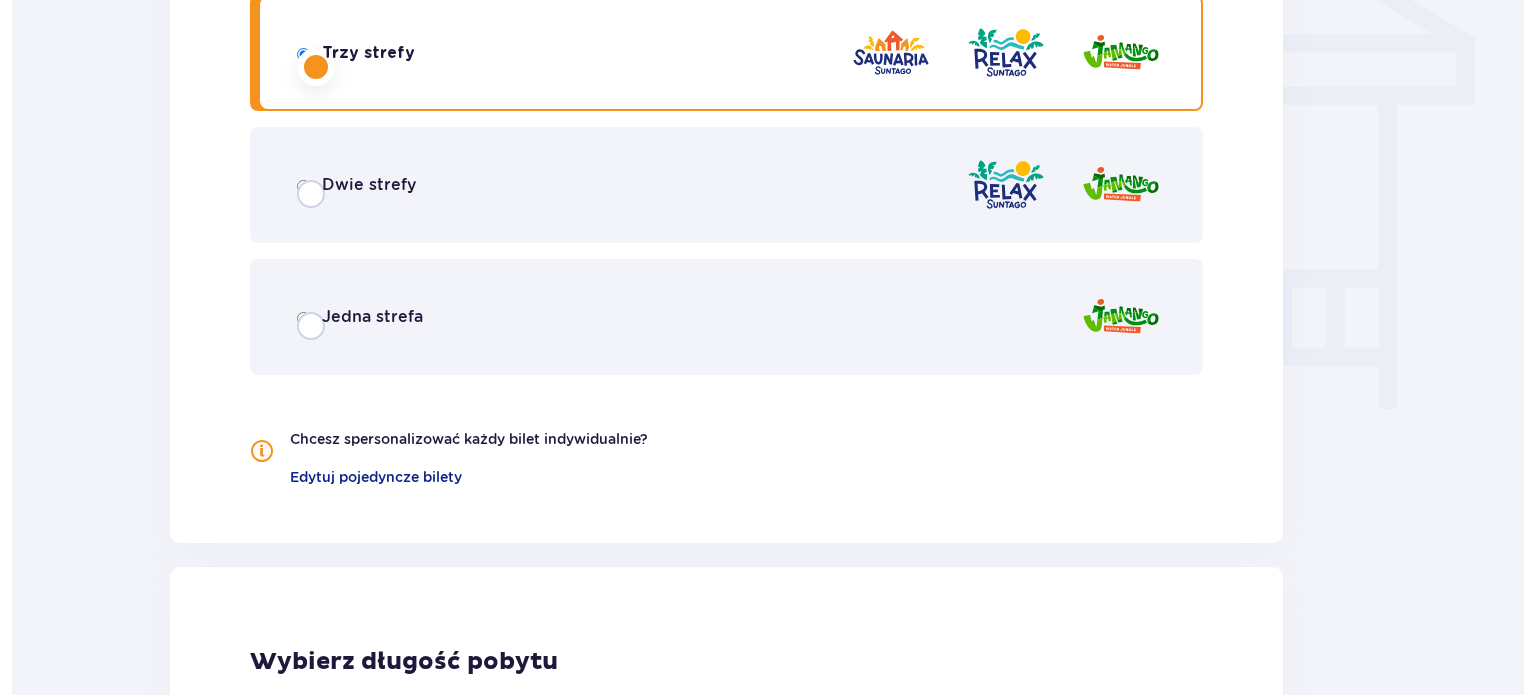 scroll, scrollTop: 0, scrollLeft: 0, axis: both 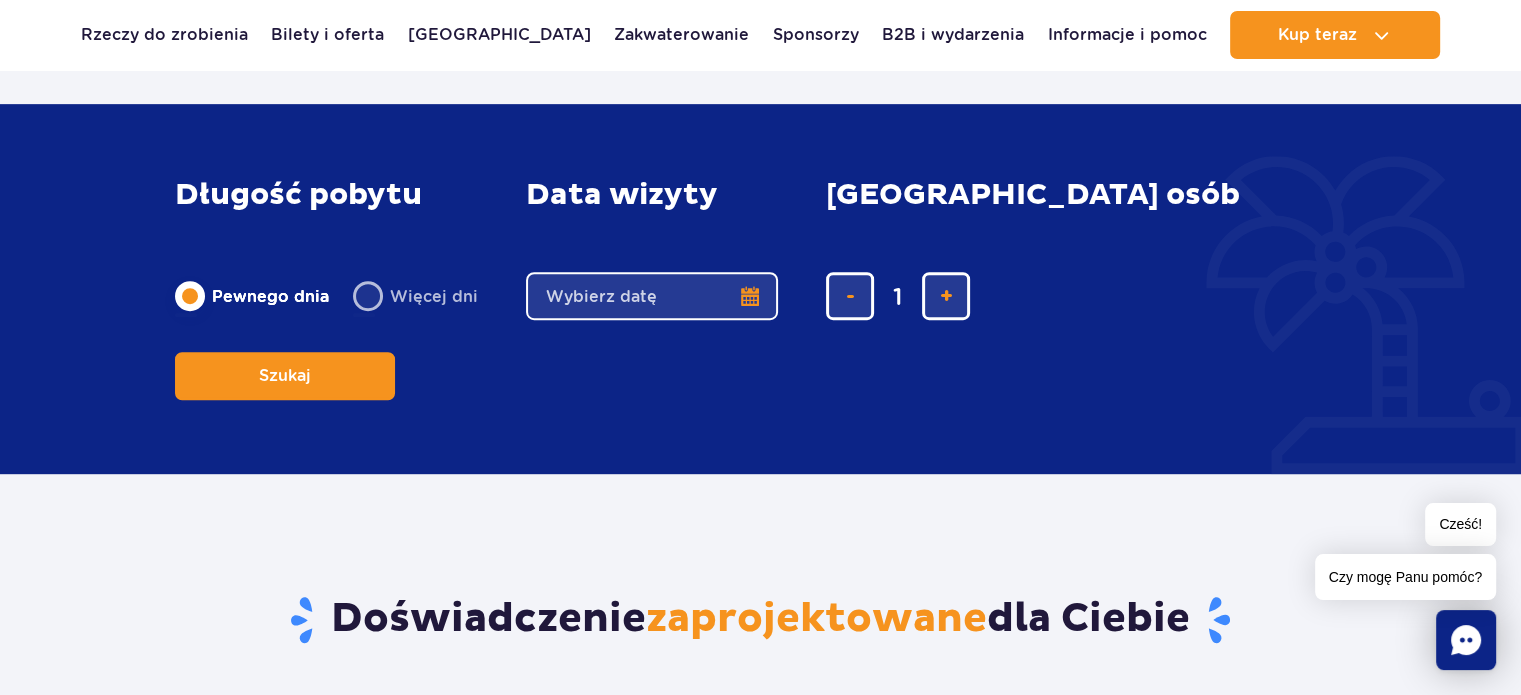 click on "Data od" at bounding box center [652, 296] 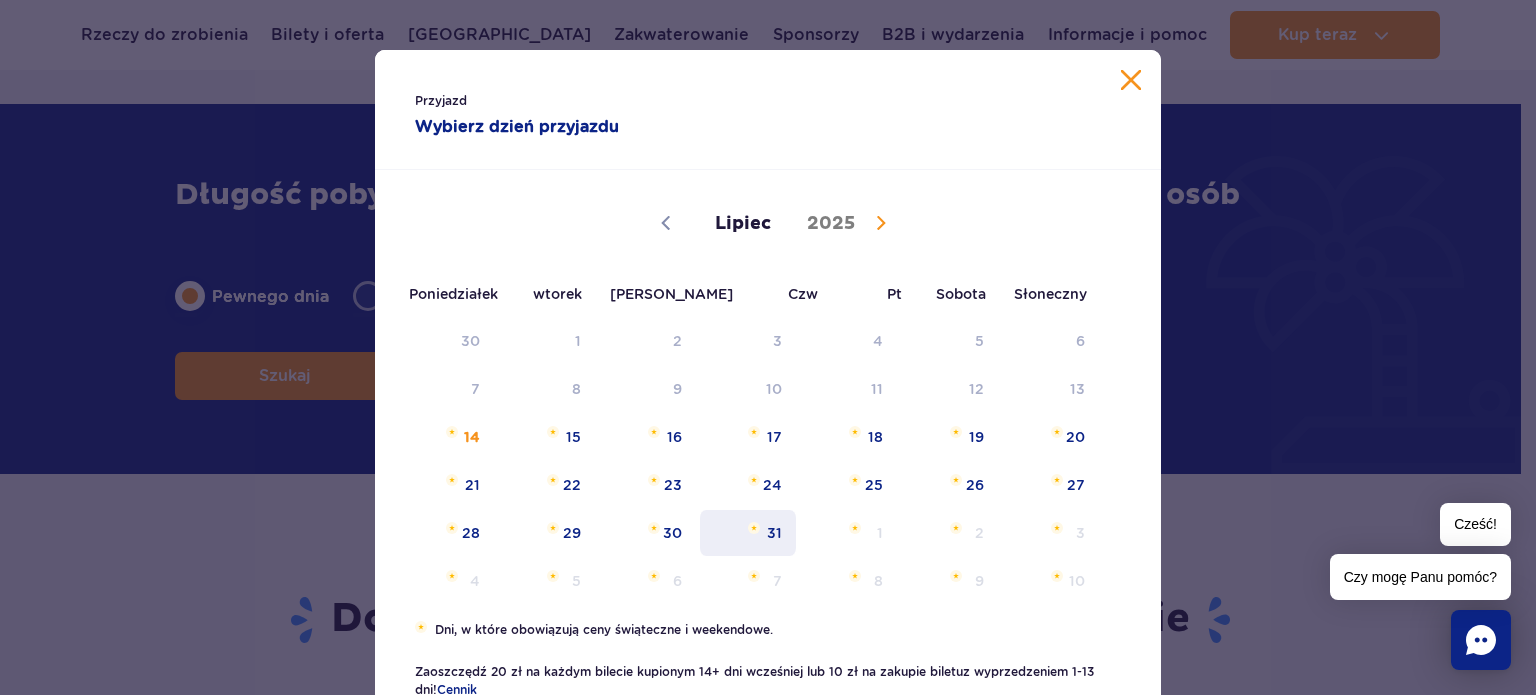 click on "31" at bounding box center (774, 533) 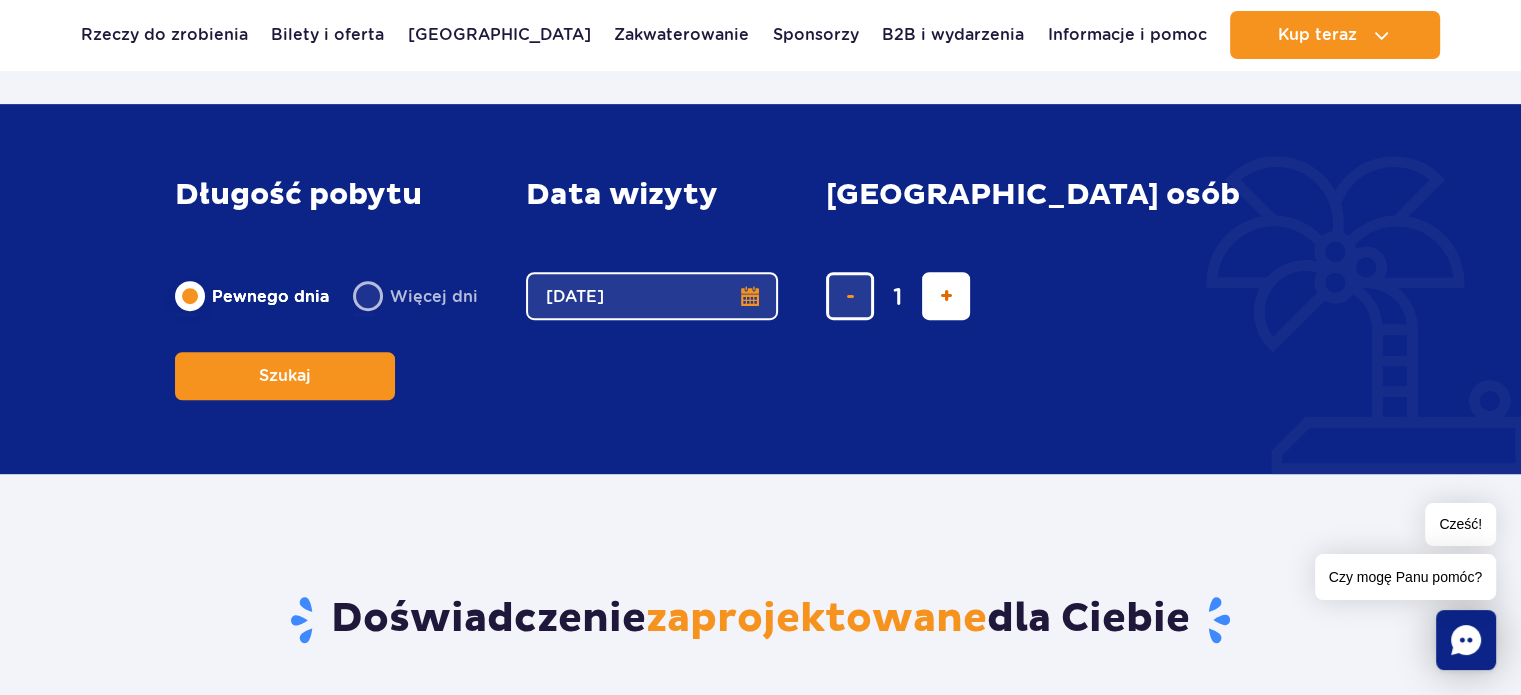 click at bounding box center (946, 296) 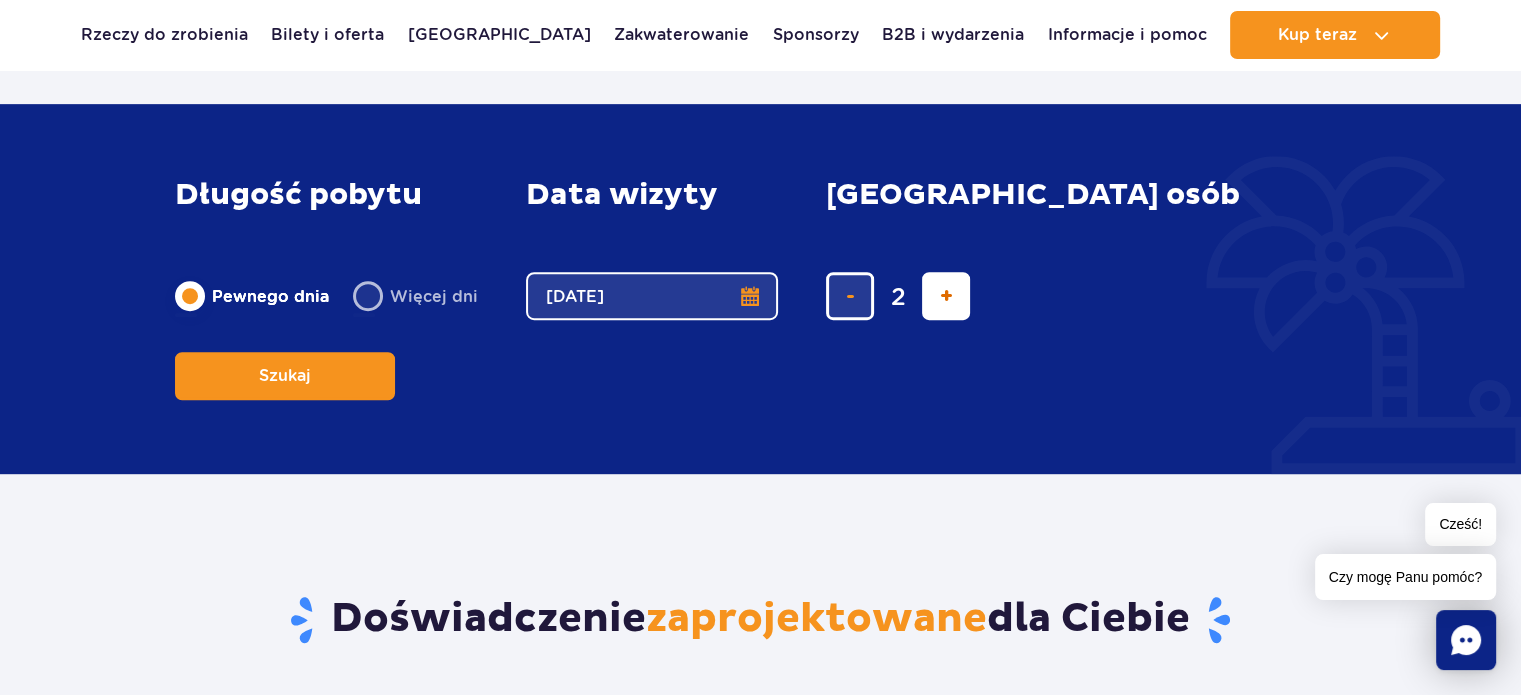 type on "2" 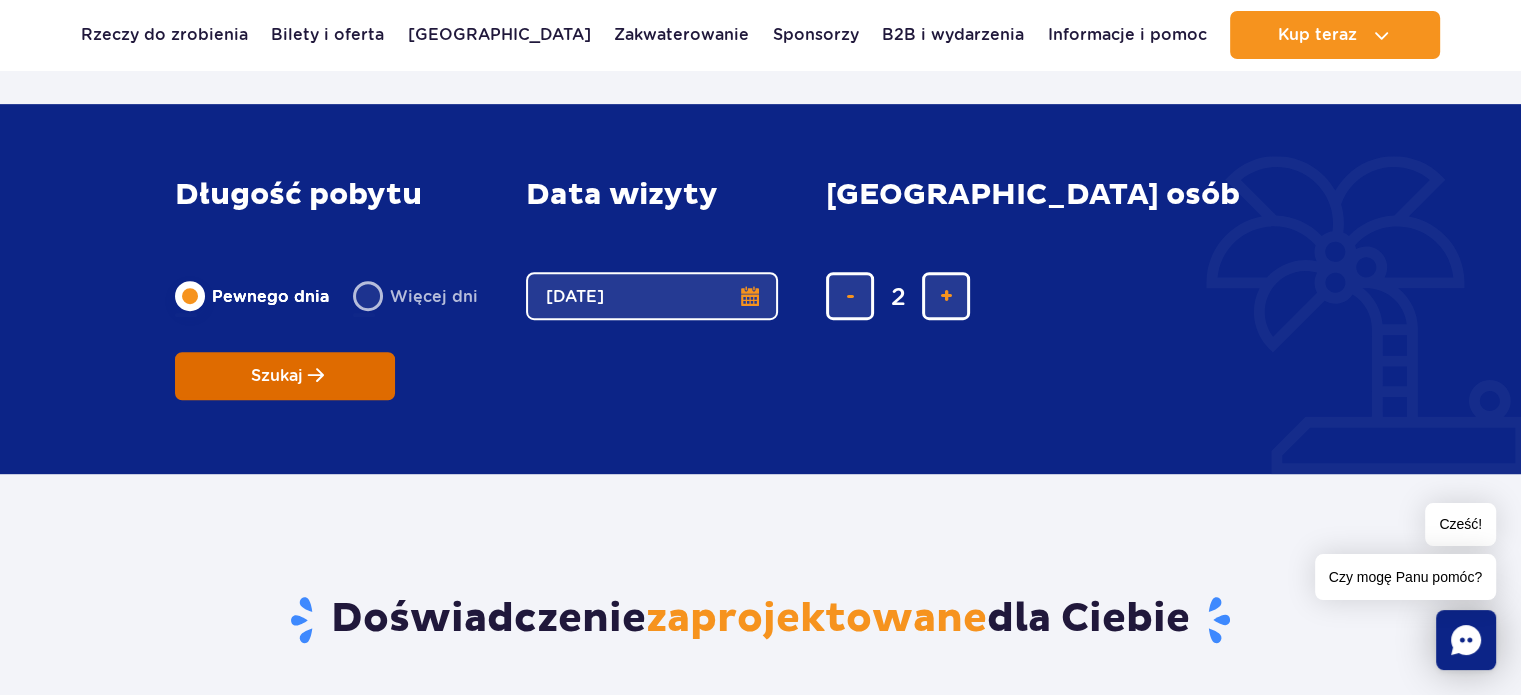 click on "Szukaj" at bounding box center (277, 376) 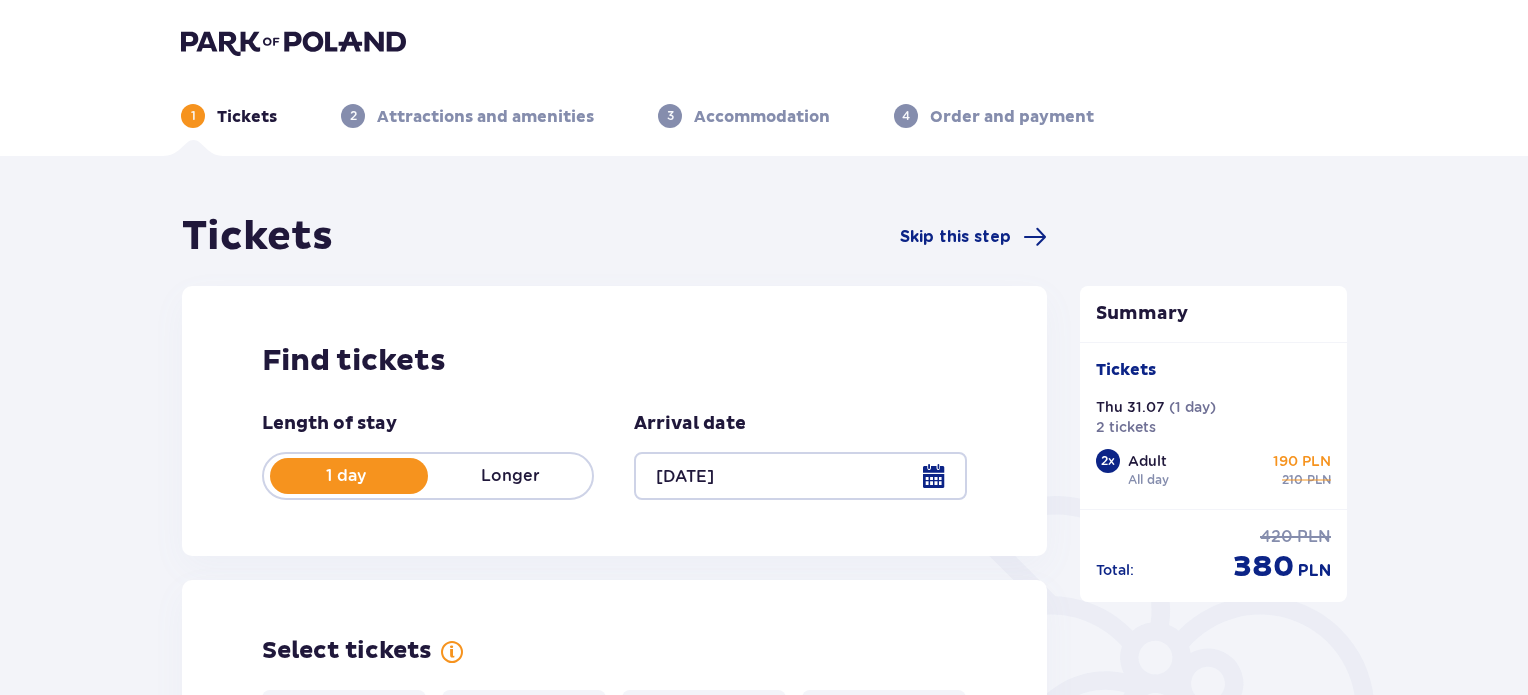 scroll, scrollTop: 0, scrollLeft: 0, axis: both 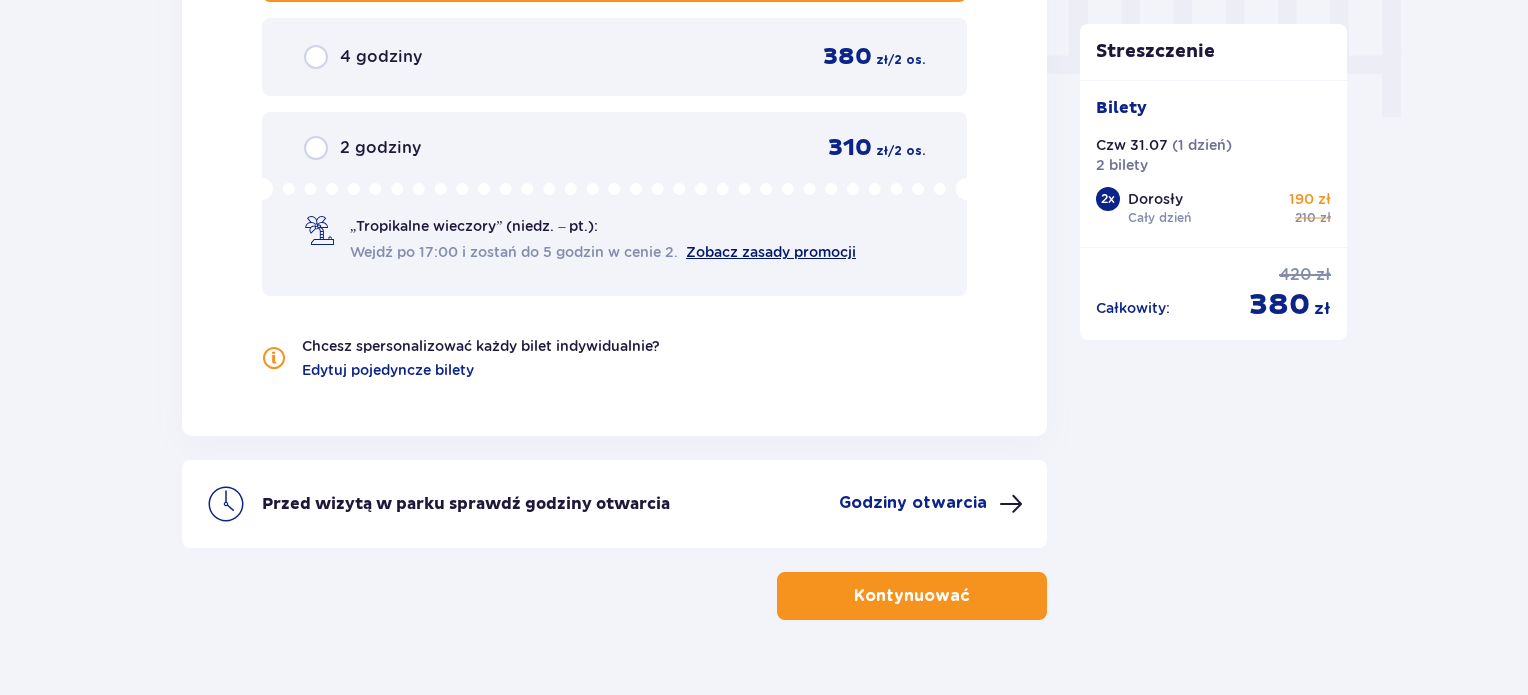 click on "Zobacz zasady promocji" at bounding box center [771, 252] 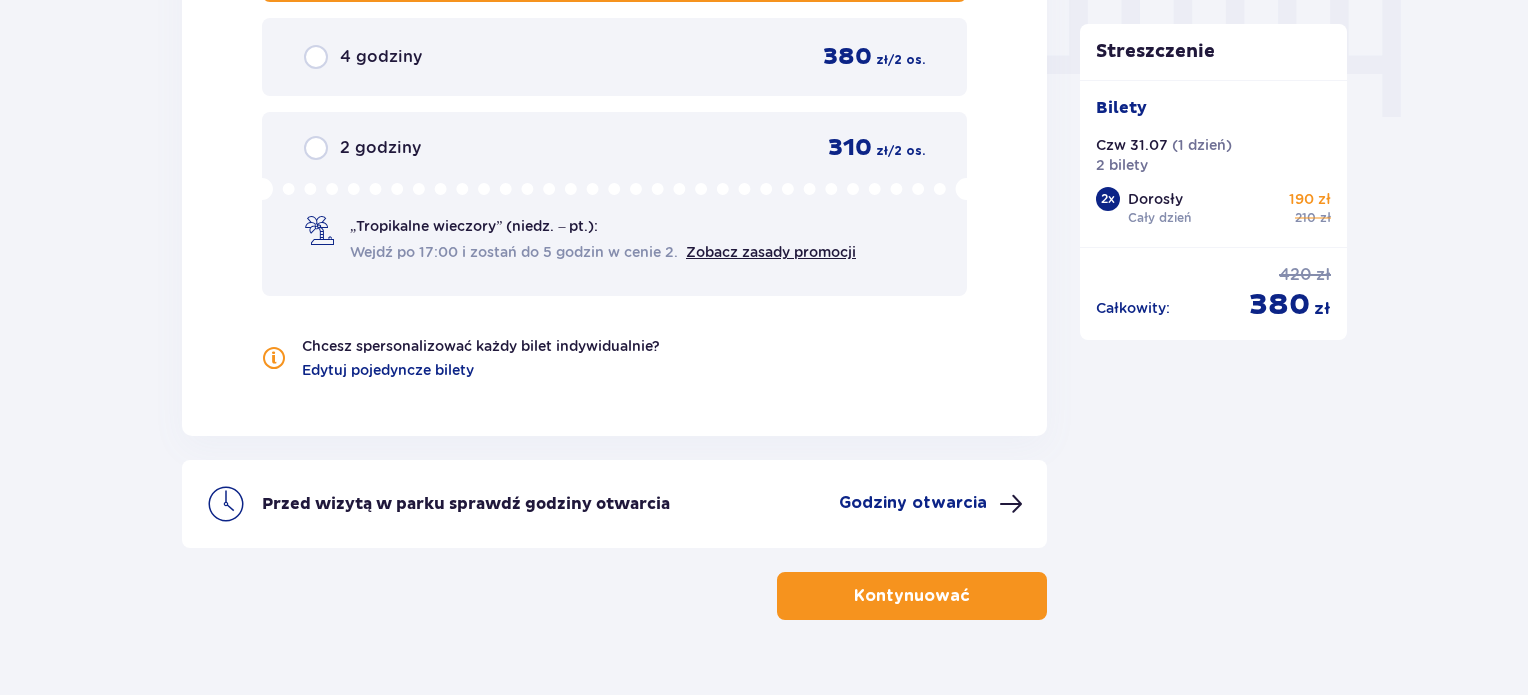 click at bounding box center (1011, 504) 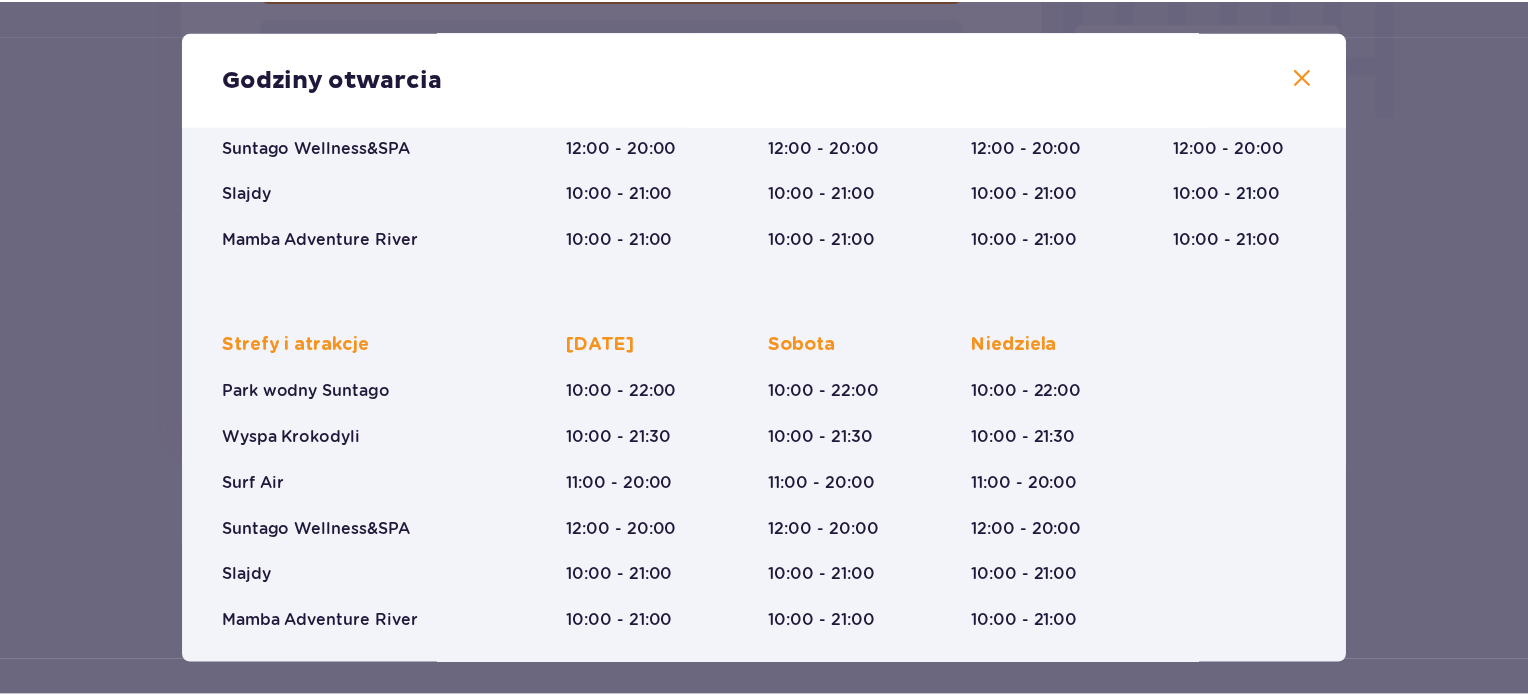 scroll, scrollTop: 336, scrollLeft: 0, axis: vertical 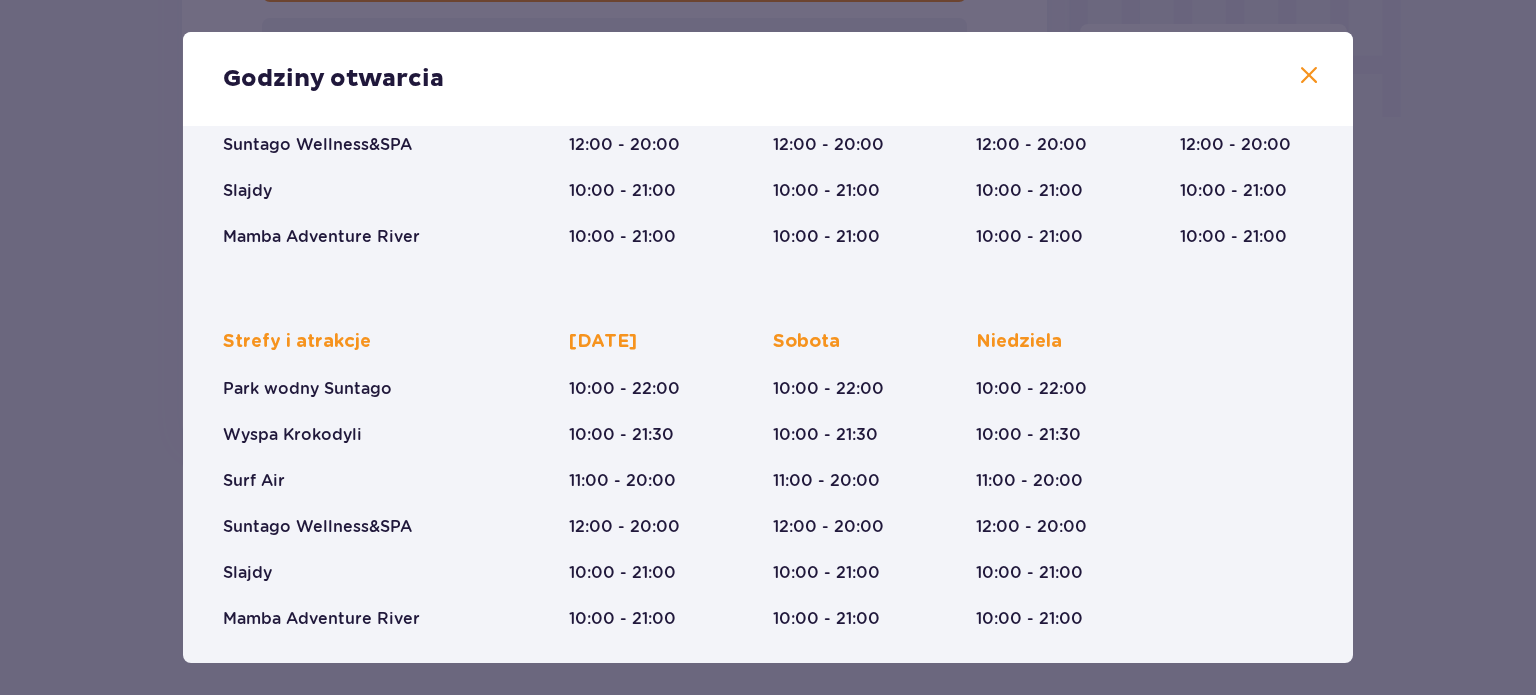 click on "Strefy i atrakcje Park wodny Suntago Wyspa Krokodyli Surf Air Suntago Wellness&SPA Slajdy Mamba Adventure River Piątek 10:00 - 22:00 10:00 - 21:30 11:00 - 20:00 12:00 - 20:00 10:00 - 21:00 10:00 - 21:00 Sobota 10:00 - 22:00 10:00 - 21:30 11:00 - 20:00 12:00 - 20:00 10:00 - 21:00 10:00 - 21:00 Niedziela 10:00 - 22:00 10:00 - 21:30 11:00 - 20:00 12:00 - 20:00 10:00 - 21:00 10:00 - 21:00" at bounding box center (768, 464) 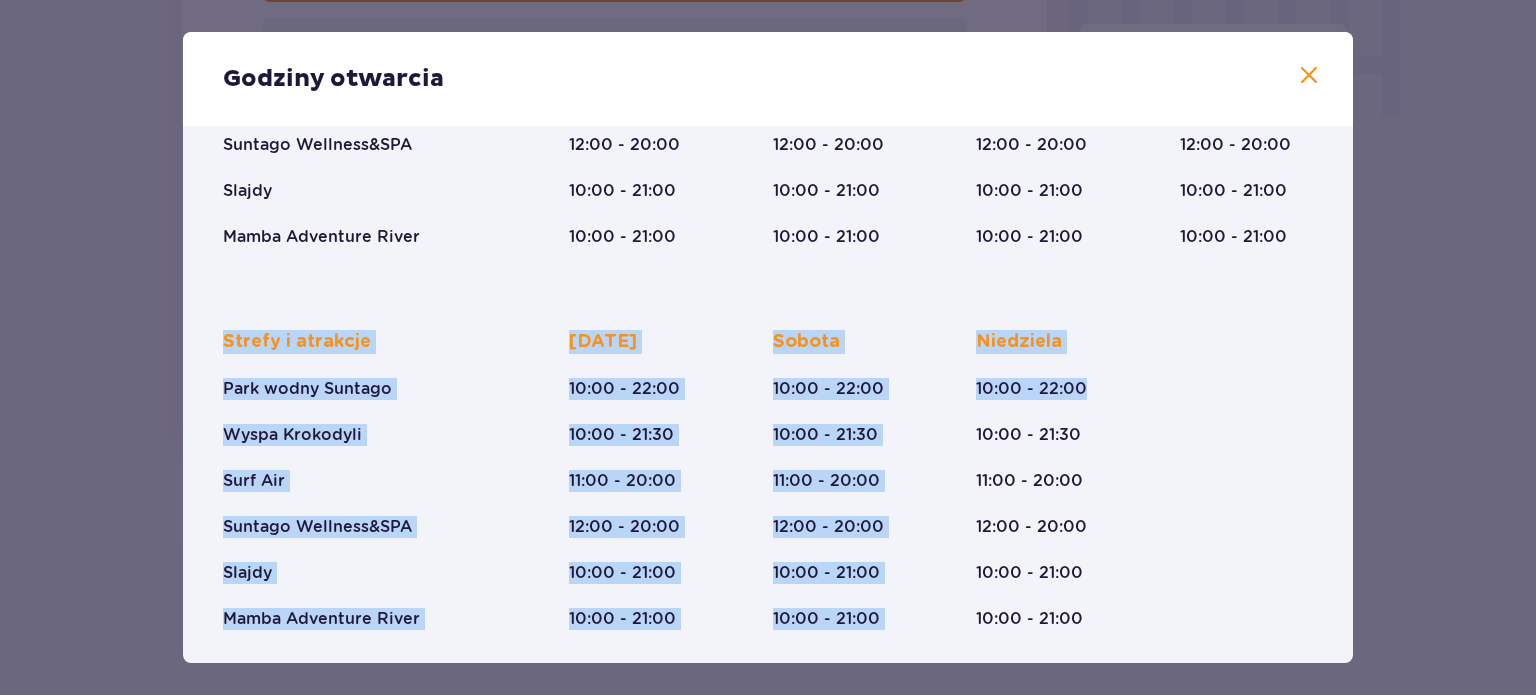 drag, startPoint x: 1356, startPoint y: 296, endPoint x: 1344, endPoint y: 252, distance: 45.607018 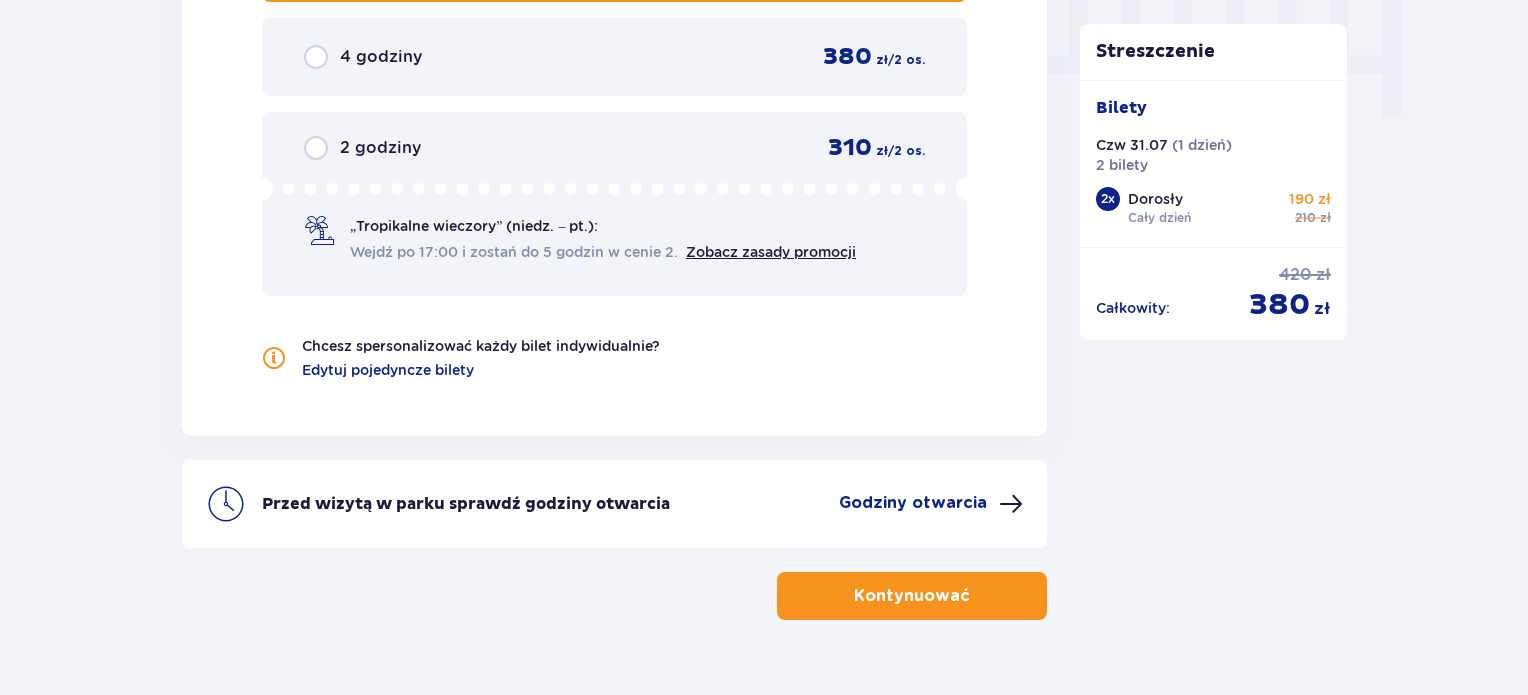 click on "Godziny otwarcia" at bounding box center (913, 503) 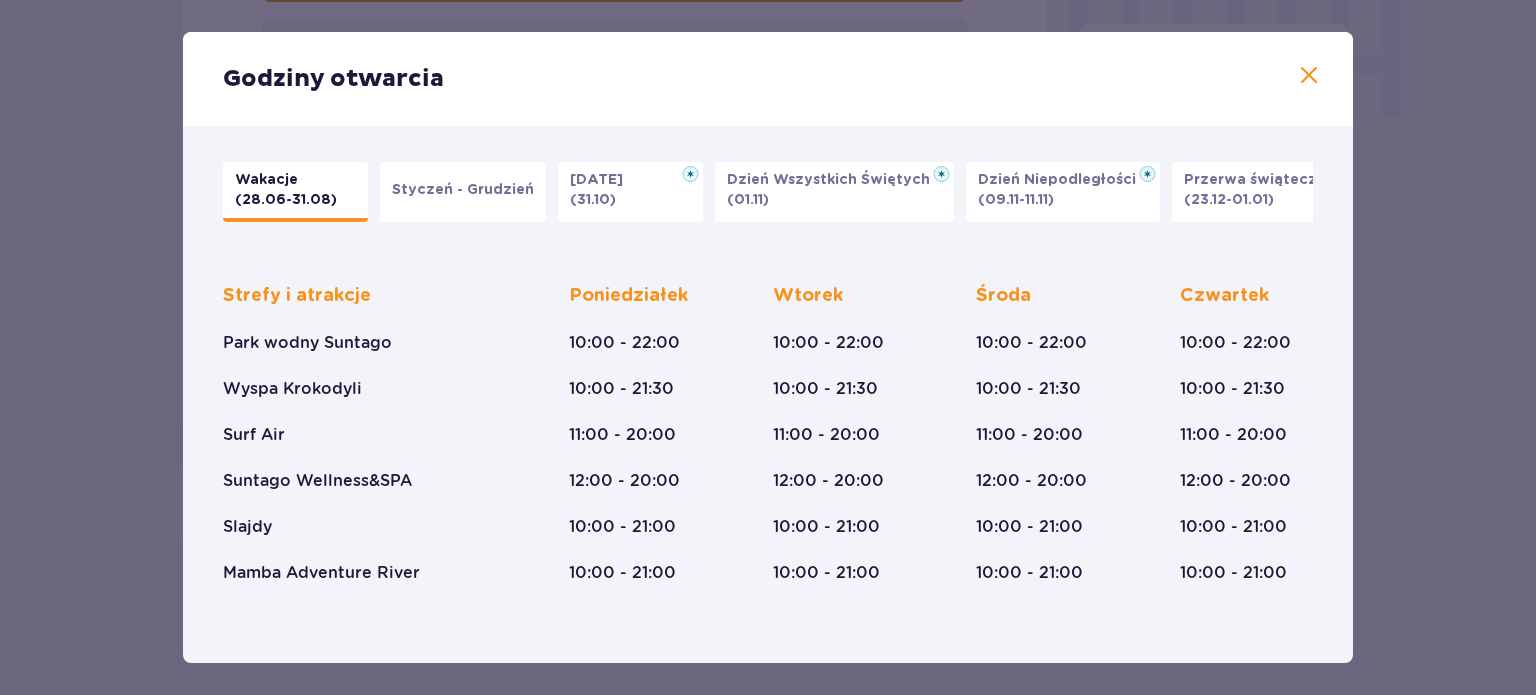 click at bounding box center [1309, 76] 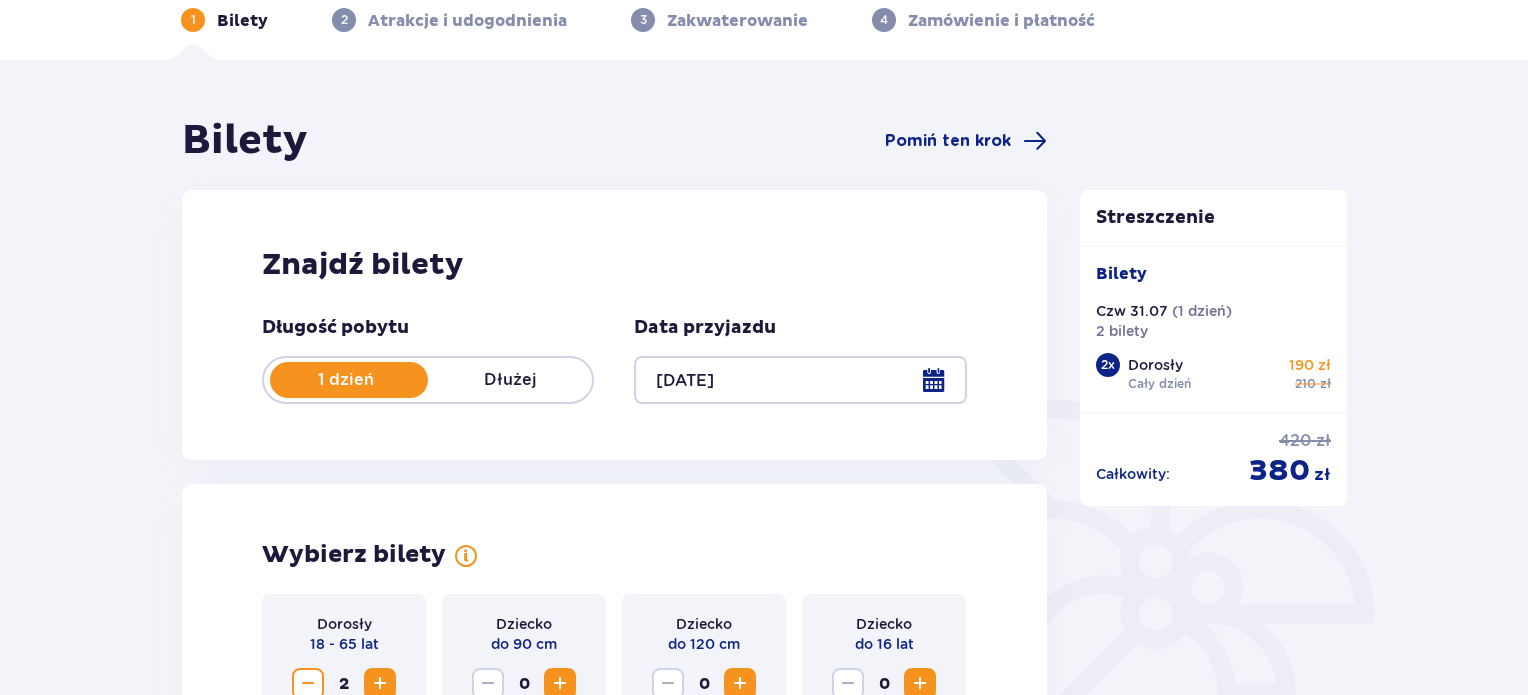 scroll, scrollTop: 105, scrollLeft: 0, axis: vertical 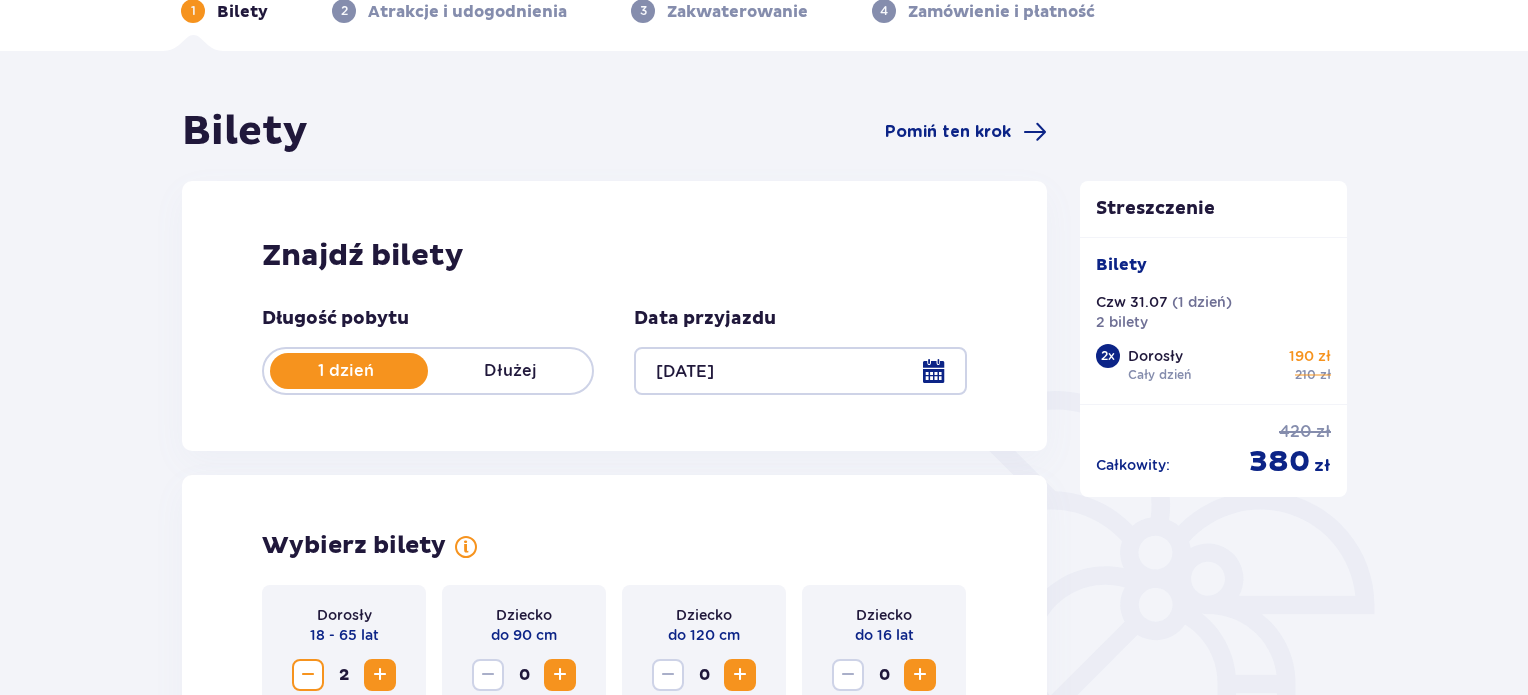 click on "1 dzień Dłużej" at bounding box center (428, 371) 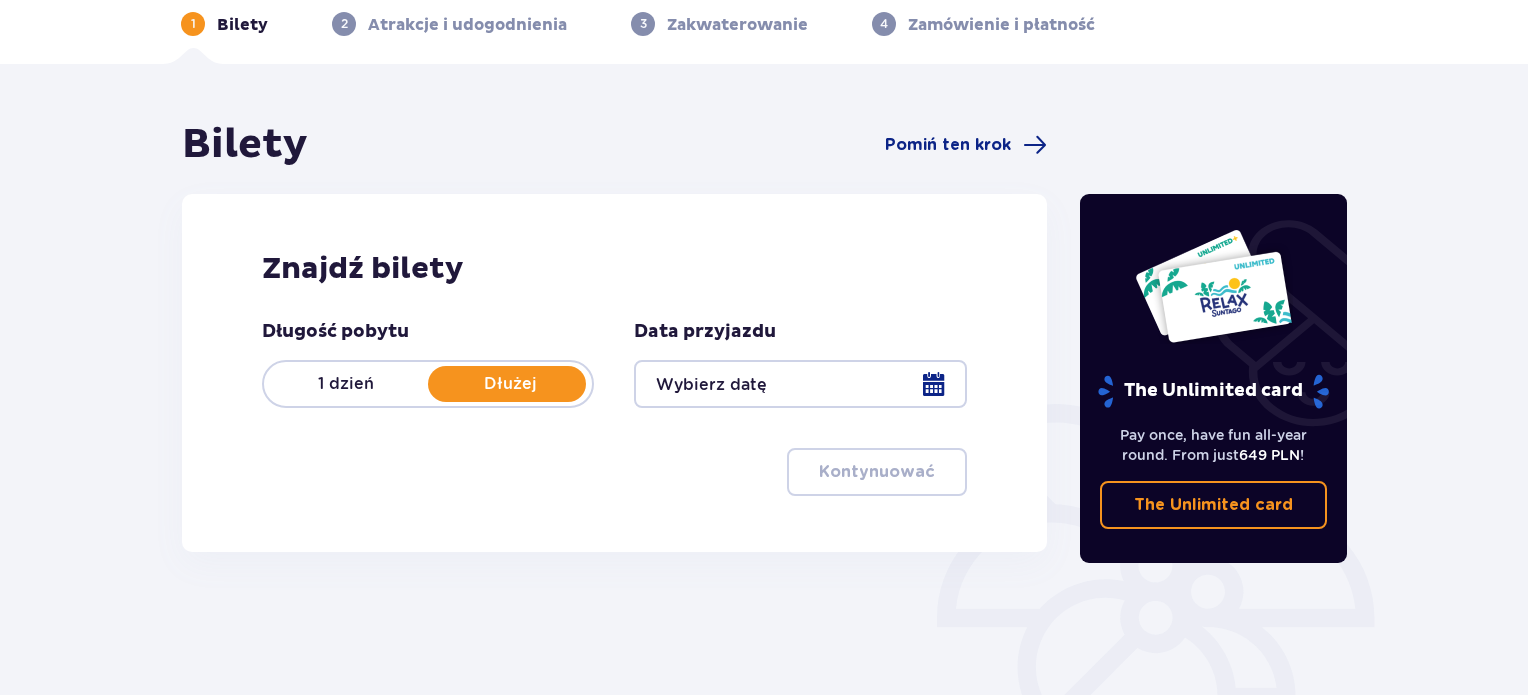 scroll, scrollTop: 105, scrollLeft: 0, axis: vertical 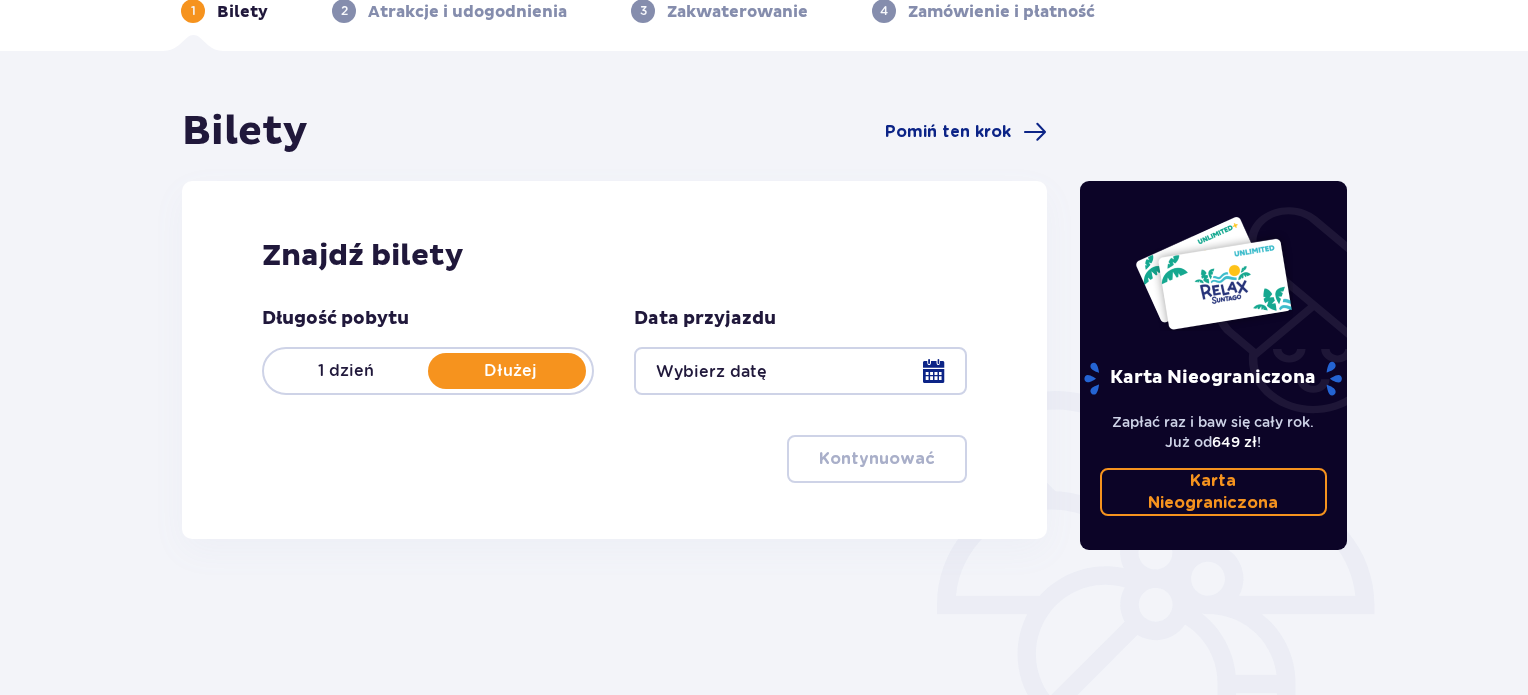 click at bounding box center [800, 371] 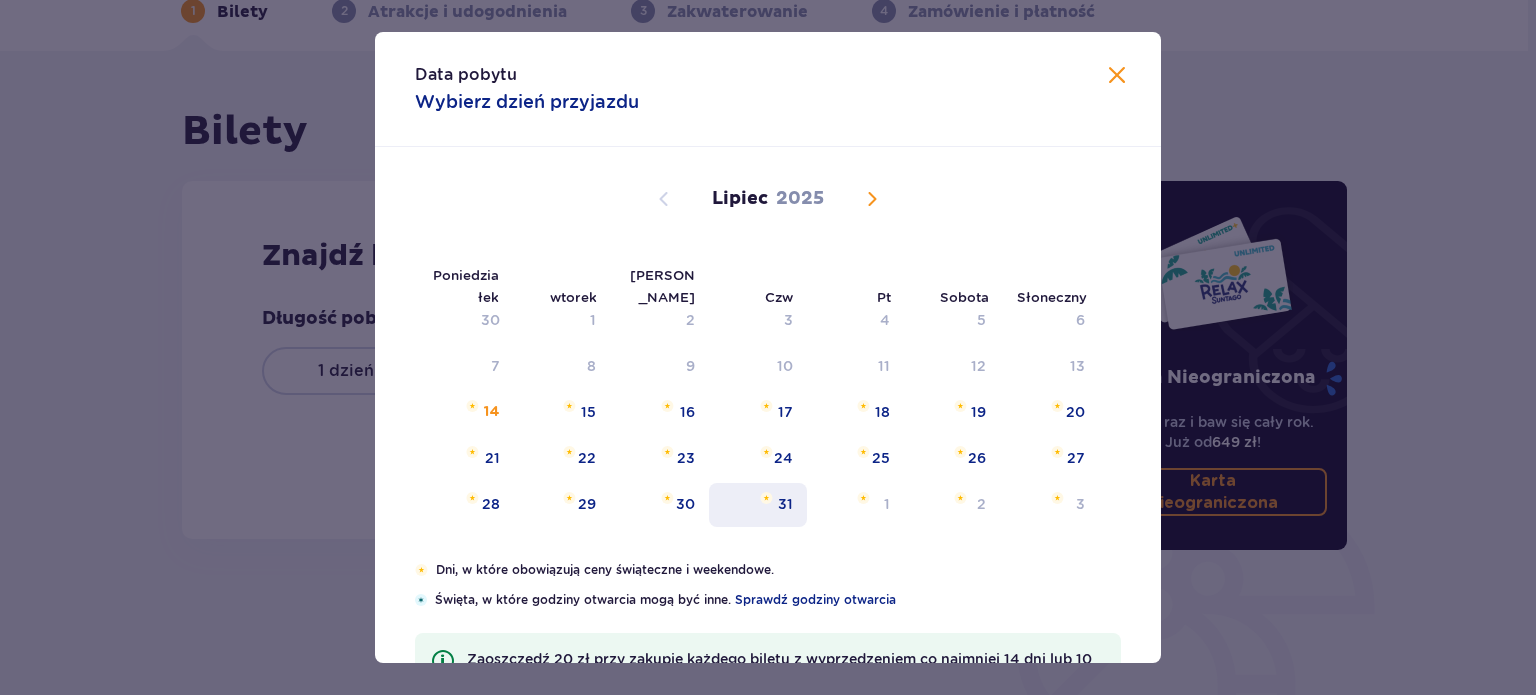 click on "31" at bounding box center (758, 505) 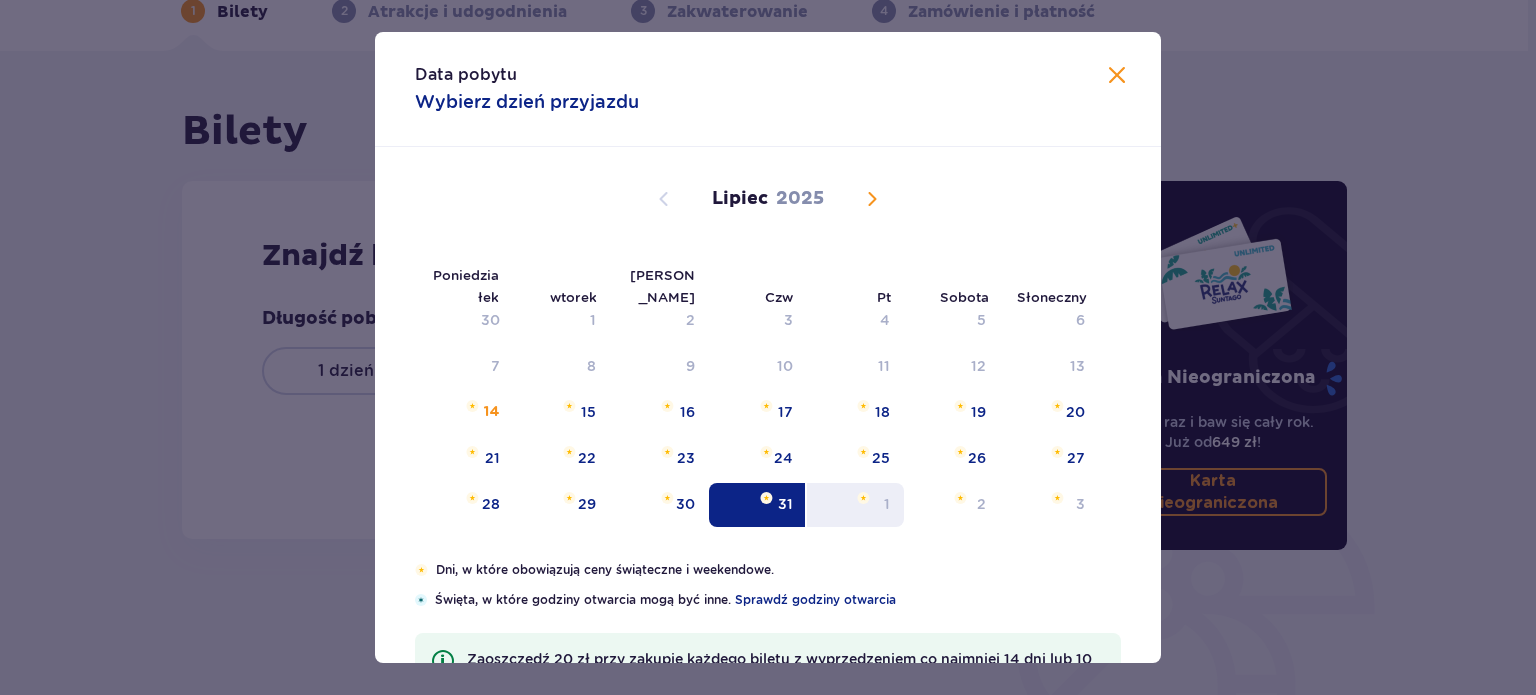 click on "1" at bounding box center (855, 505) 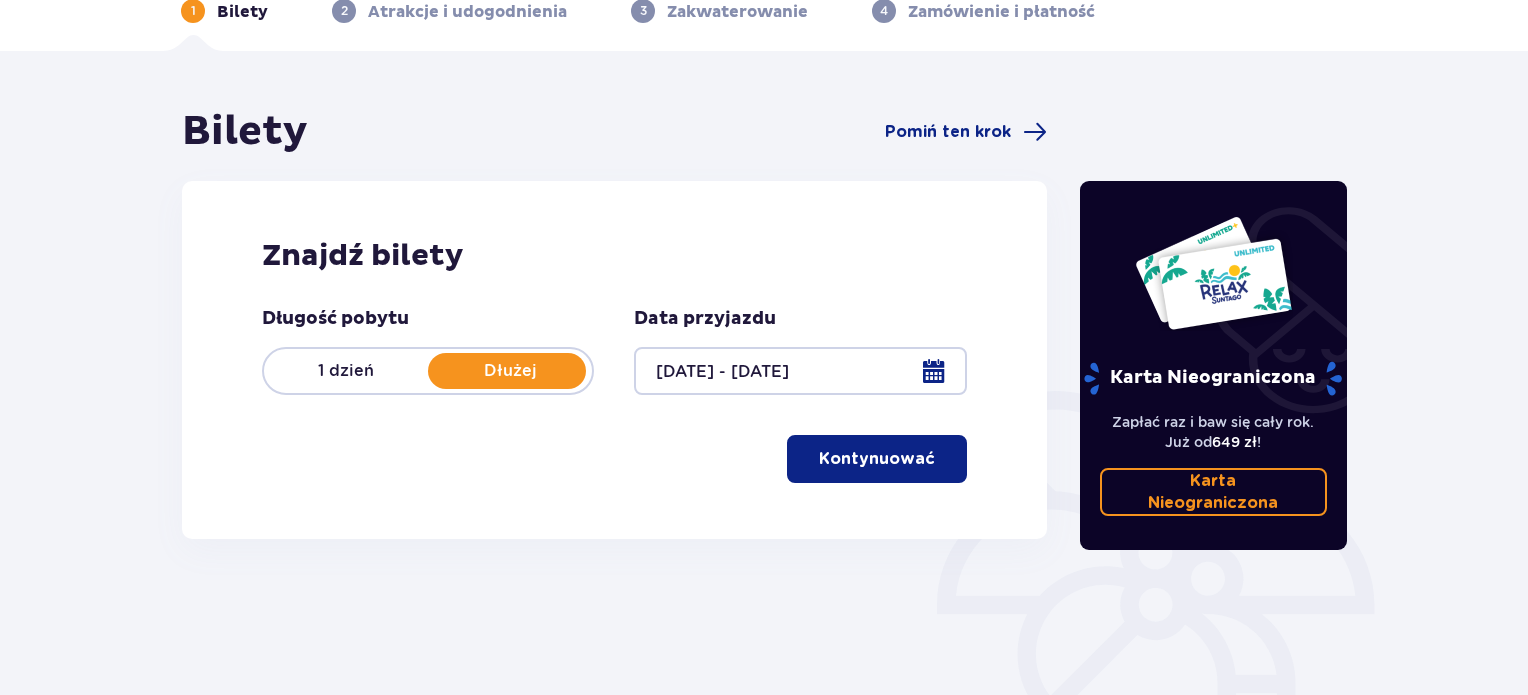 click on "Kontynuować" at bounding box center (877, 459) 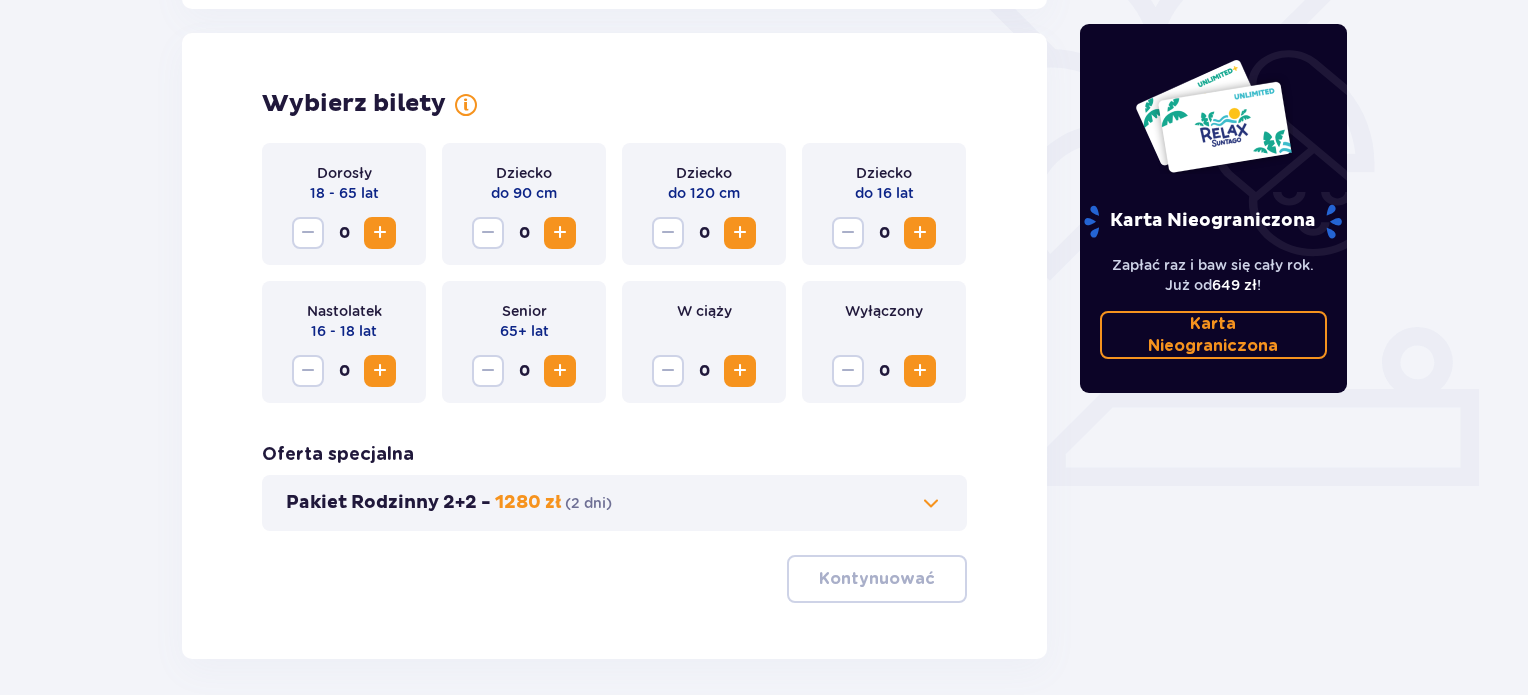 scroll, scrollTop: 556, scrollLeft: 0, axis: vertical 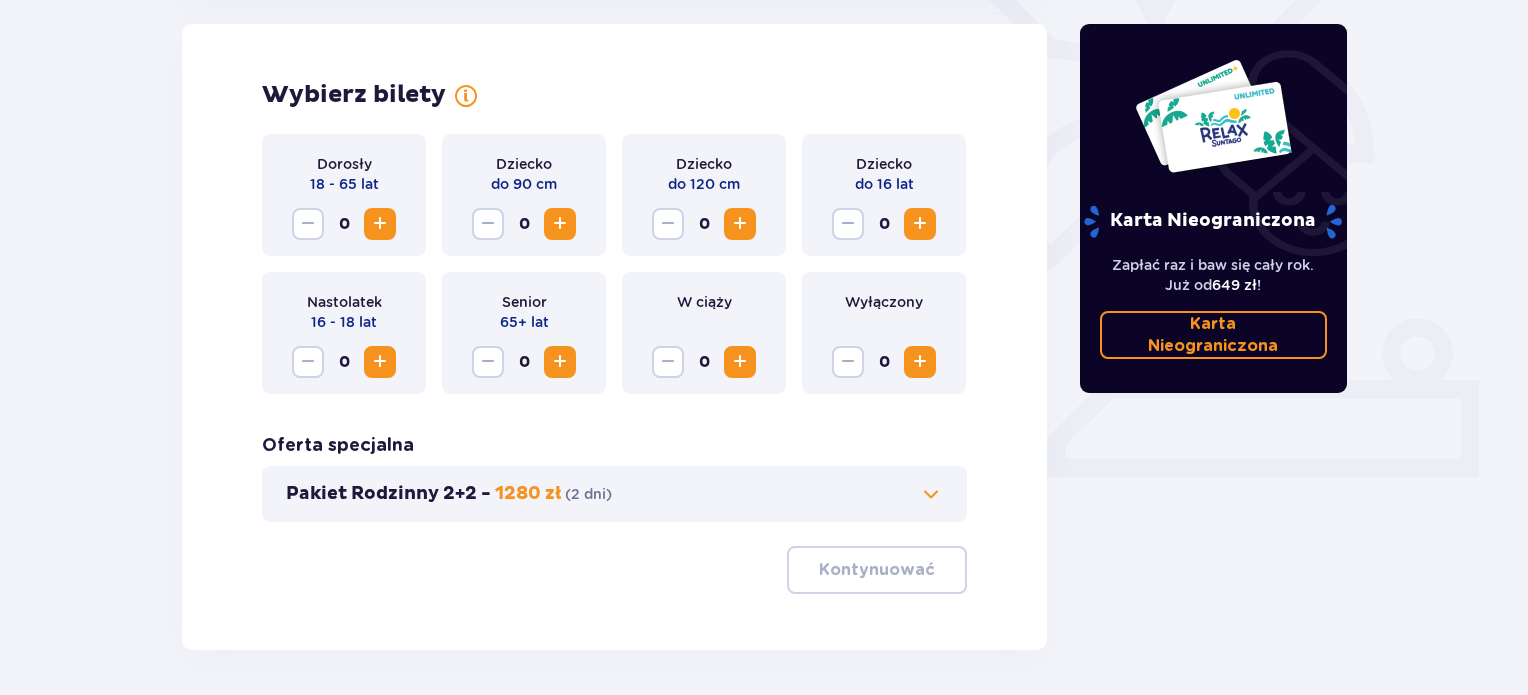 click at bounding box center [380, 224] 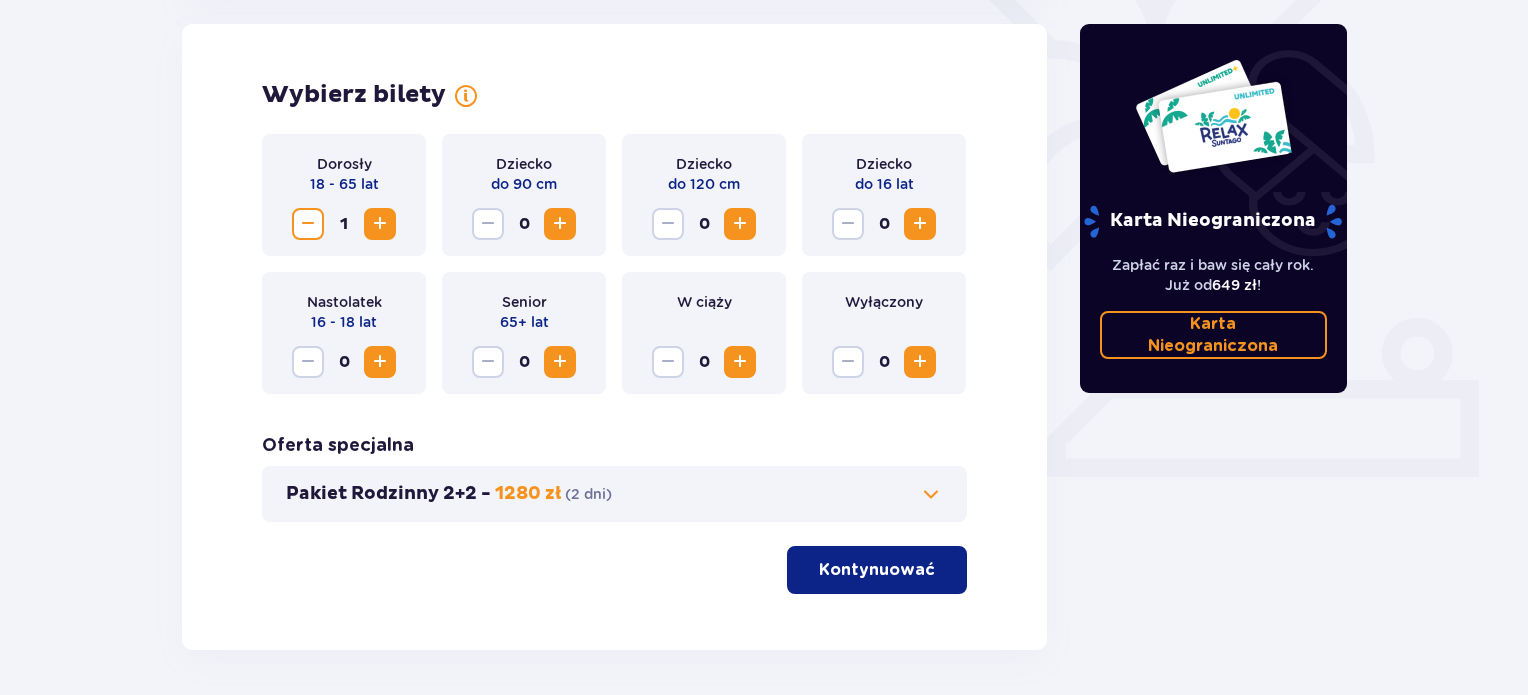 click at bounding box center [380, 224] 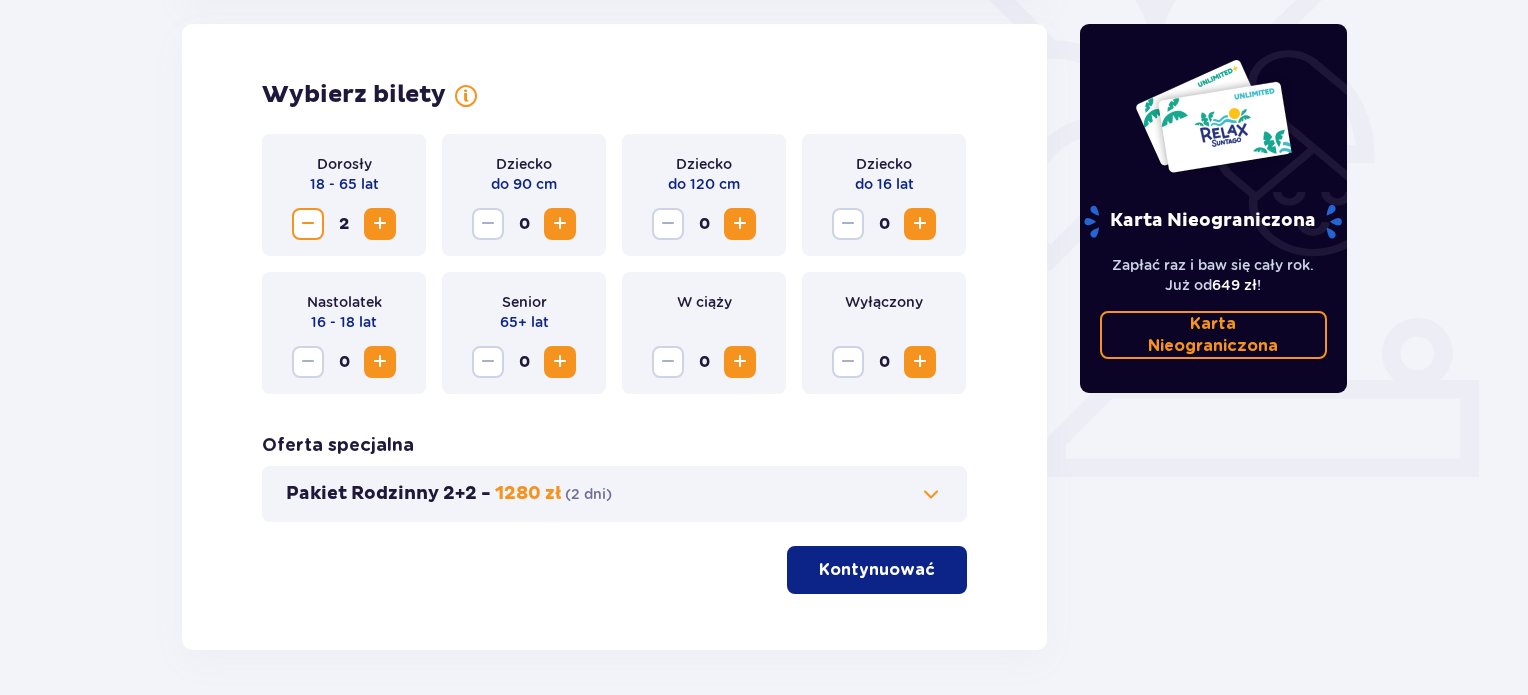 click at bounding box center (939, 570) 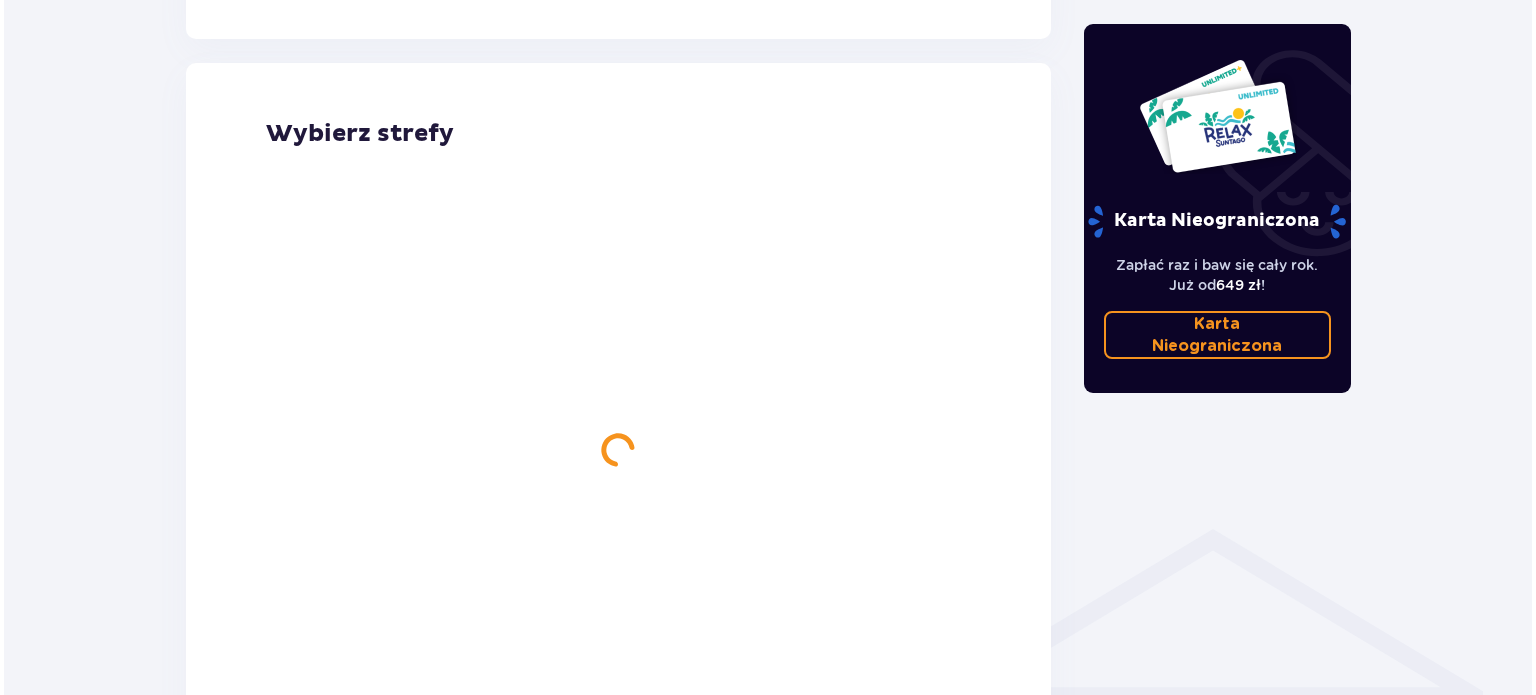 scroll, scrollTop: 1110, scrollLeft: 0, axis: vertical 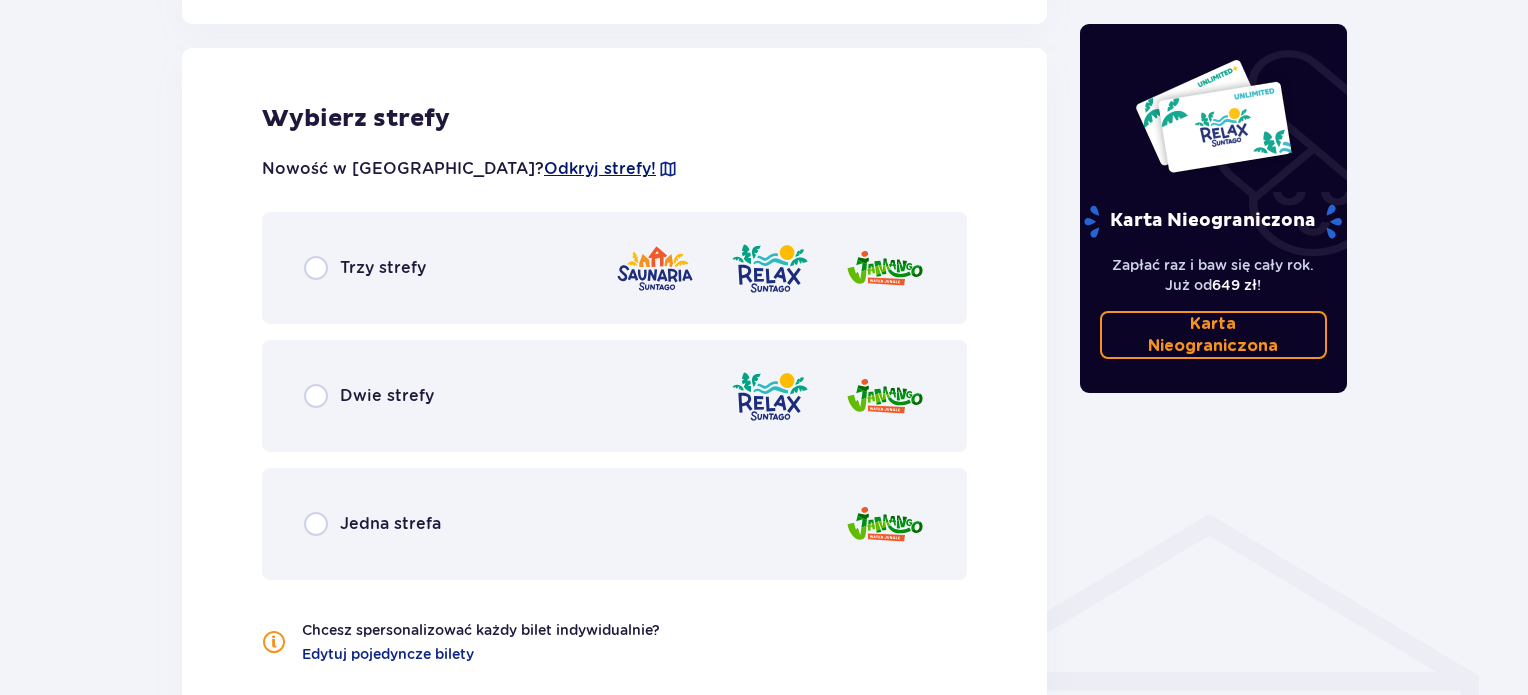 click on "Odkryj strefy!" at bounding box center (600, 168) 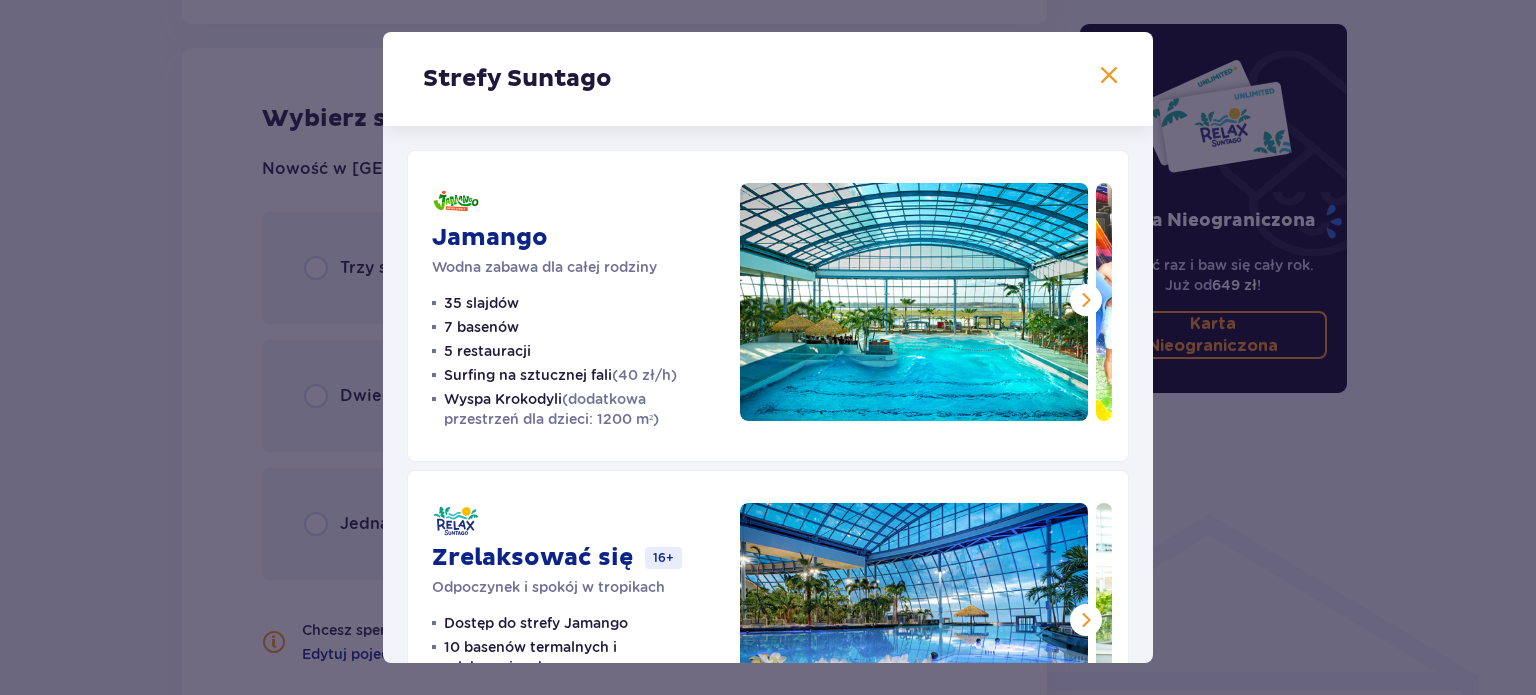 click at bounding box center (1086, 300) 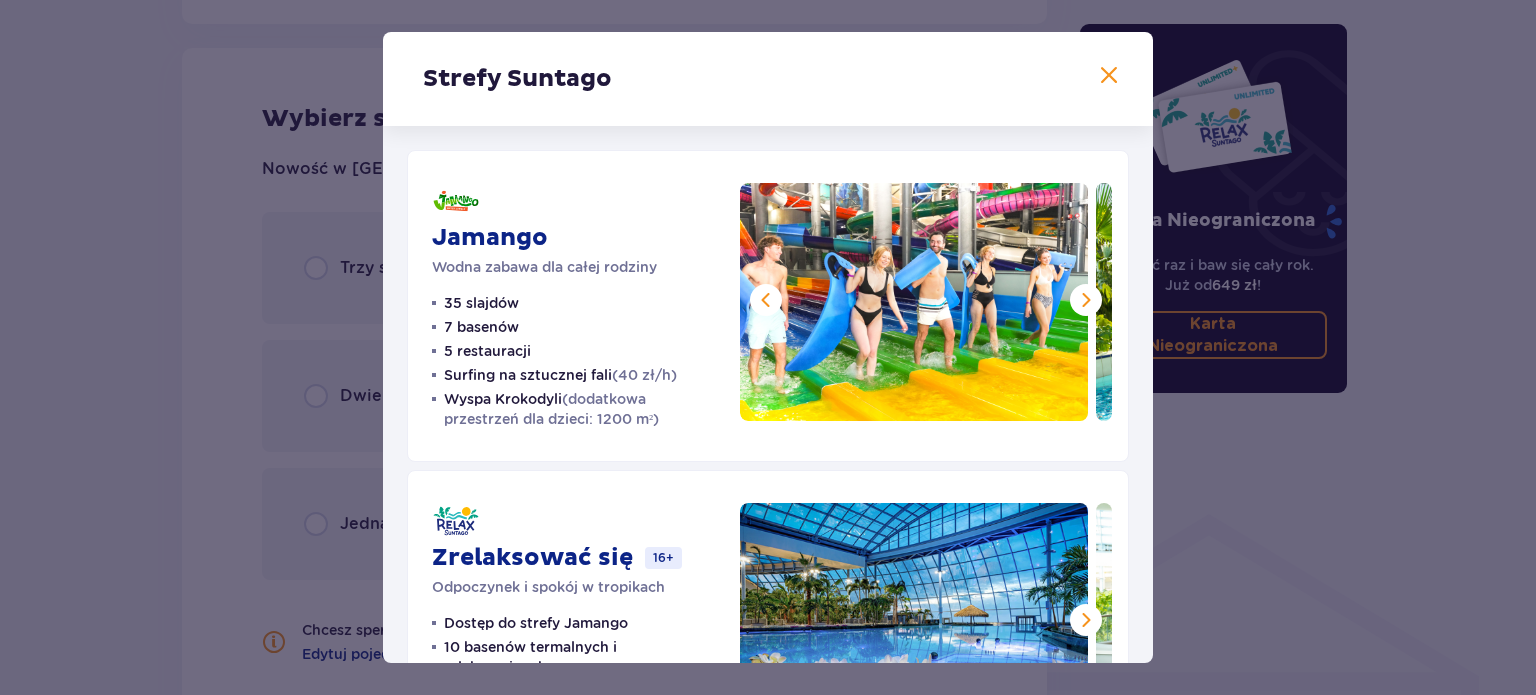 click at bounding box center (1086, 300) 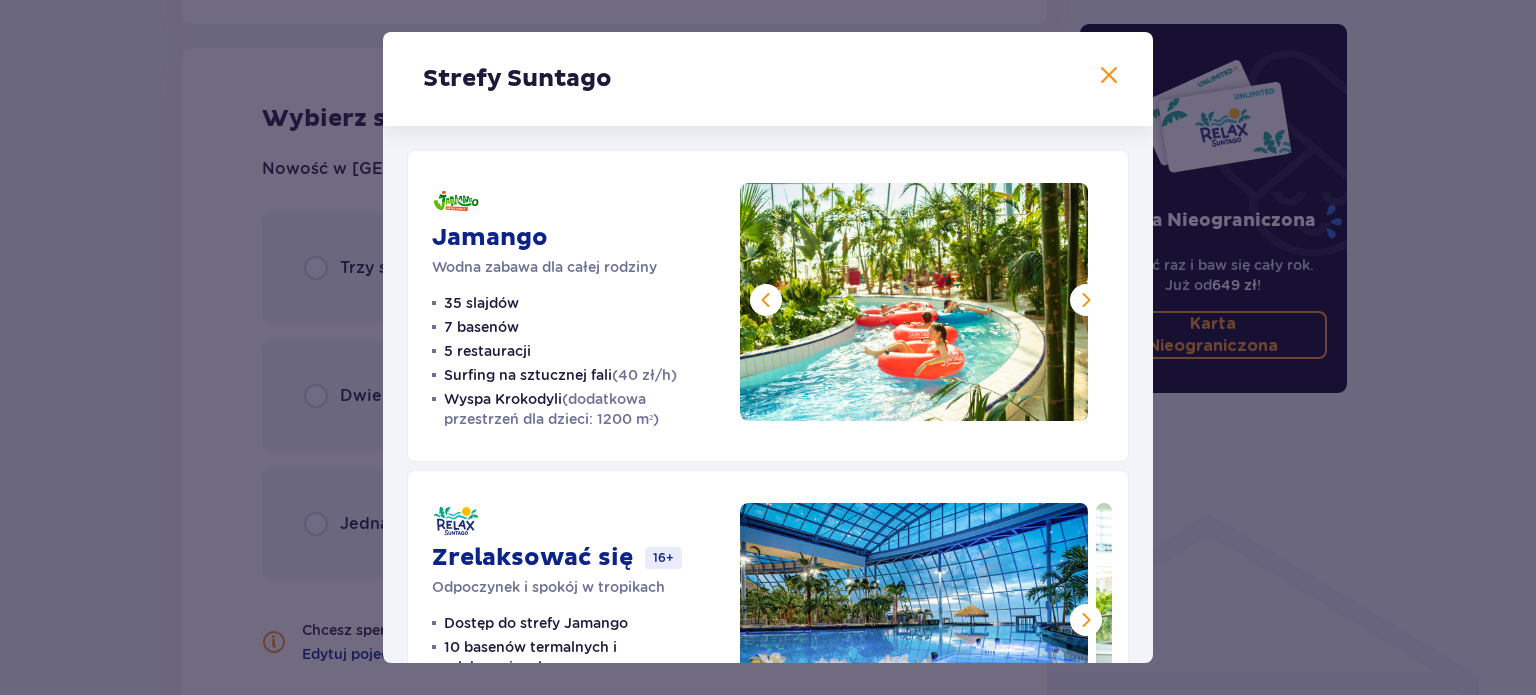 click at bounding box center [1086, 300] 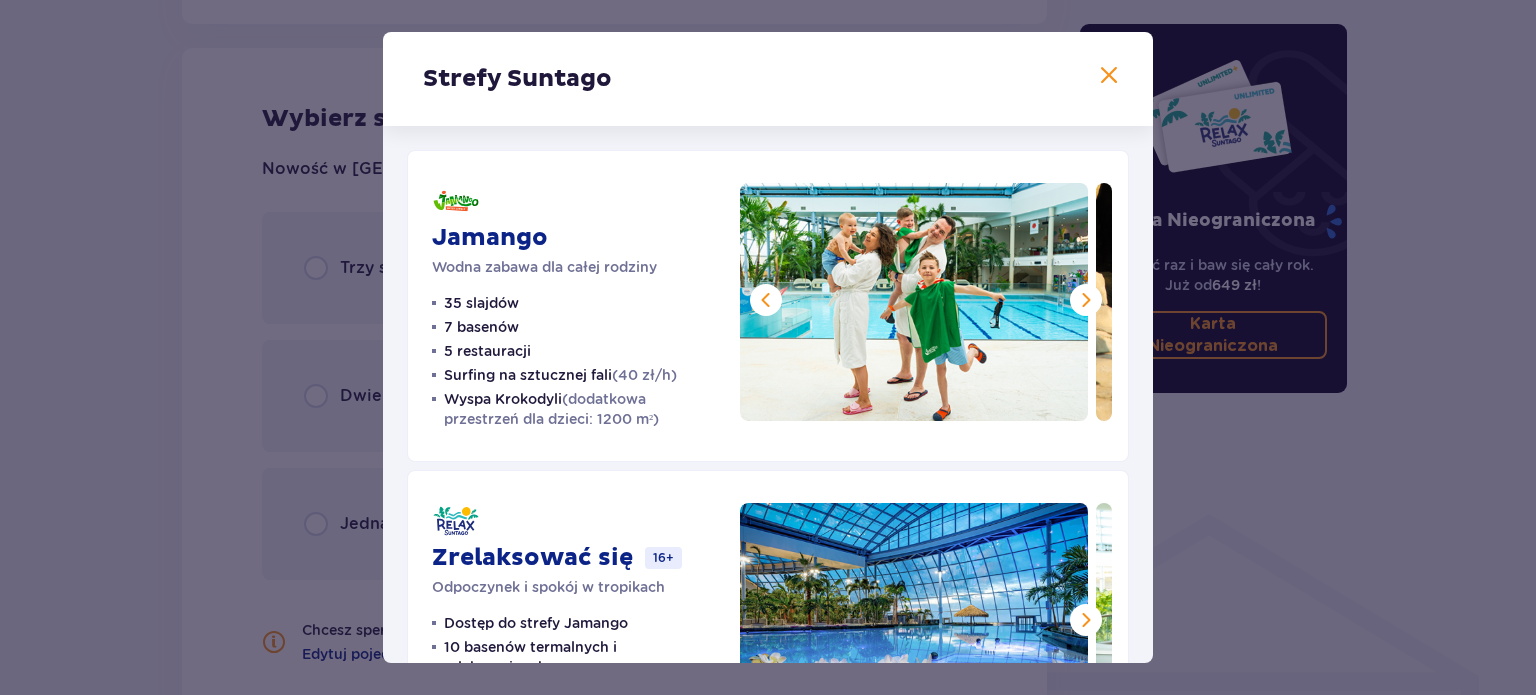 click at bounding box center [1086, 300] 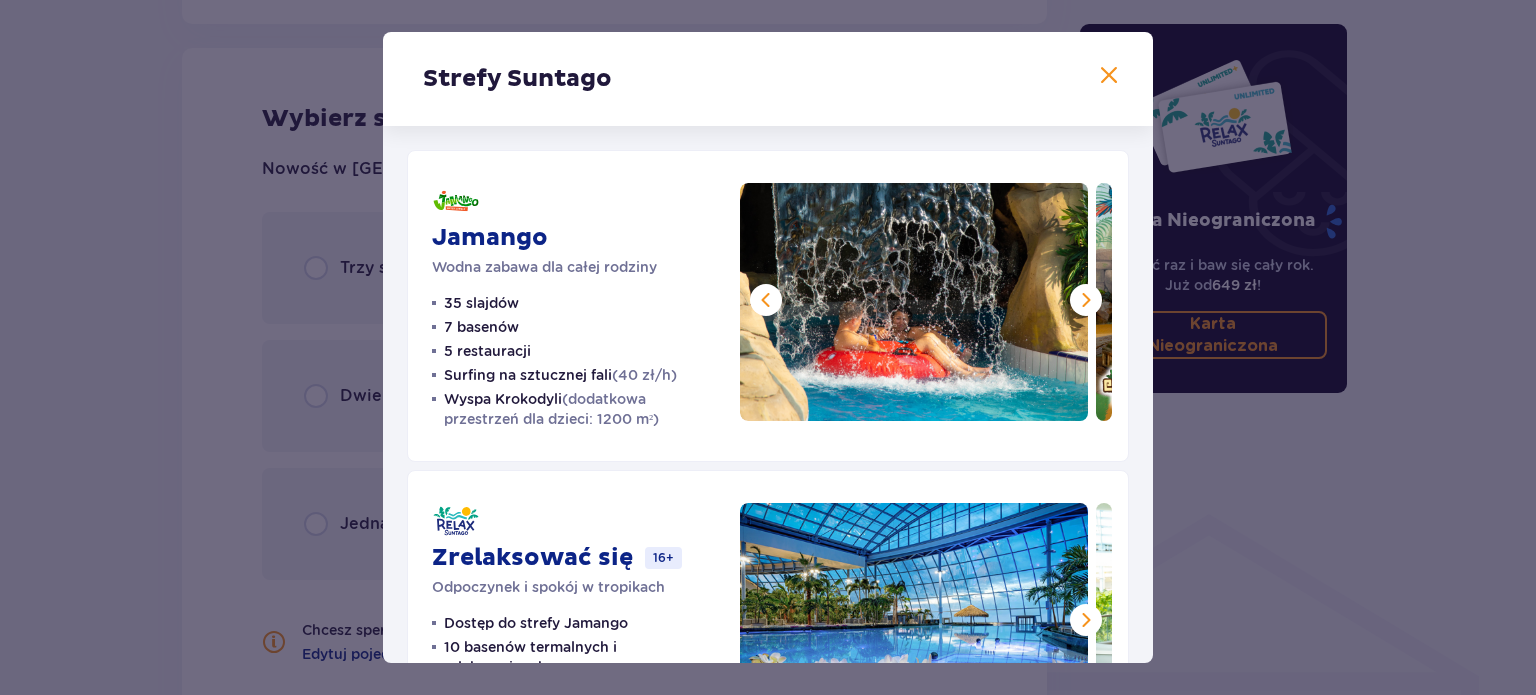 click at bounding box center (1086, 300) 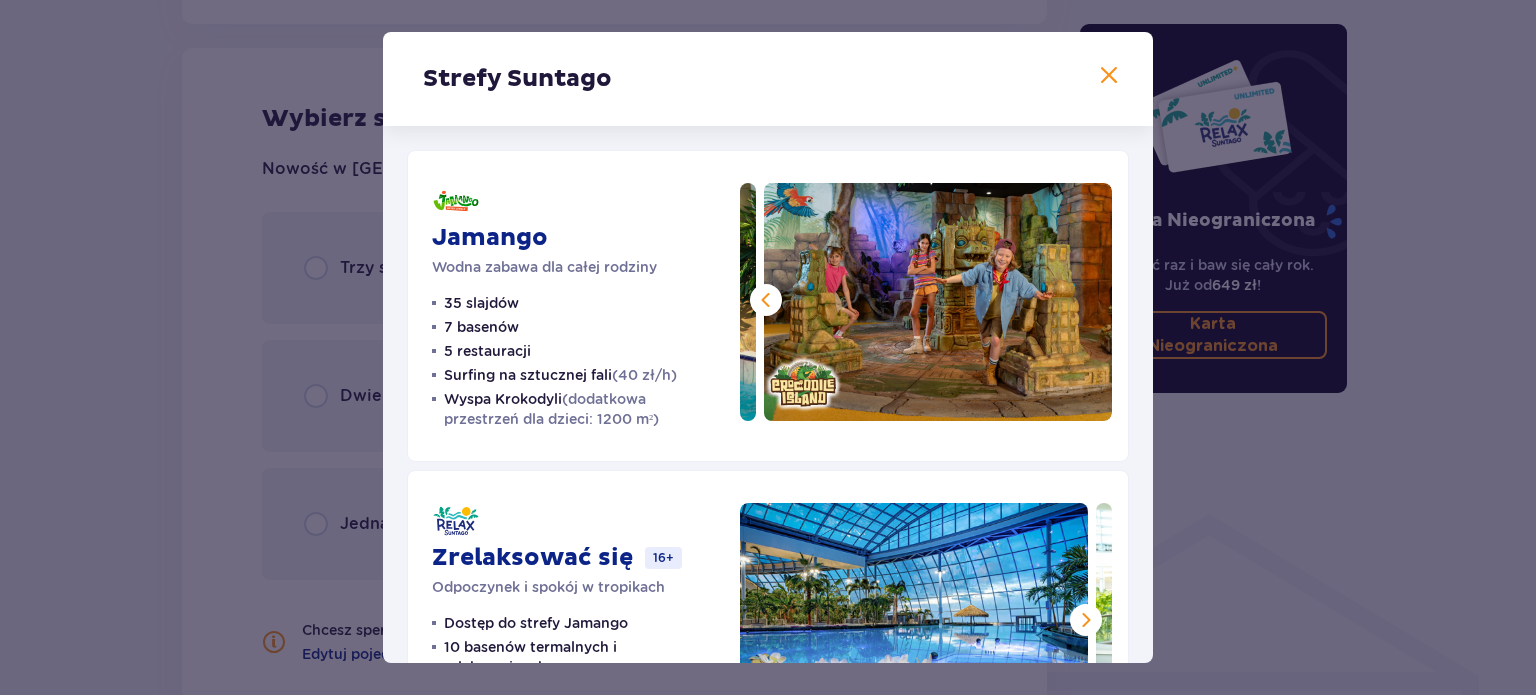 drag, startPoint x: 1146, startPoint y: 330, endPoint x: 1160, endPoint y: 435, distance: 105.92922 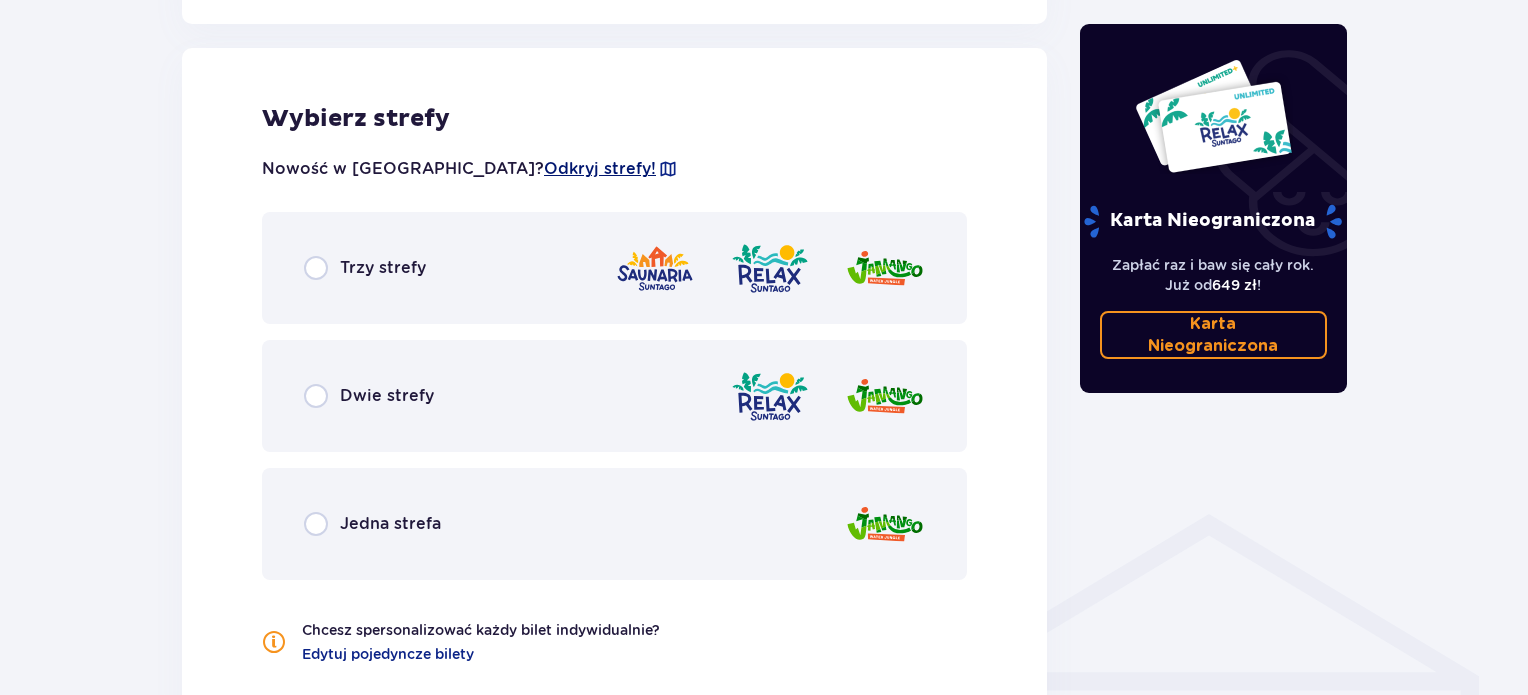 click on "Odkryj strefy!" at bounding box center [600, 168] 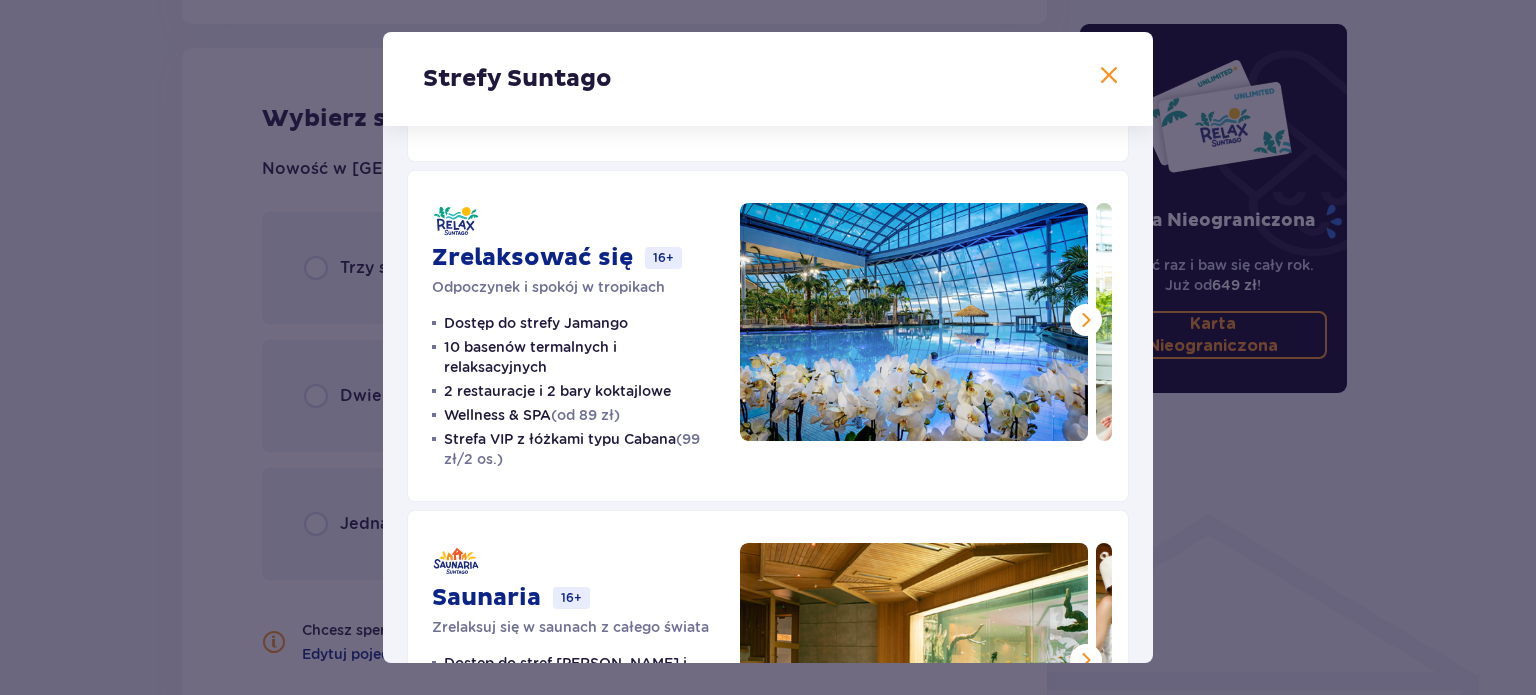 scroll, scrollTop: 302, scrollLeft: 0, axis: vertical 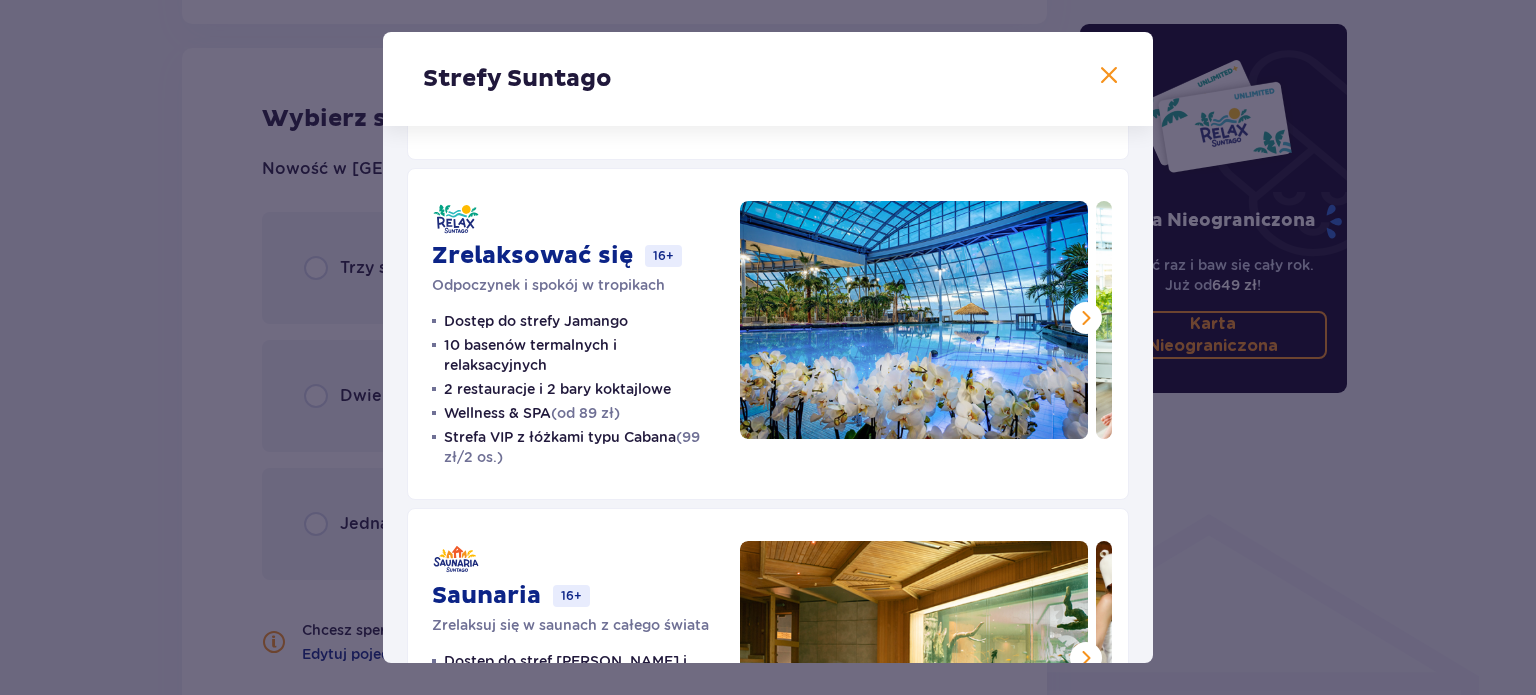 click at bounding box center [1086, 318] 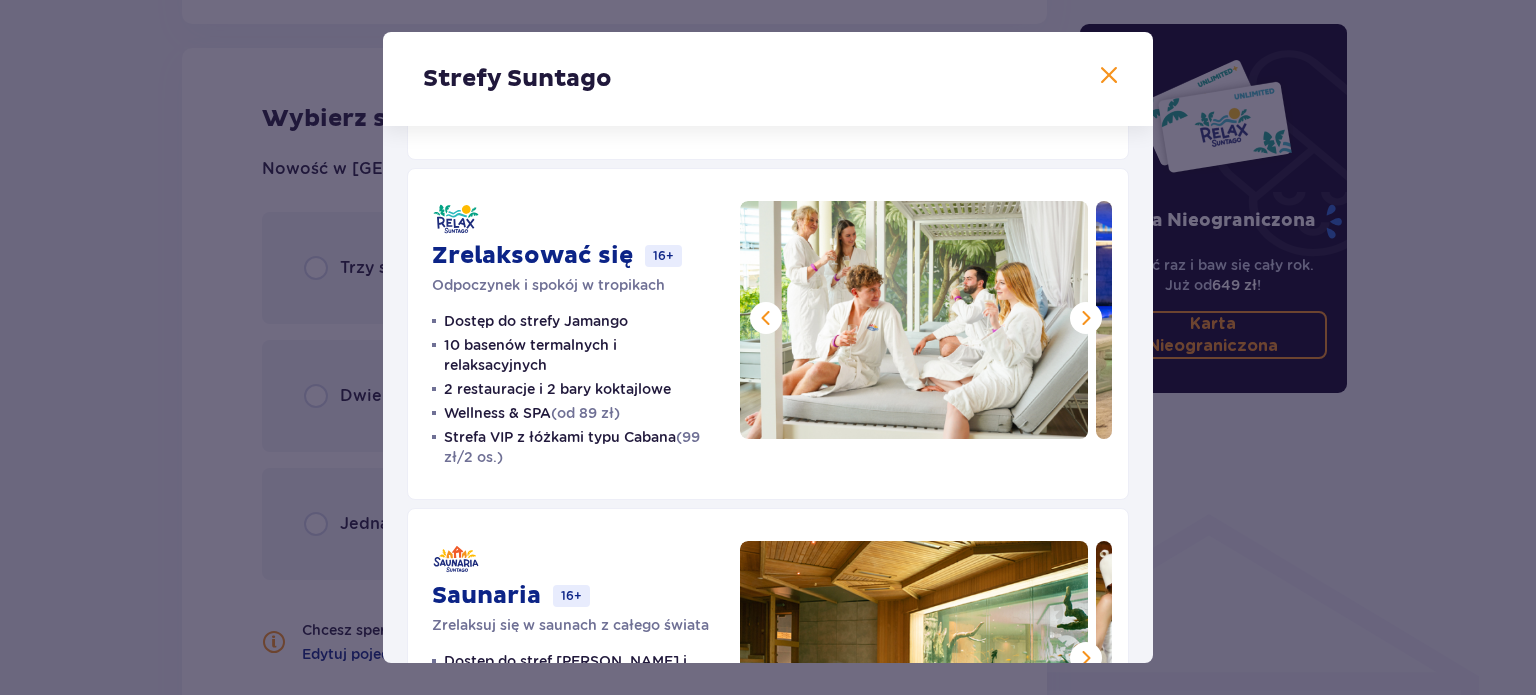 click at bounding box center (1086, 318) 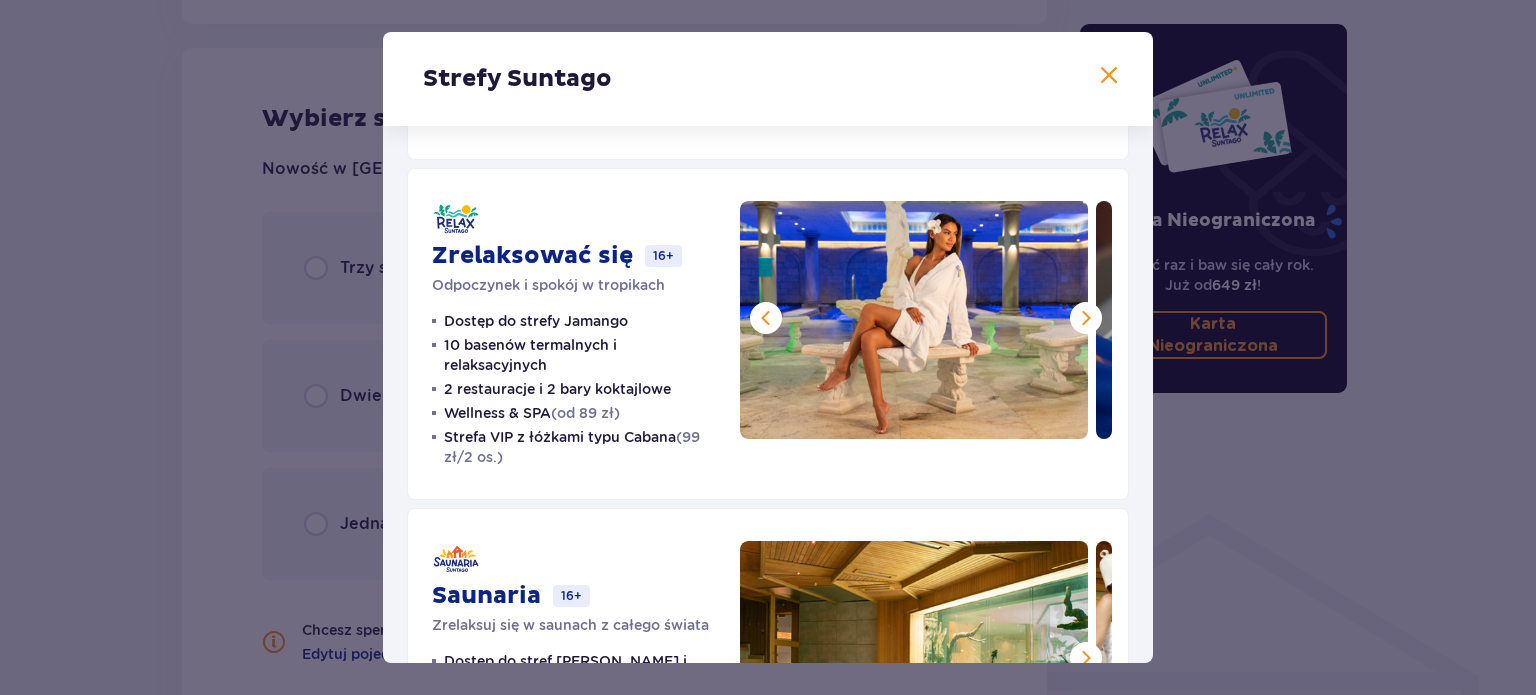 click at bounding box center [1086, 318] 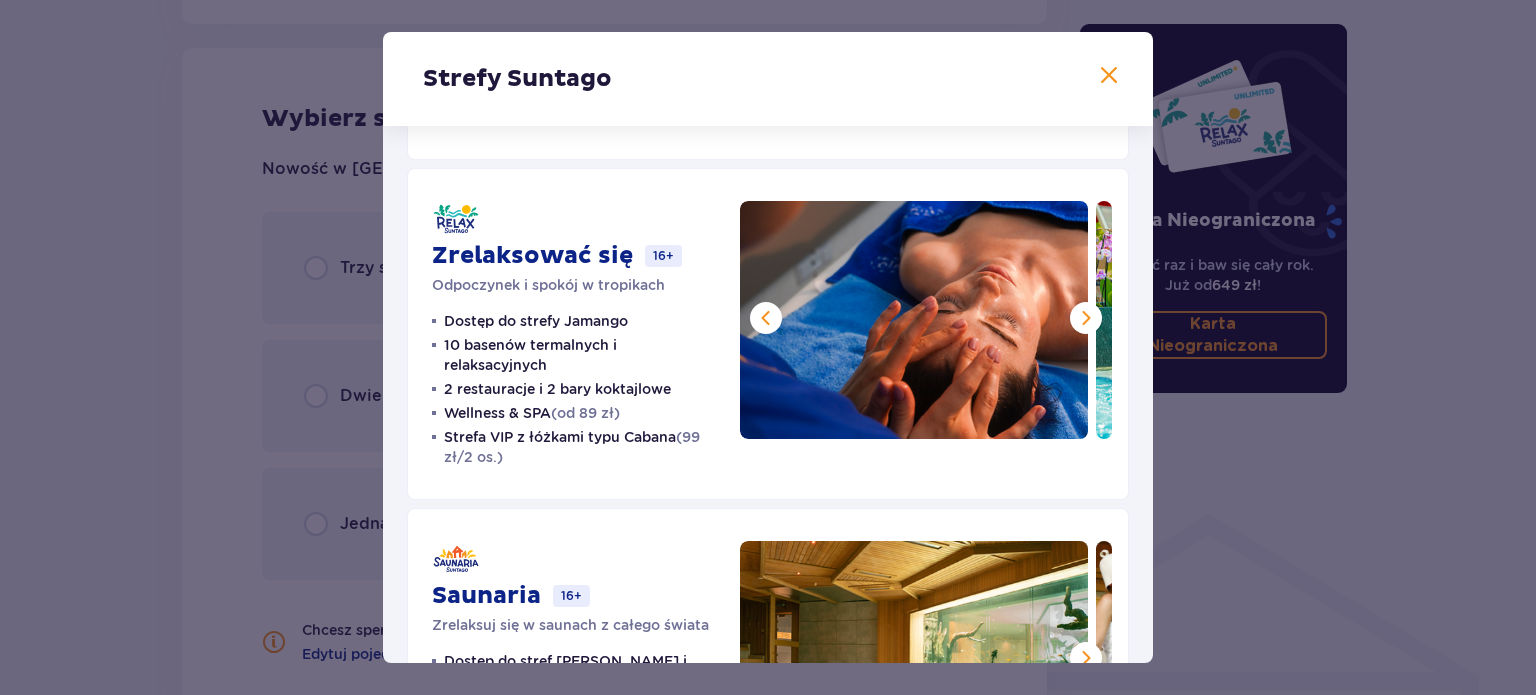 click at bounding box center (1086, 318) 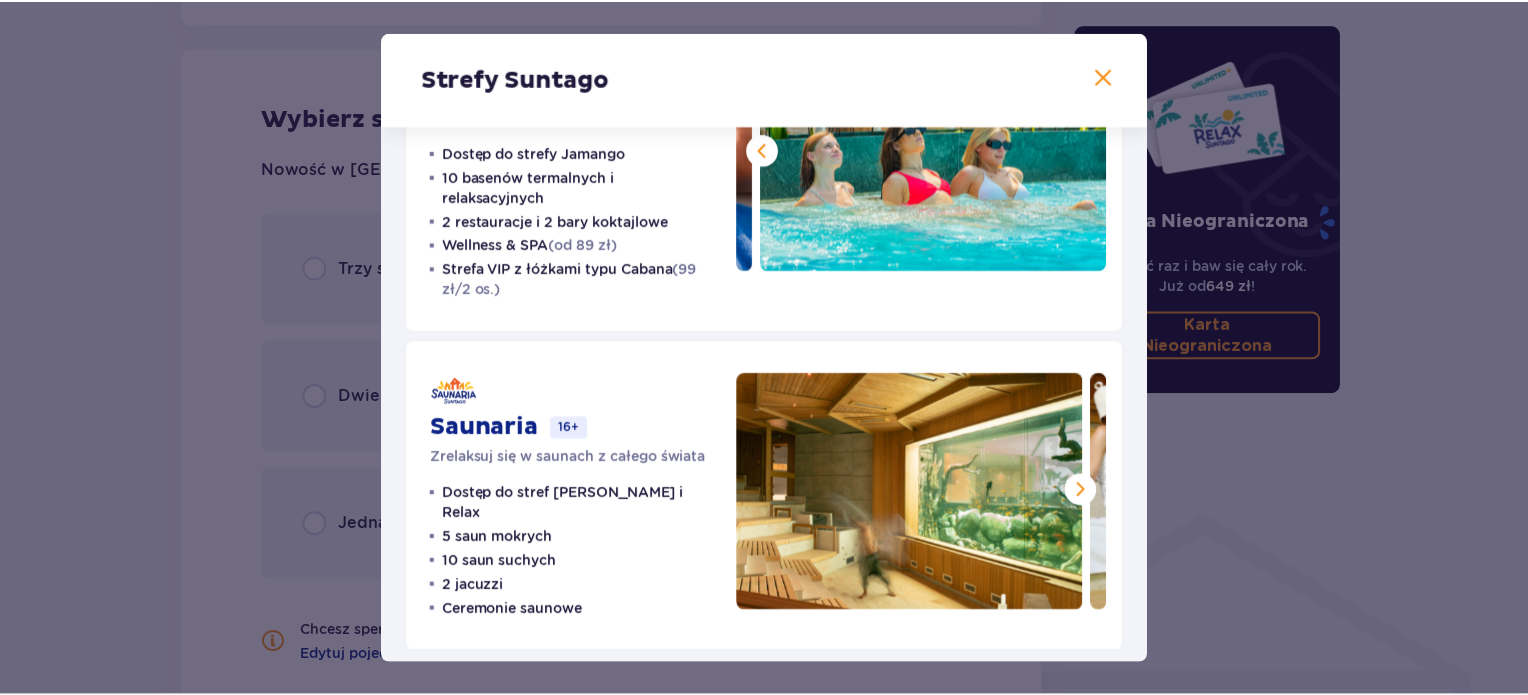 scroll, scrollTop: 481, scrollLeft: 0, axis: vertical 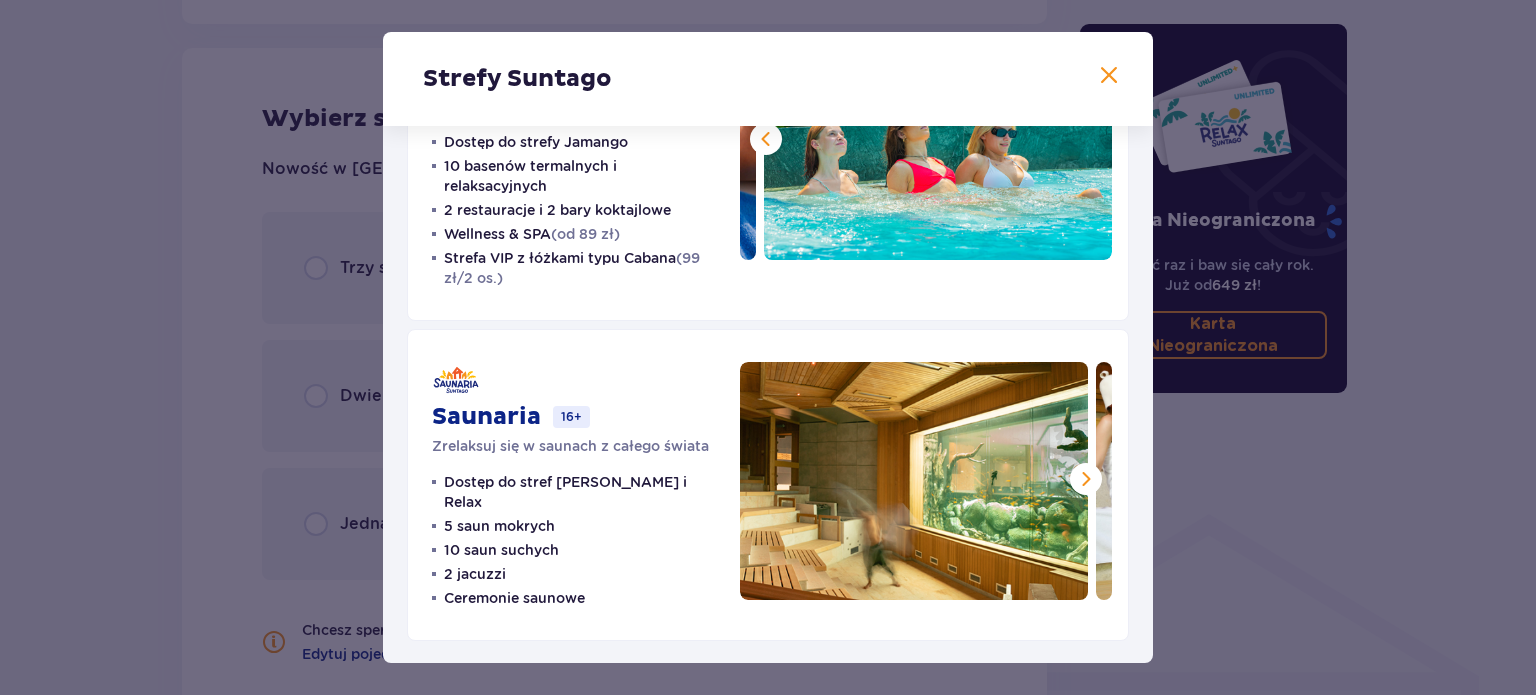 click at bounding box center [1086, 479] 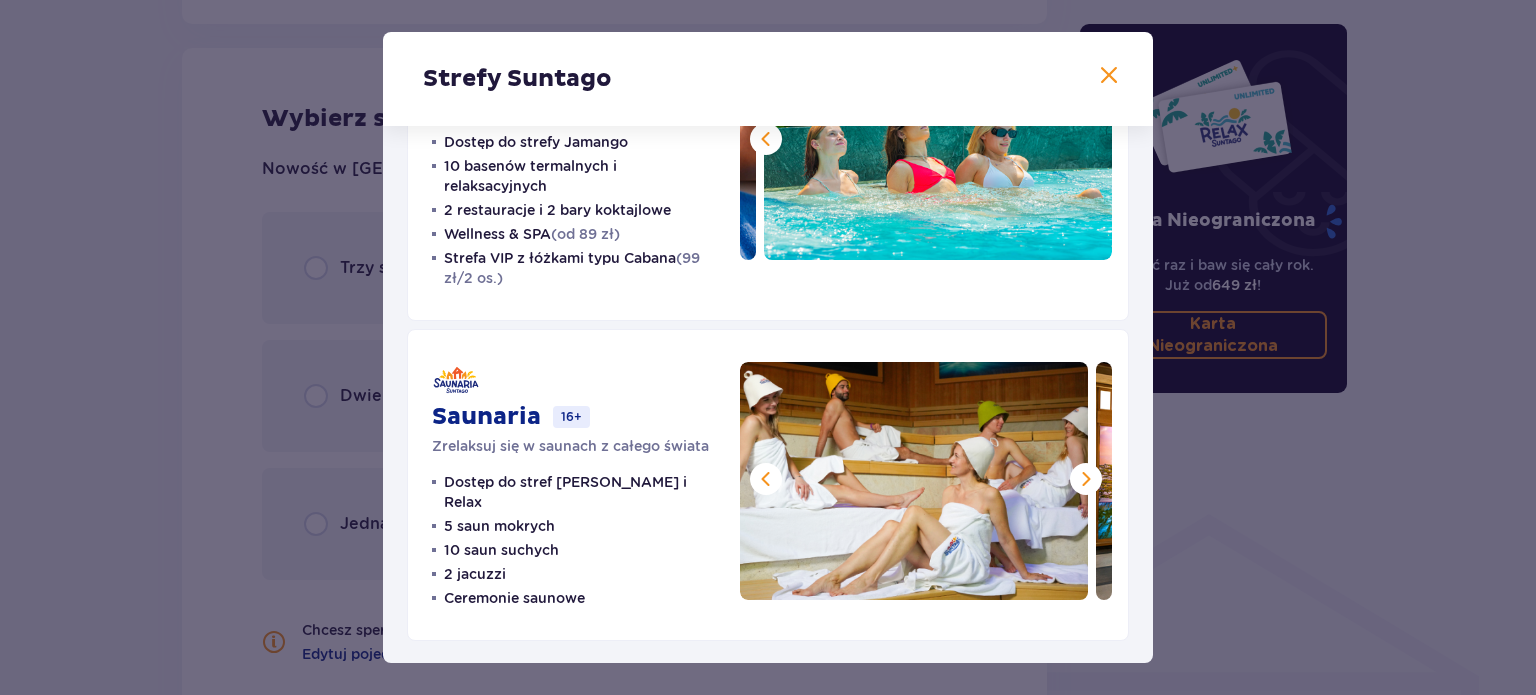 click at bounding box center (1086, 479) 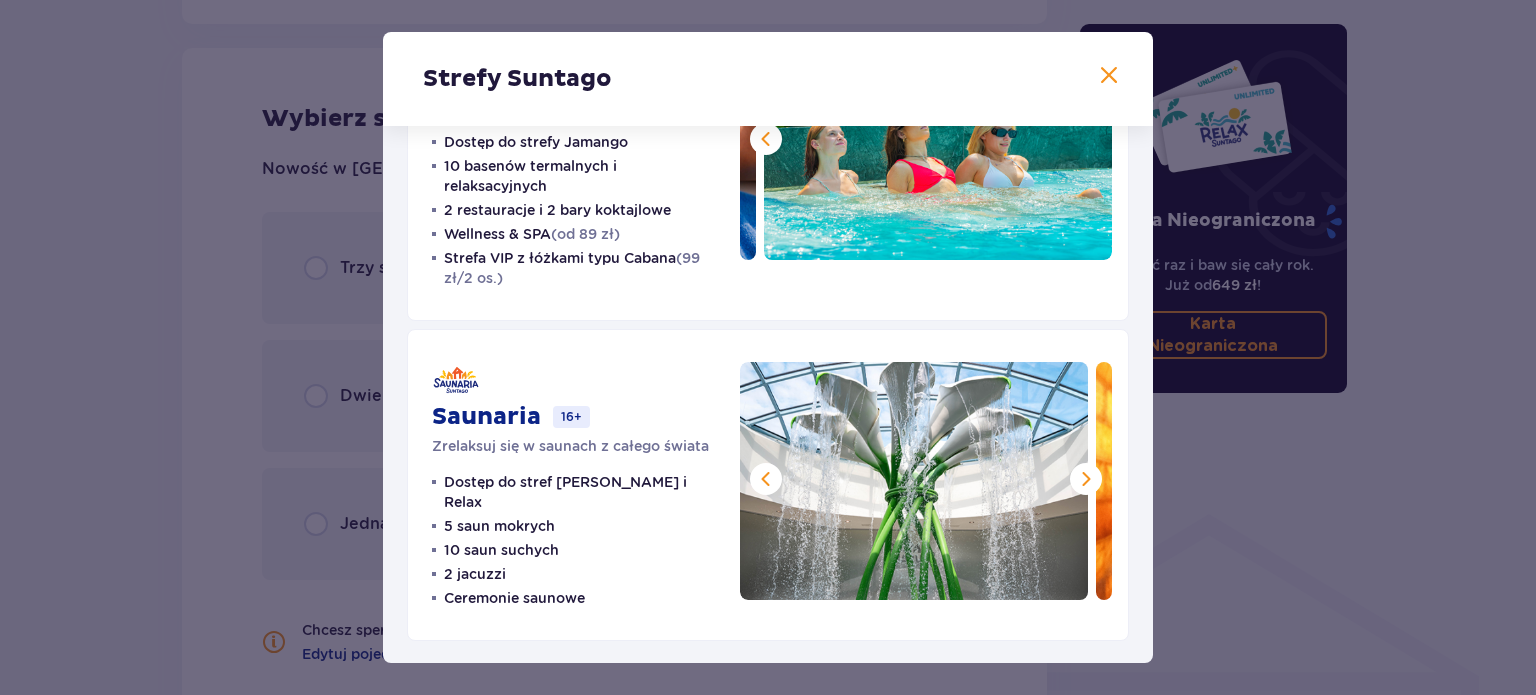 click at bounding box center [1086, 479] 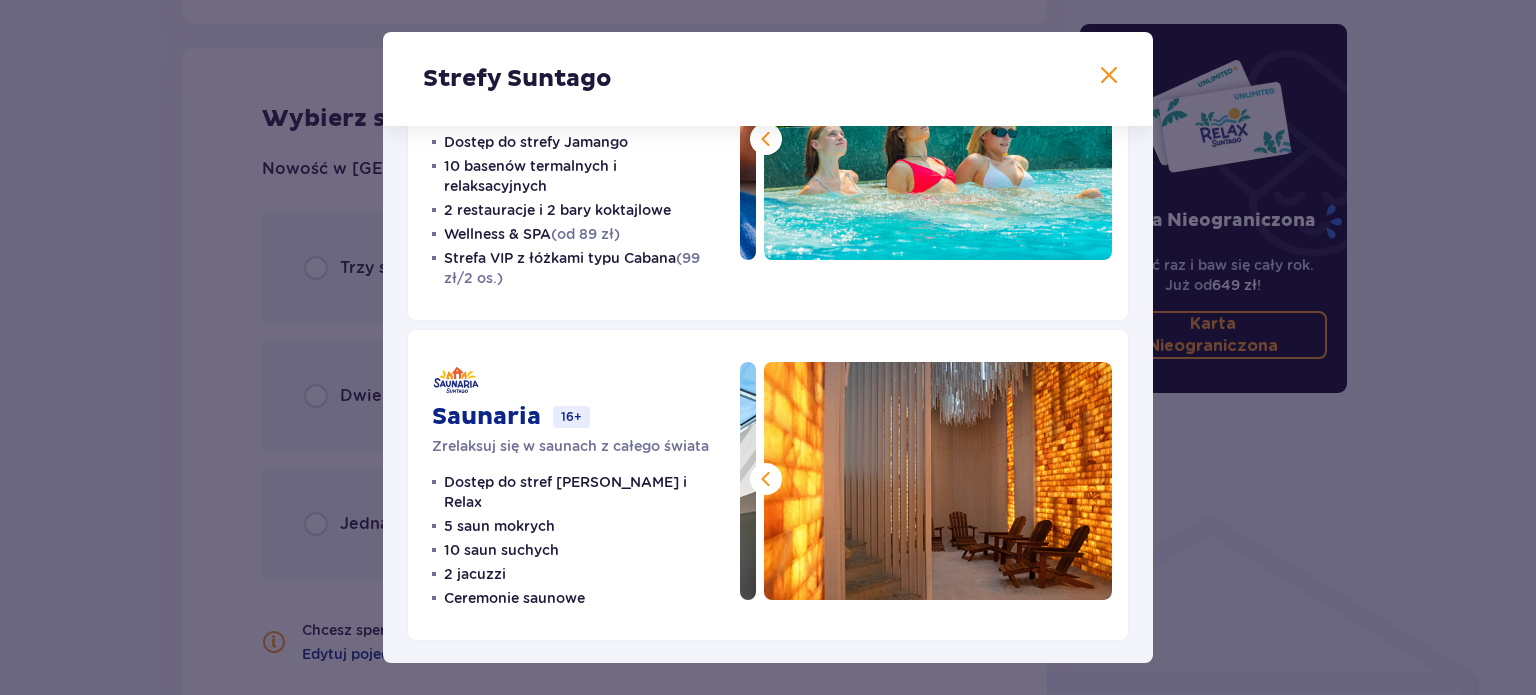click at bounding box center [1109, 76] 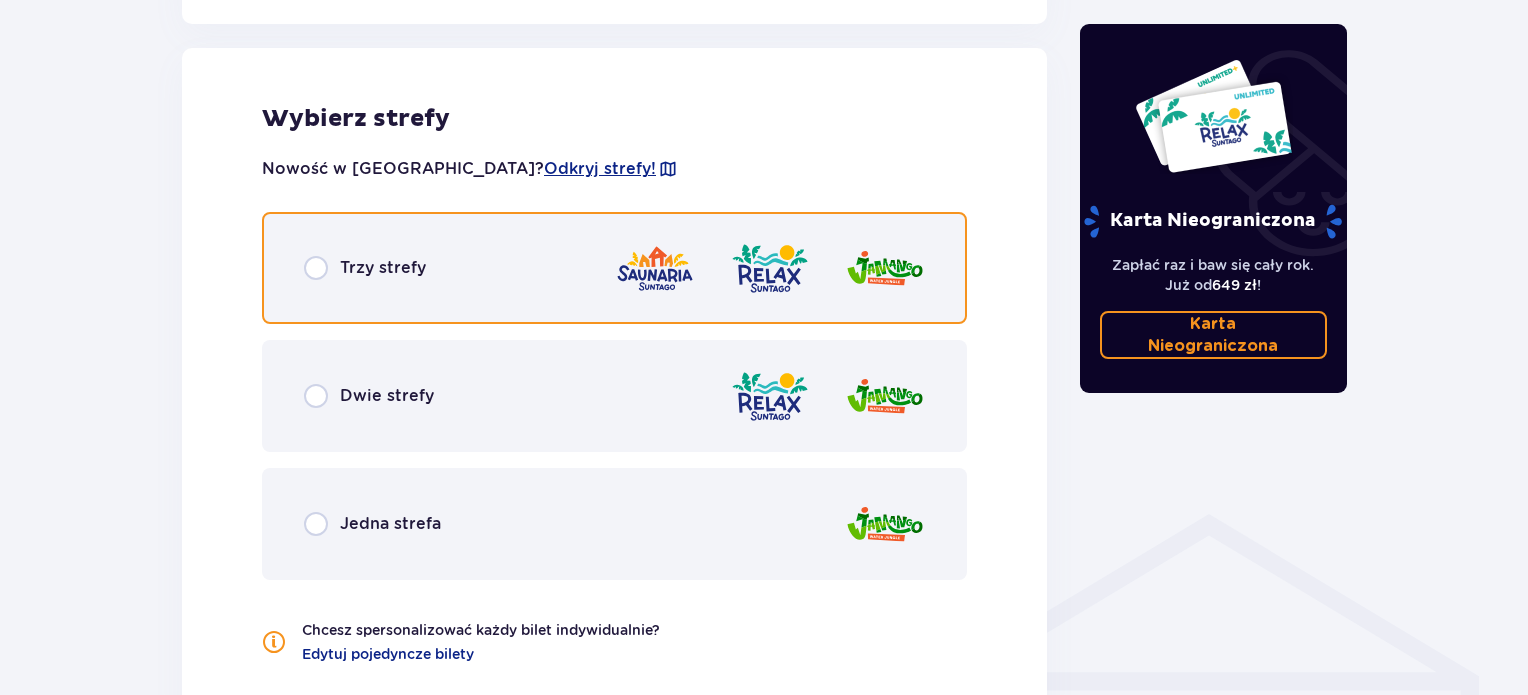 click at bounding box center [316, 268] 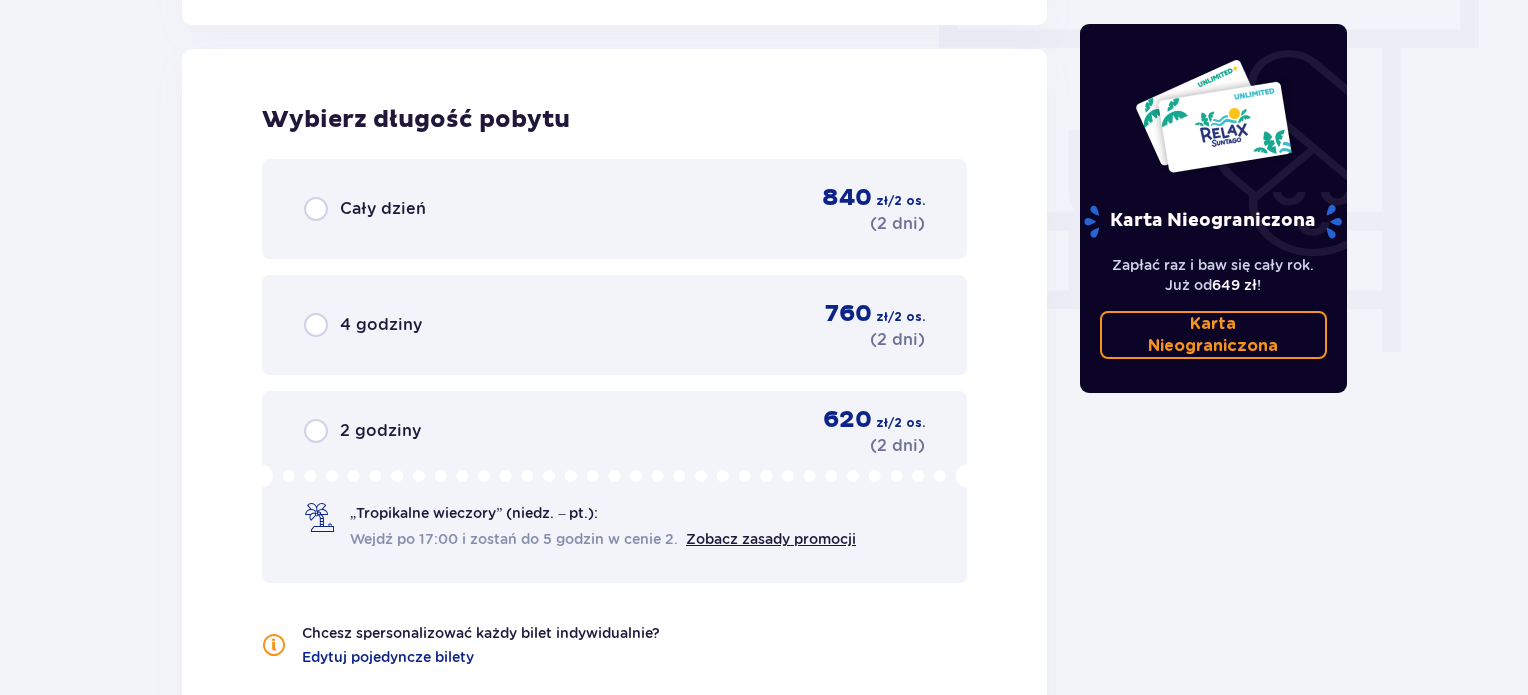 scroll, scrollTop: 1806, scrollLeft: 0, axis: vertical 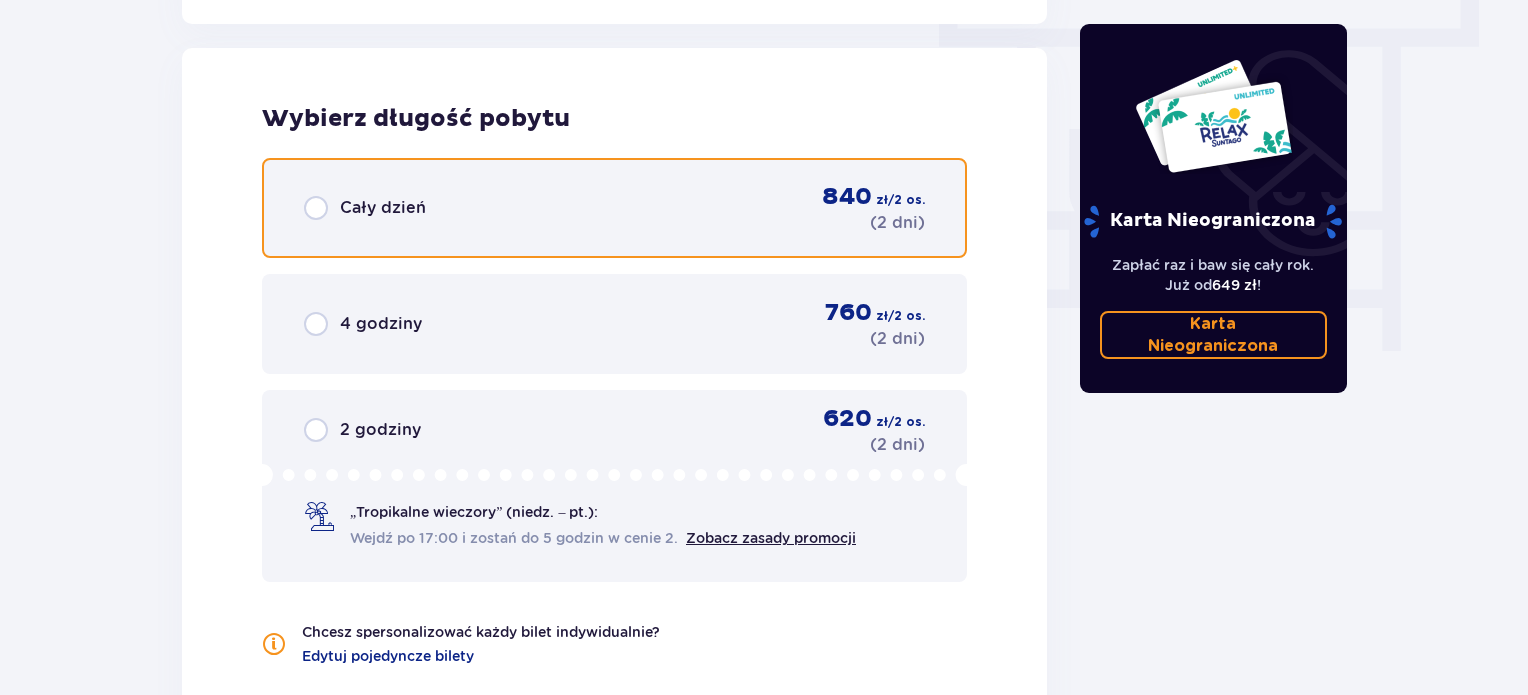 click at bounding box center (316, 208) 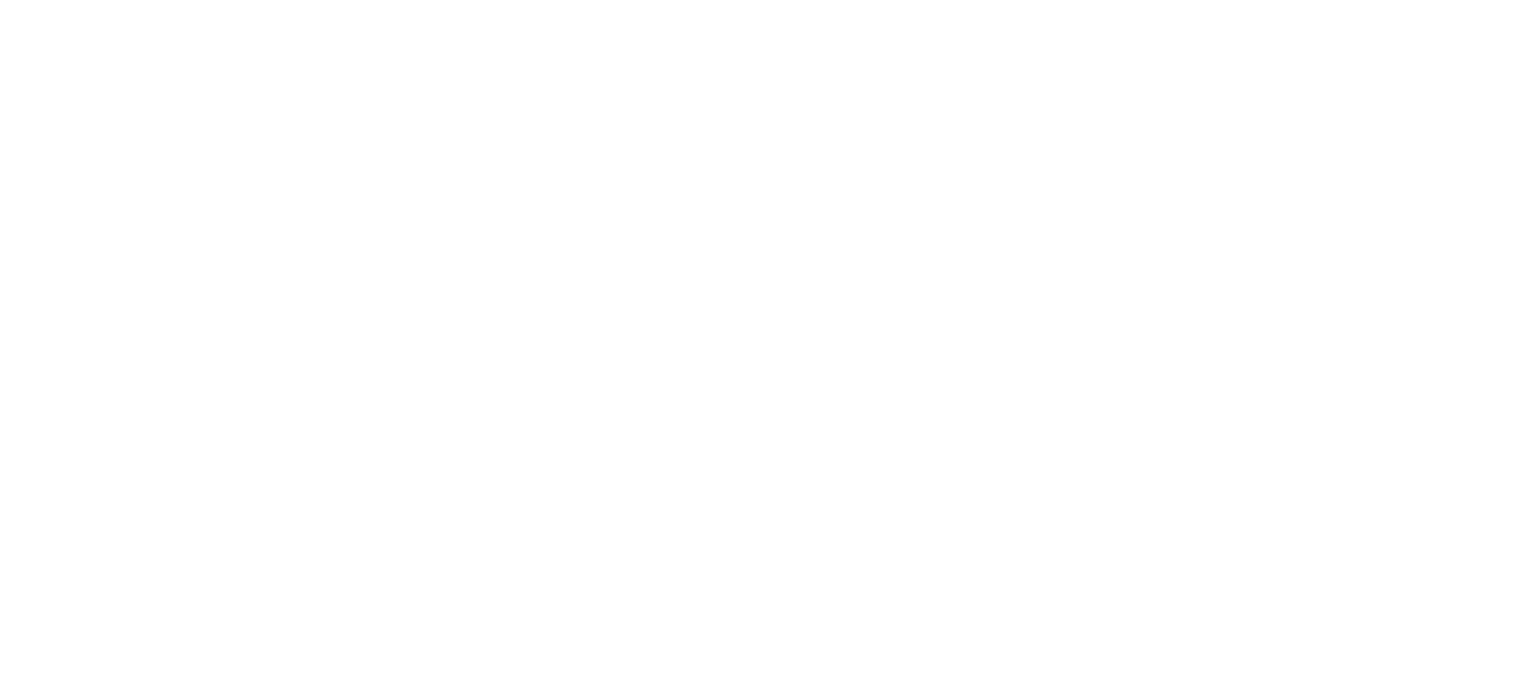 scroll, scrollTop: 0, scrollLeft: 0, axis: both 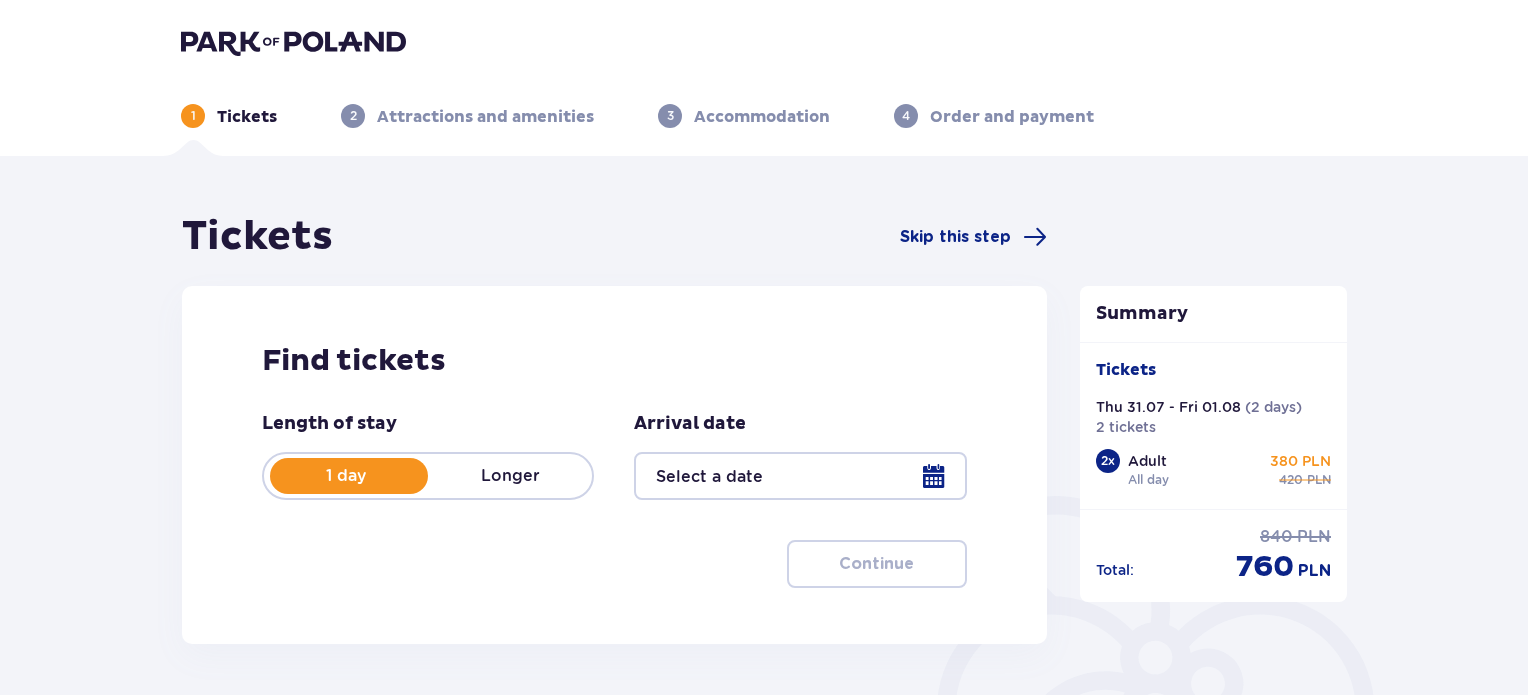 type on "[DATE] - [DATE]" 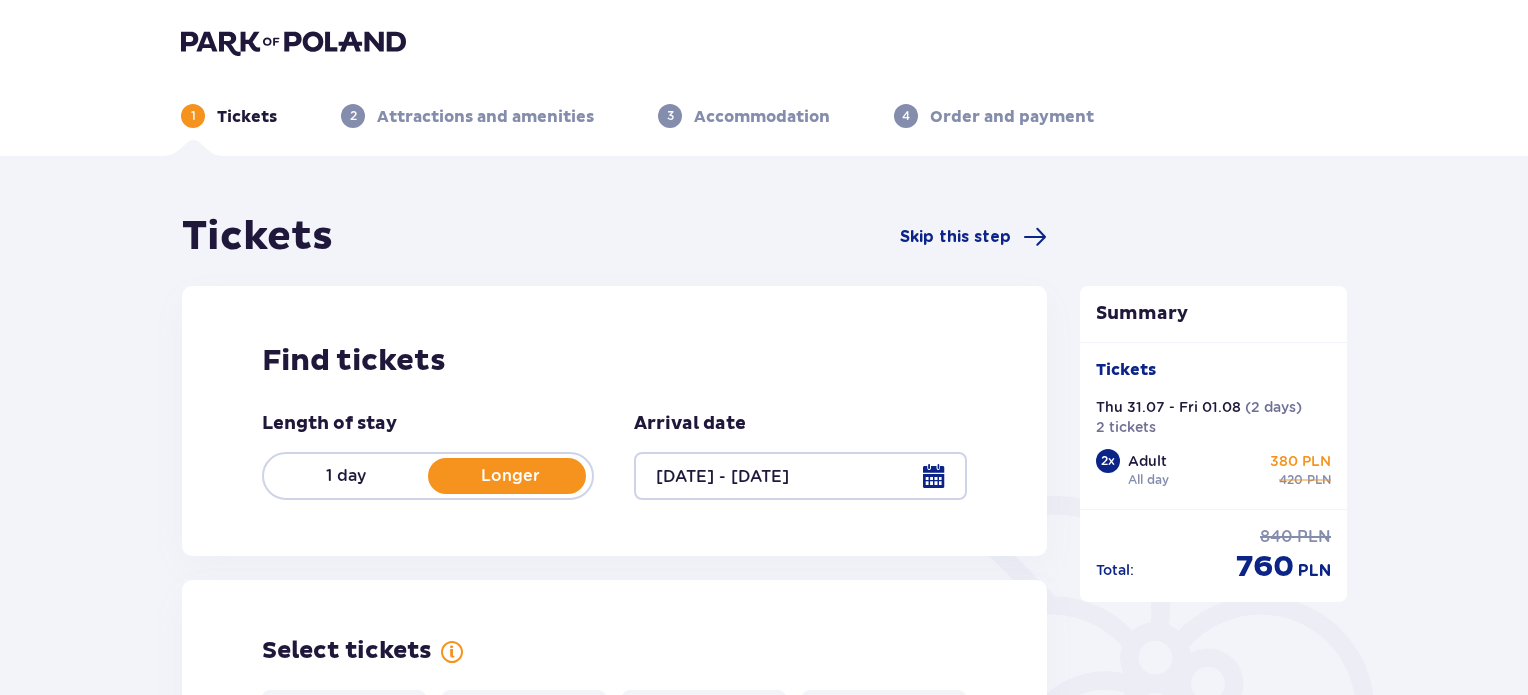 scroll, scrollTop: 0, scrollLeft: 0, axis: both 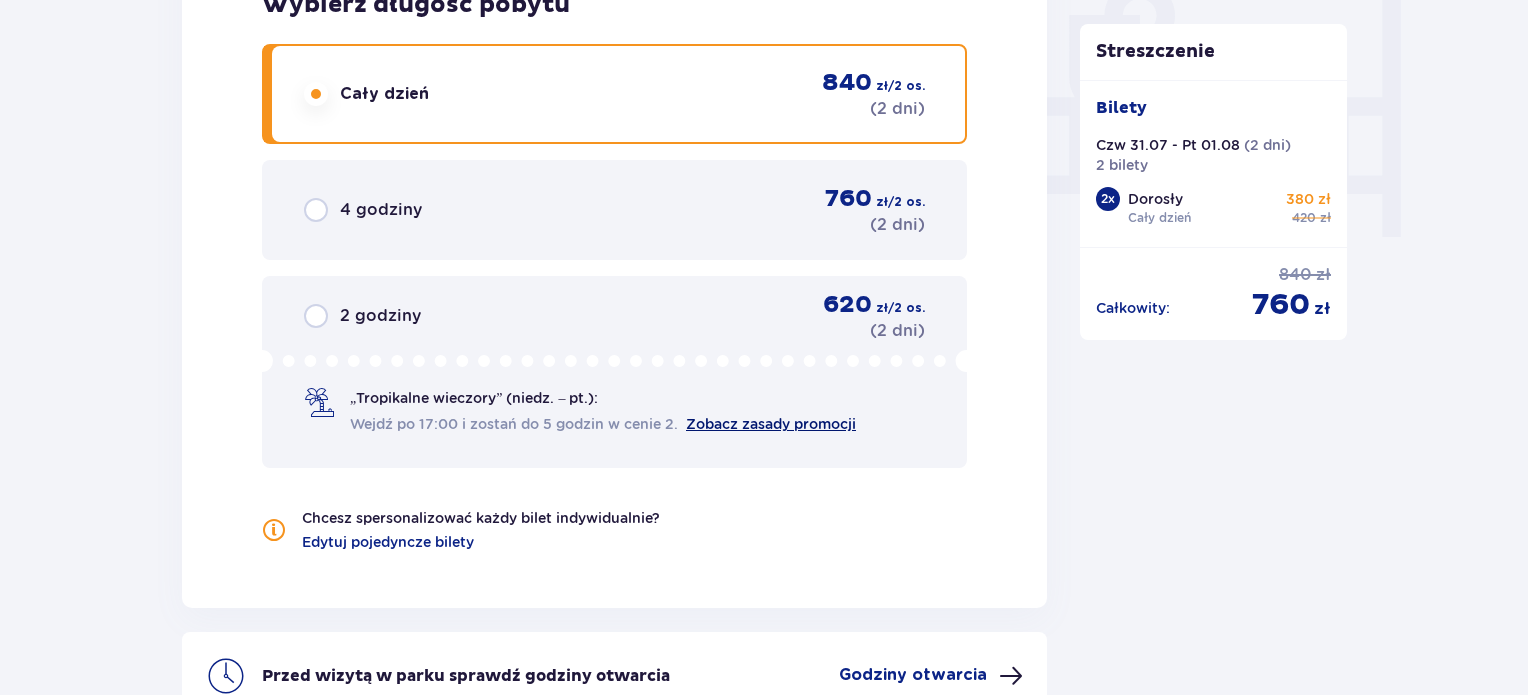 click on "Zobacz zasady promocji" at bounding box center [771, 424] 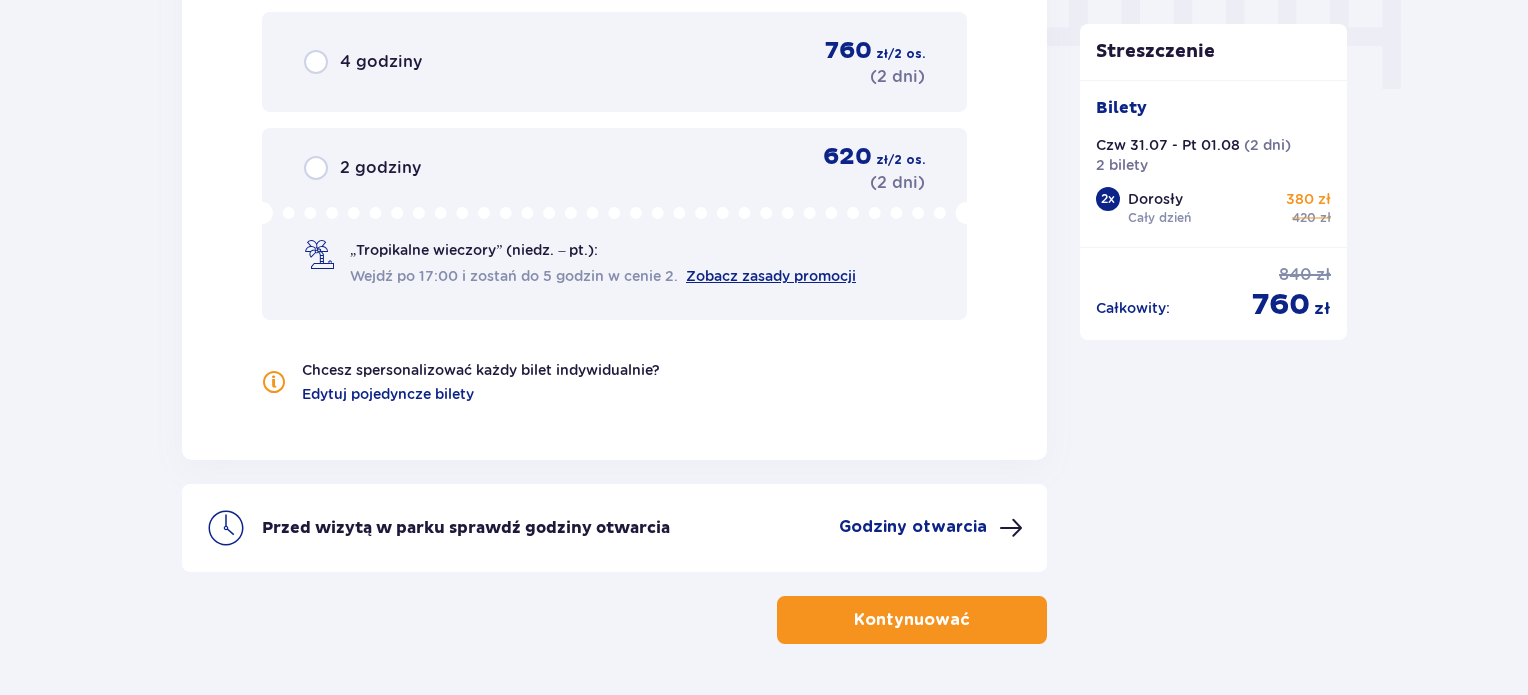 scroll, scrollTop: 2094, scrollLeft: 0, axis: vertical 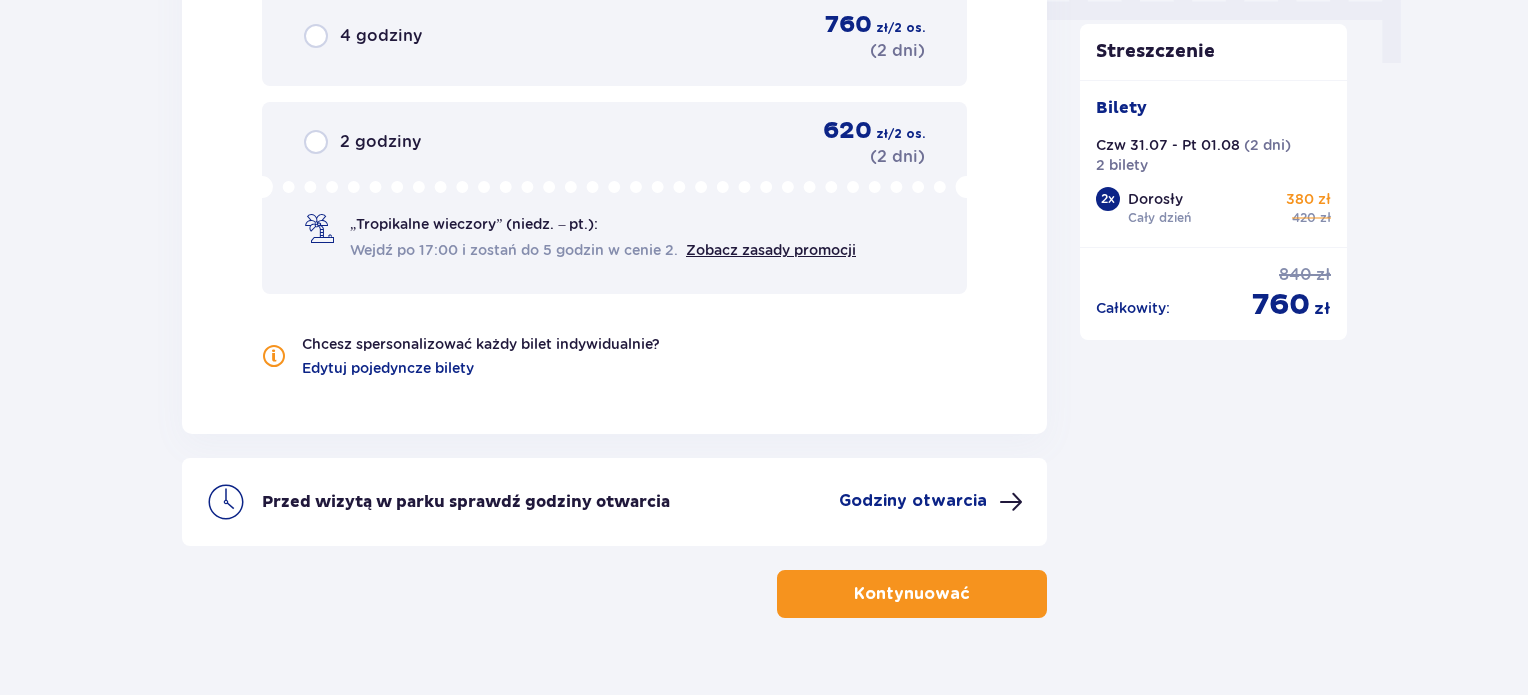 click at bounding box center [974, 594] 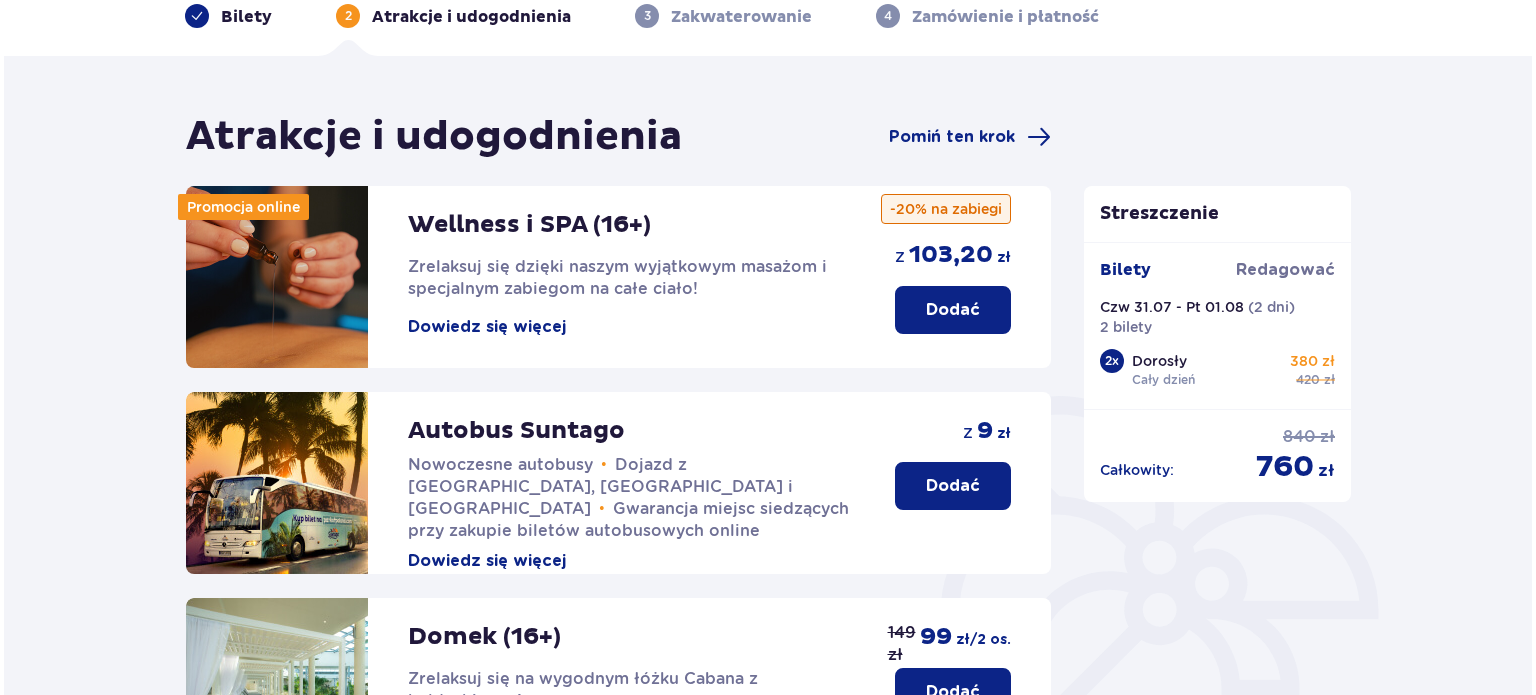 scroll, scrollTop: 140, scrollLeft: 0, axis: vertical 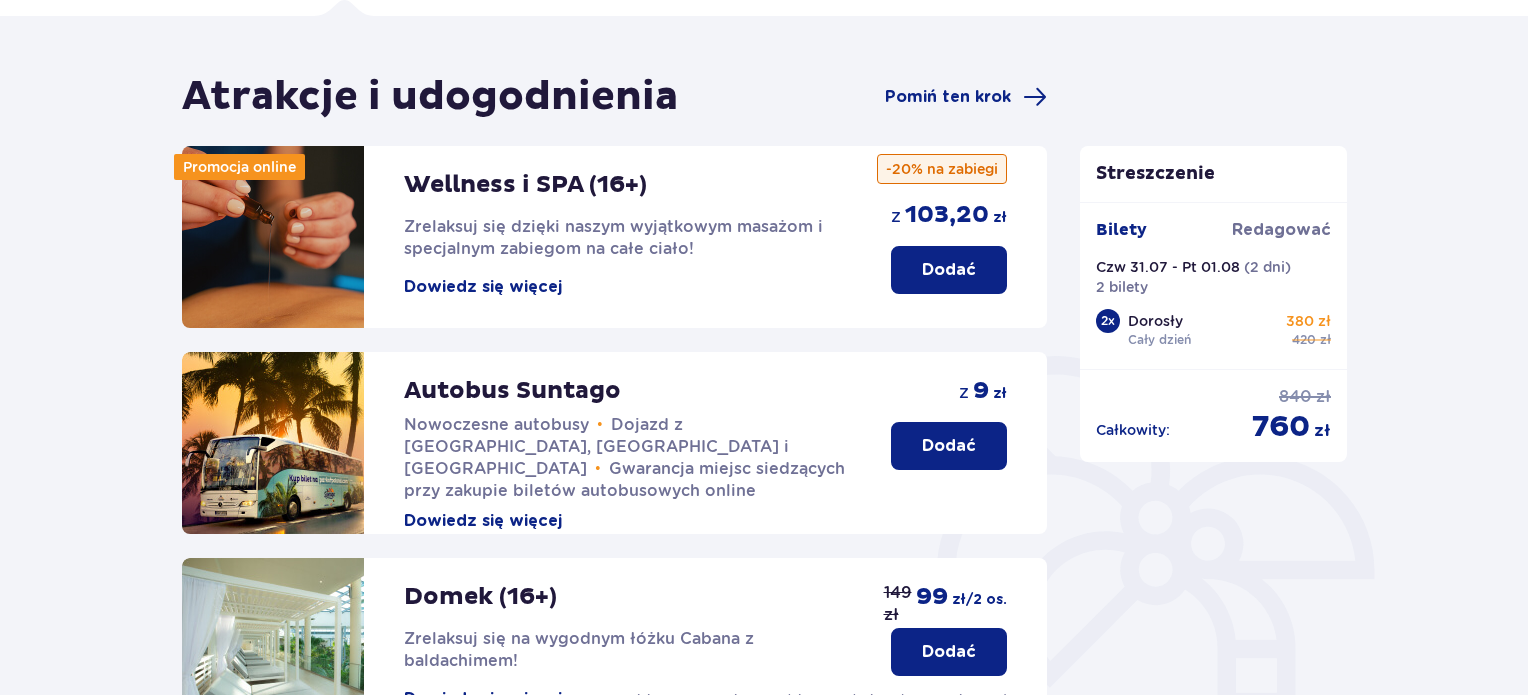 click on "Dowiedz się więcej" at bounding box center (483, 287) 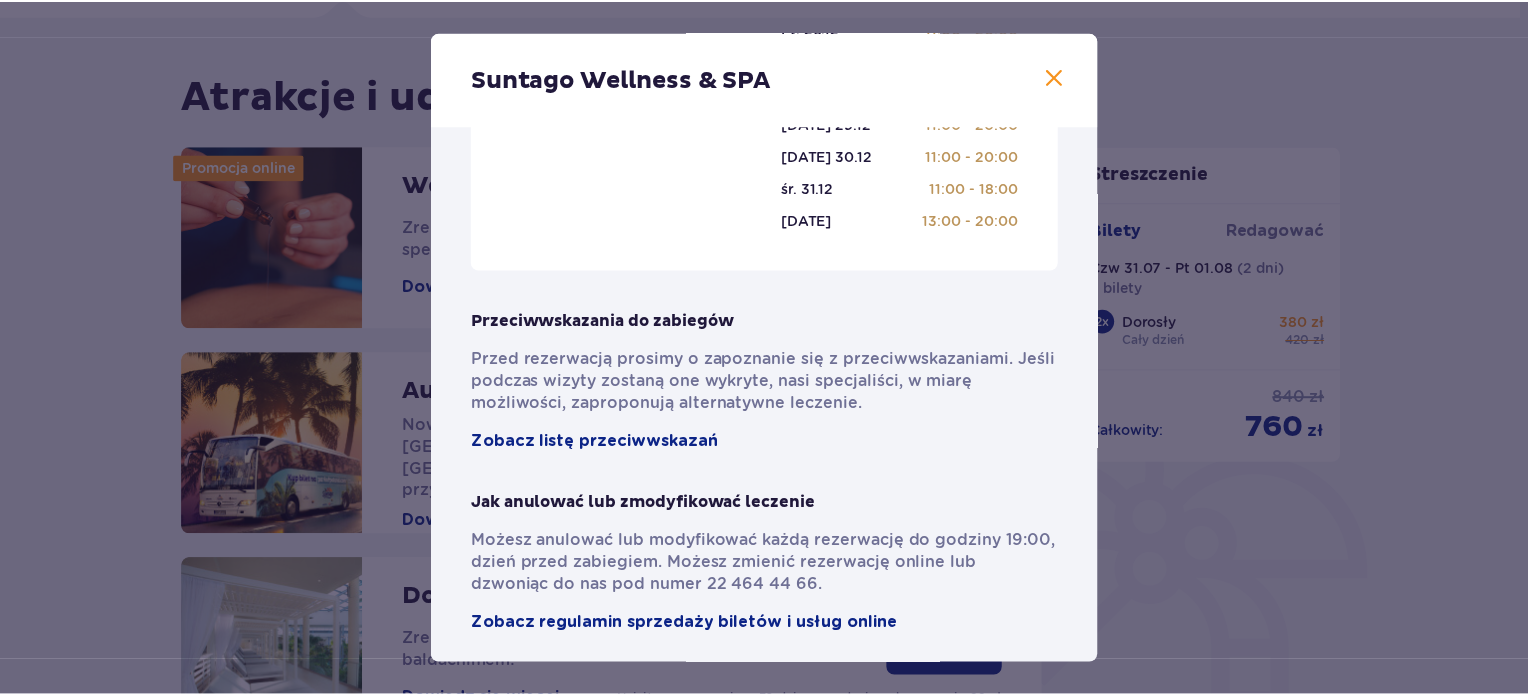 scroll, scrollTop: 1403, scrollLeft: 0, axis: vertical 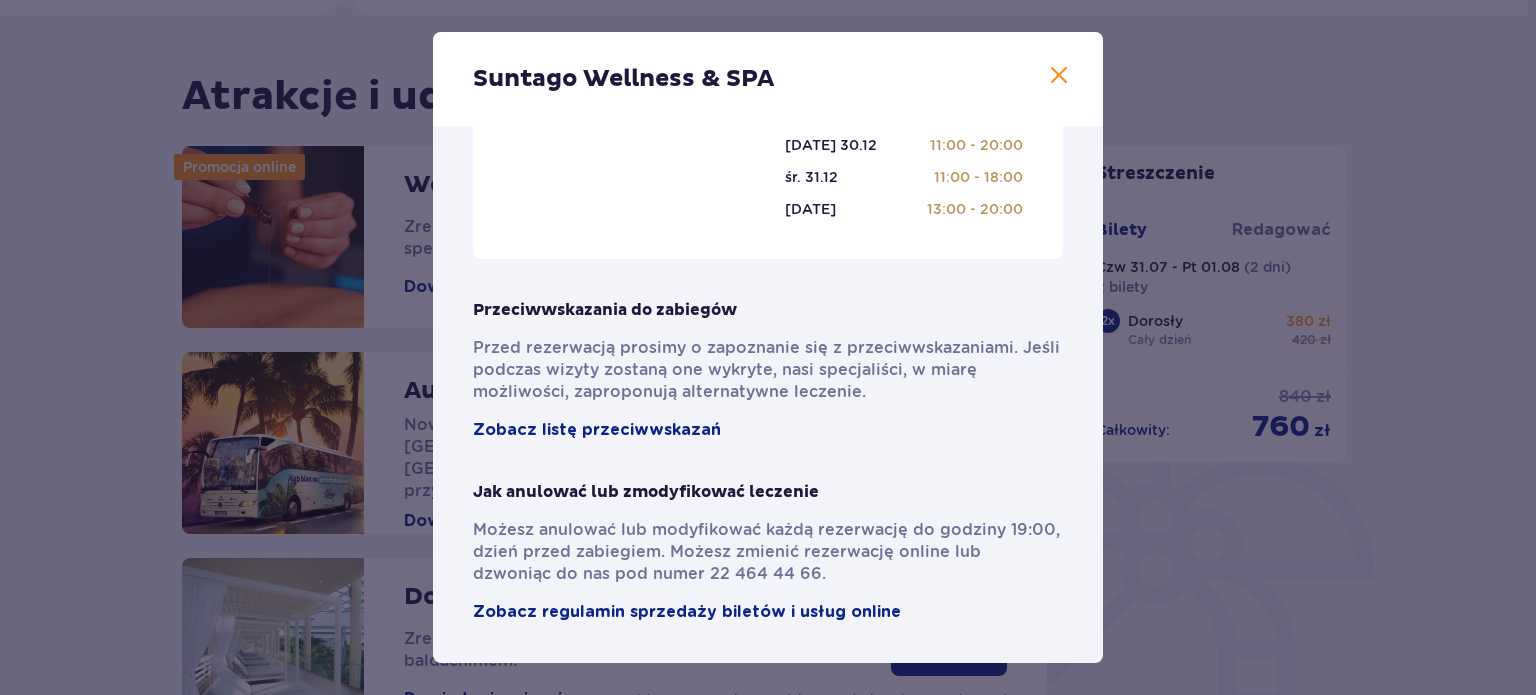 click on "Suntago Wellness & SPA" at bounding box center (768, 79) 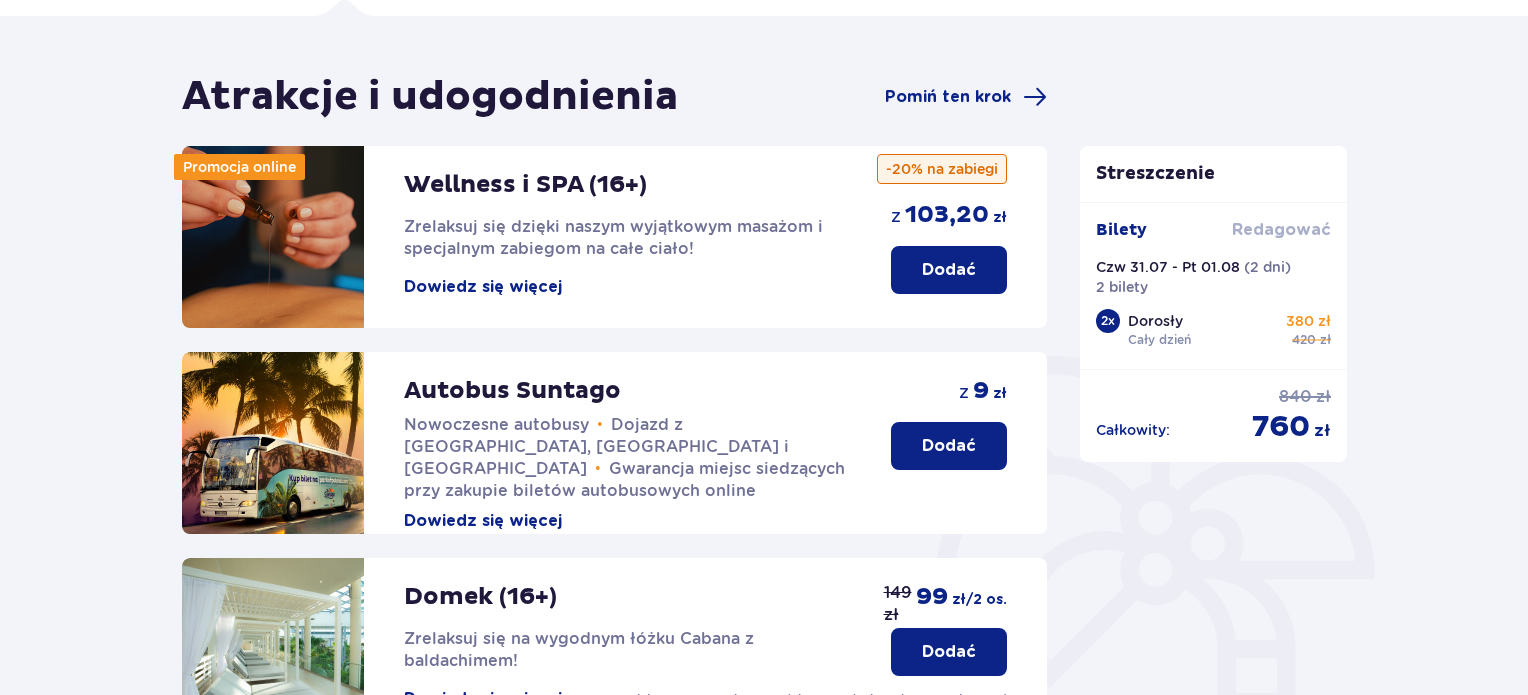 click on "Redagować" at bounding box center (1281, 230) 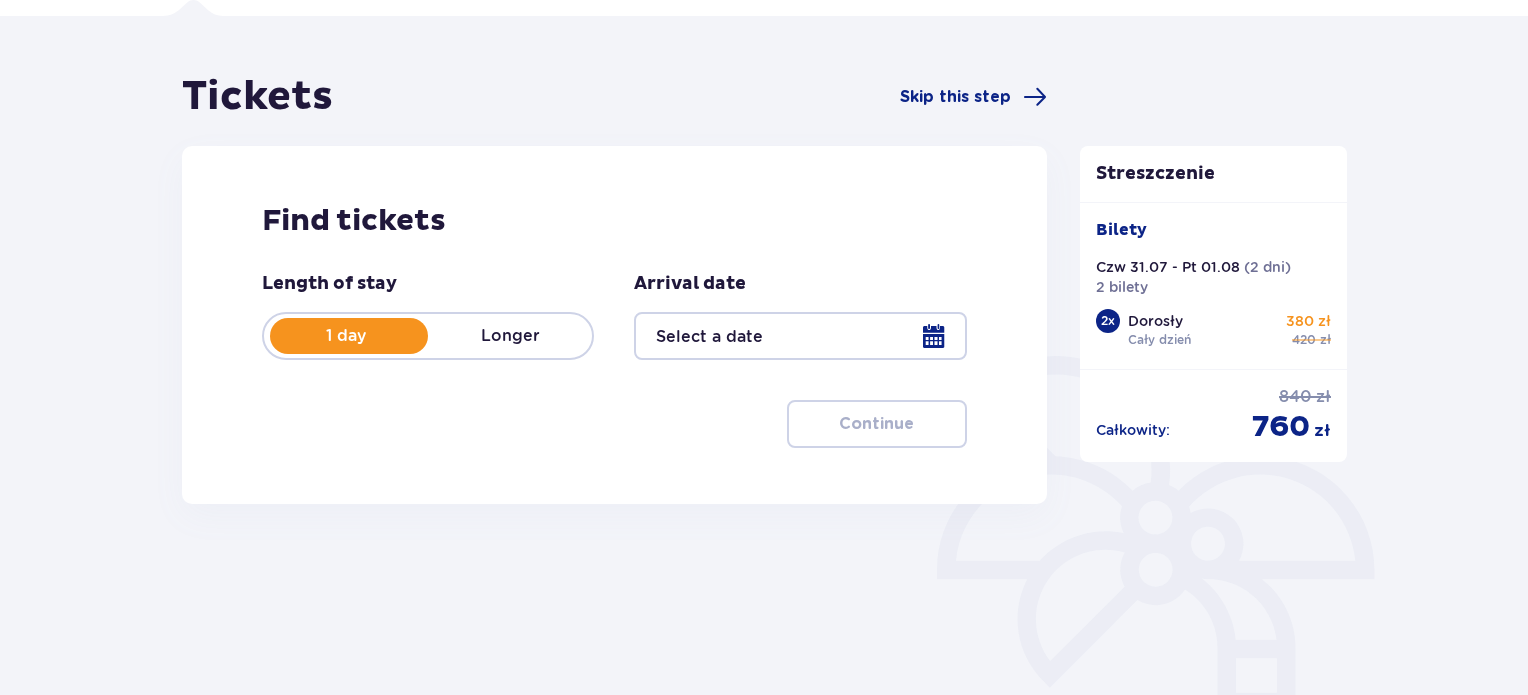 scroll, scrollTop: 0, scrollLeft: 0, axis: both 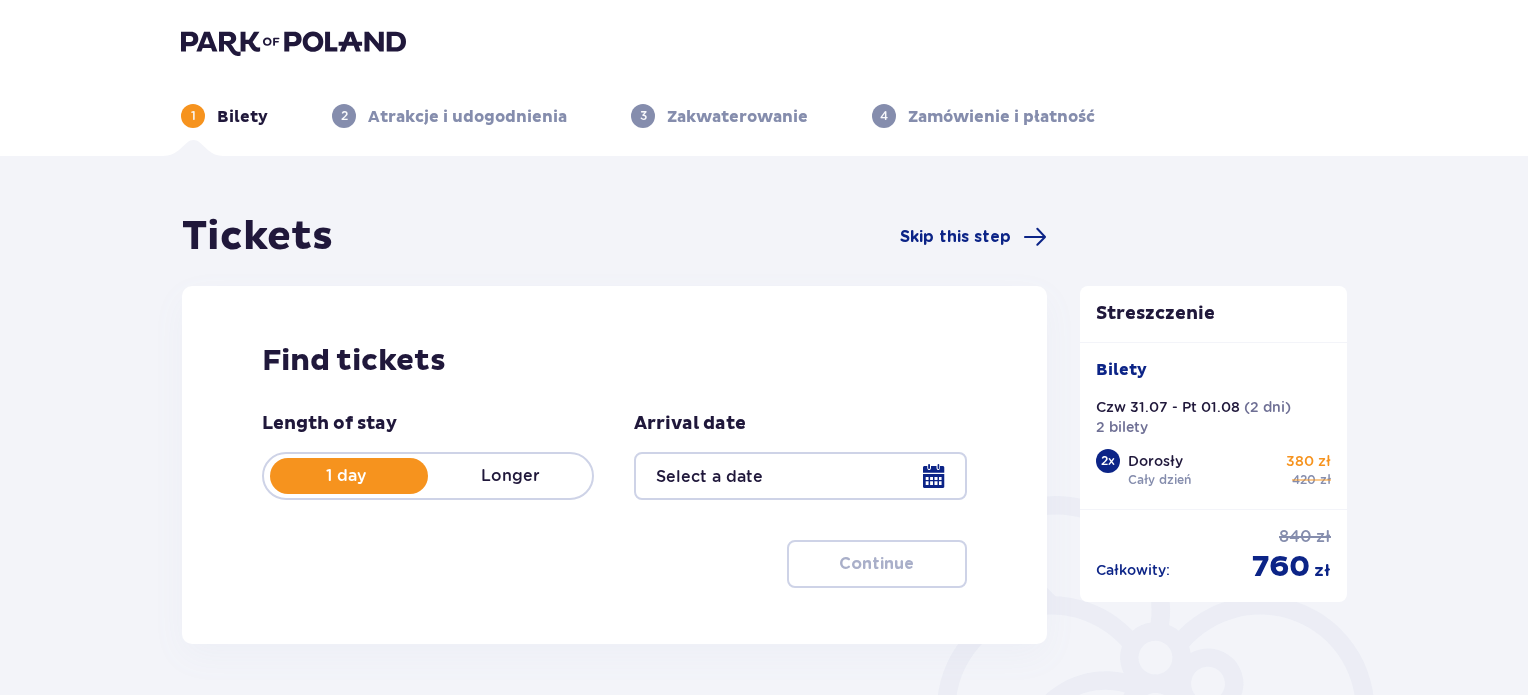 type on "[DATE] - [DATE]" 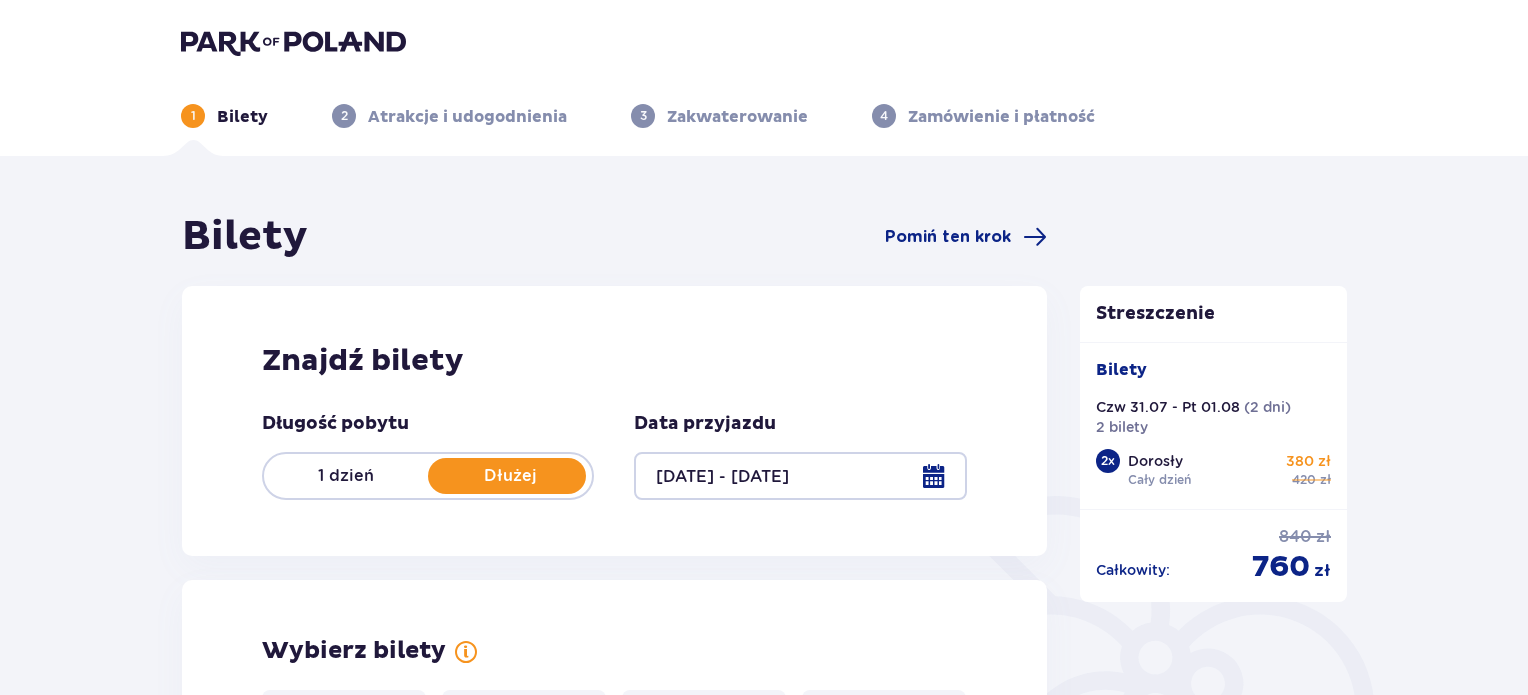 click on "1 dzień" at bounding box center [346, 475] 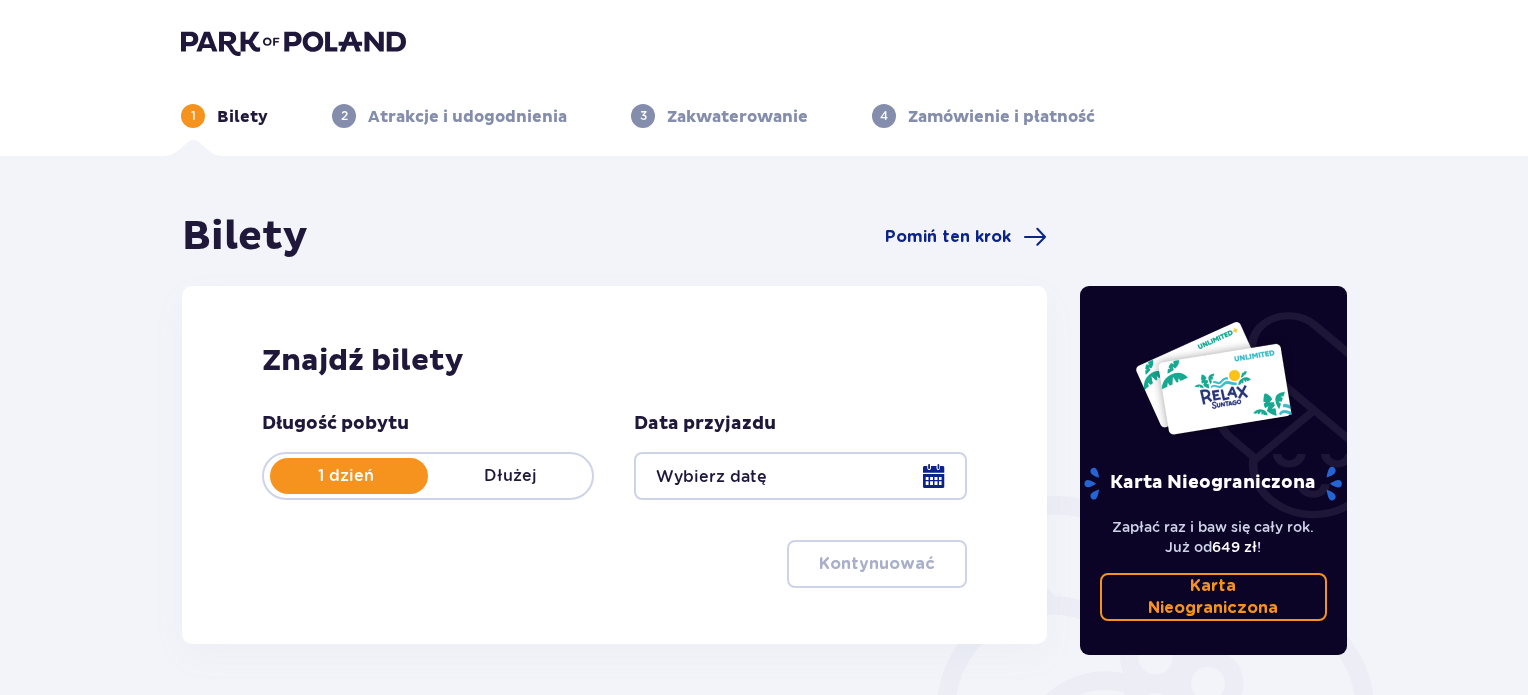 click at bounding box center (800, 476) 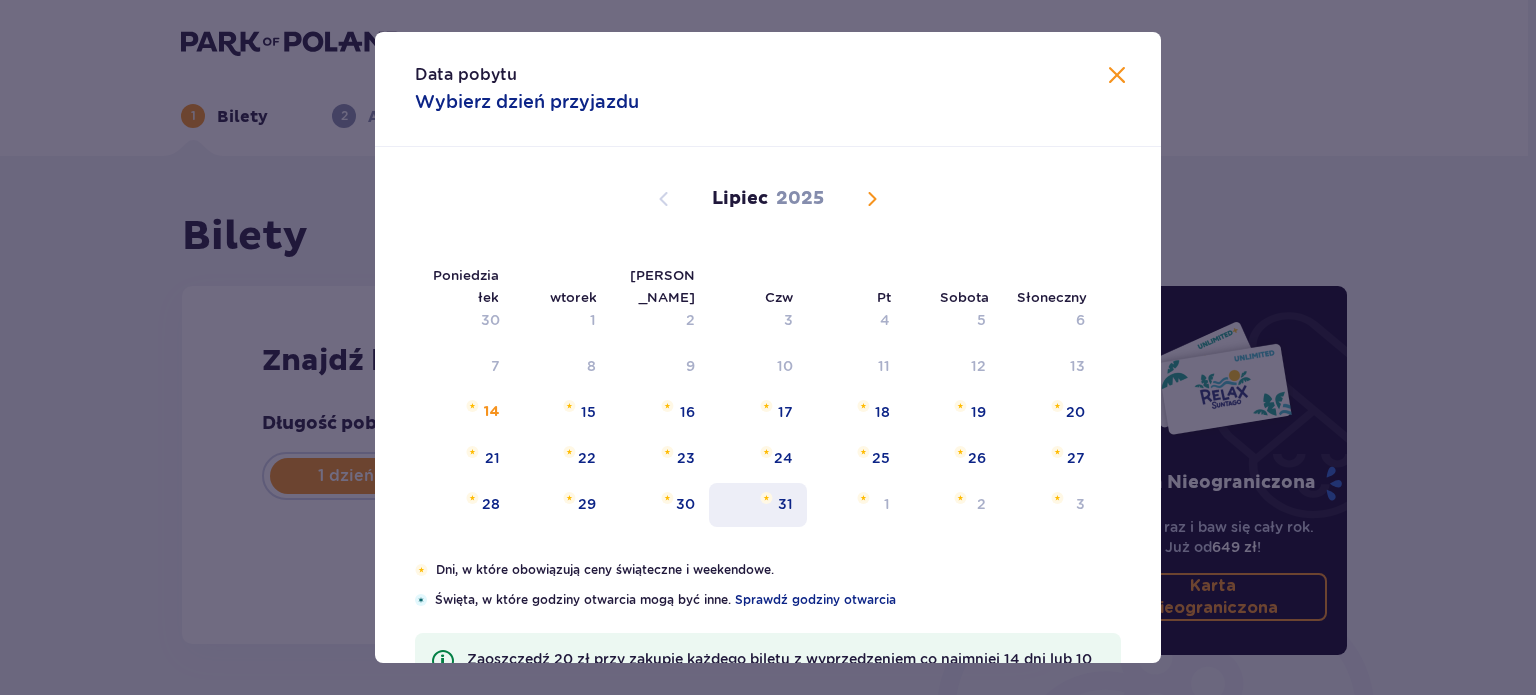 click on "31" at bounding box center [758, 505] 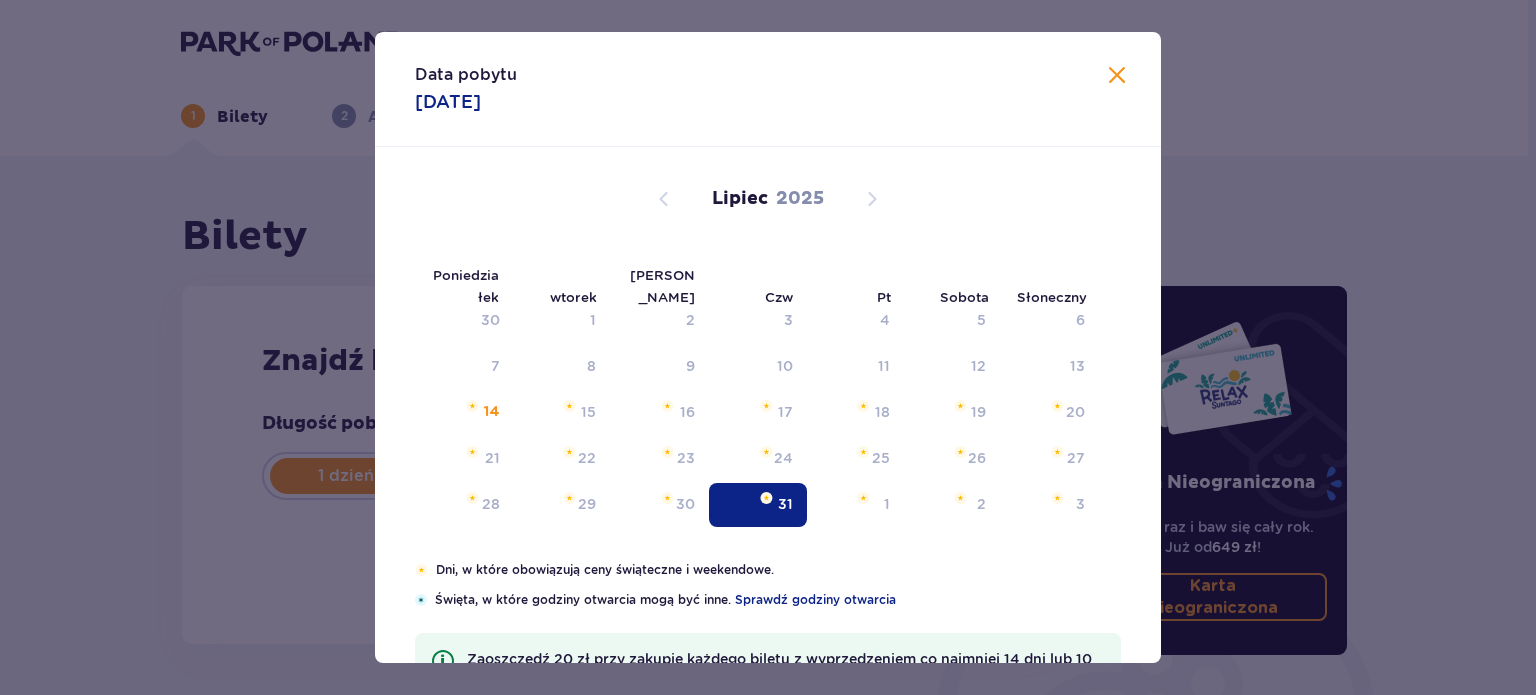 type on "[DATE]" 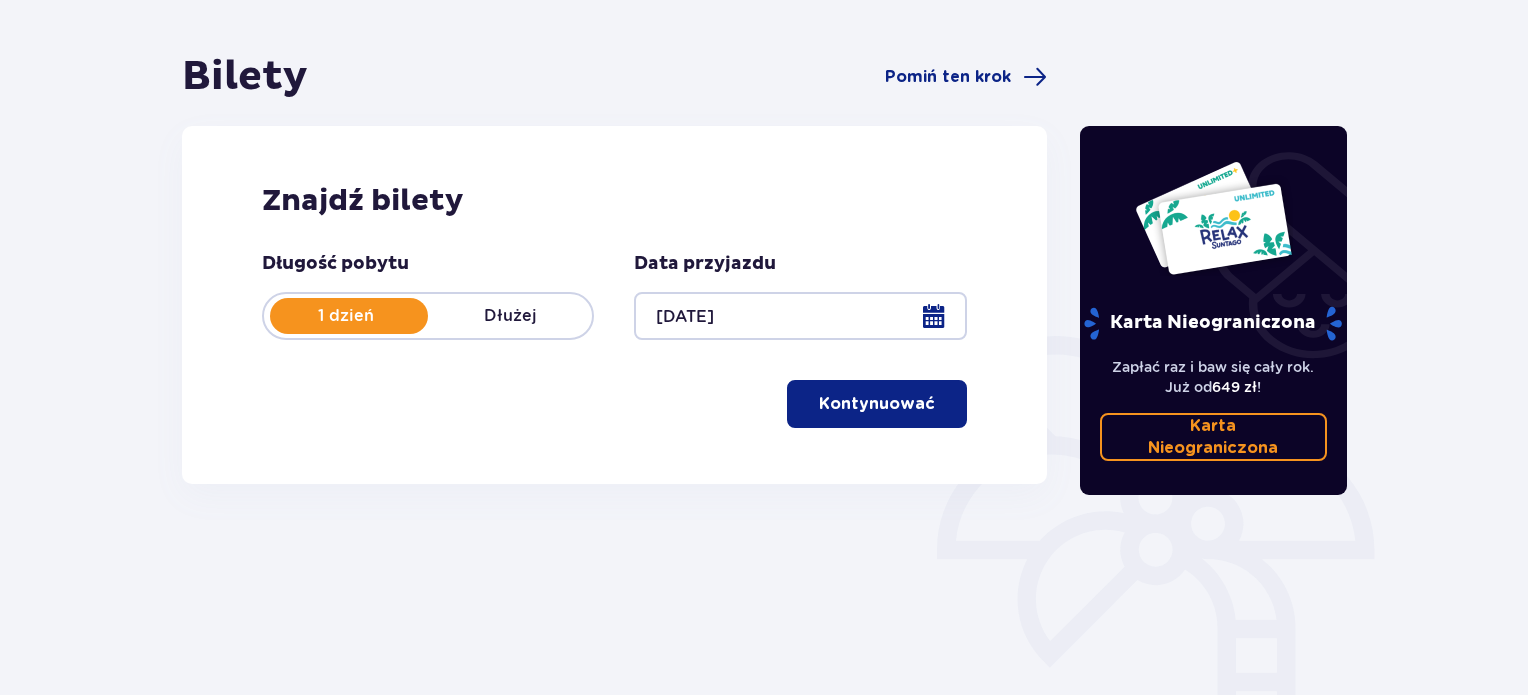 scroll, scrollTop: 165, scrollLeft: 0, axis: vertical 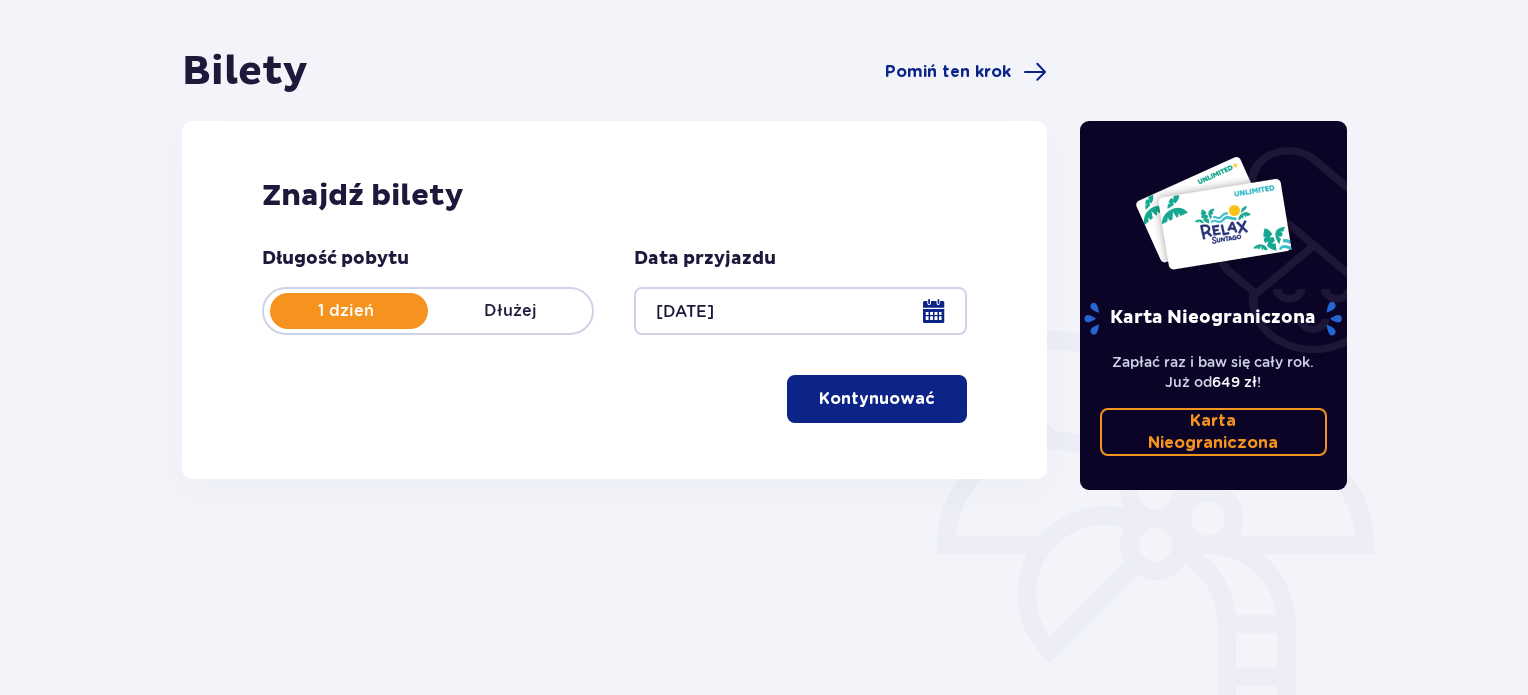 click on "Kontynuować" at bounding box center (877, 399) 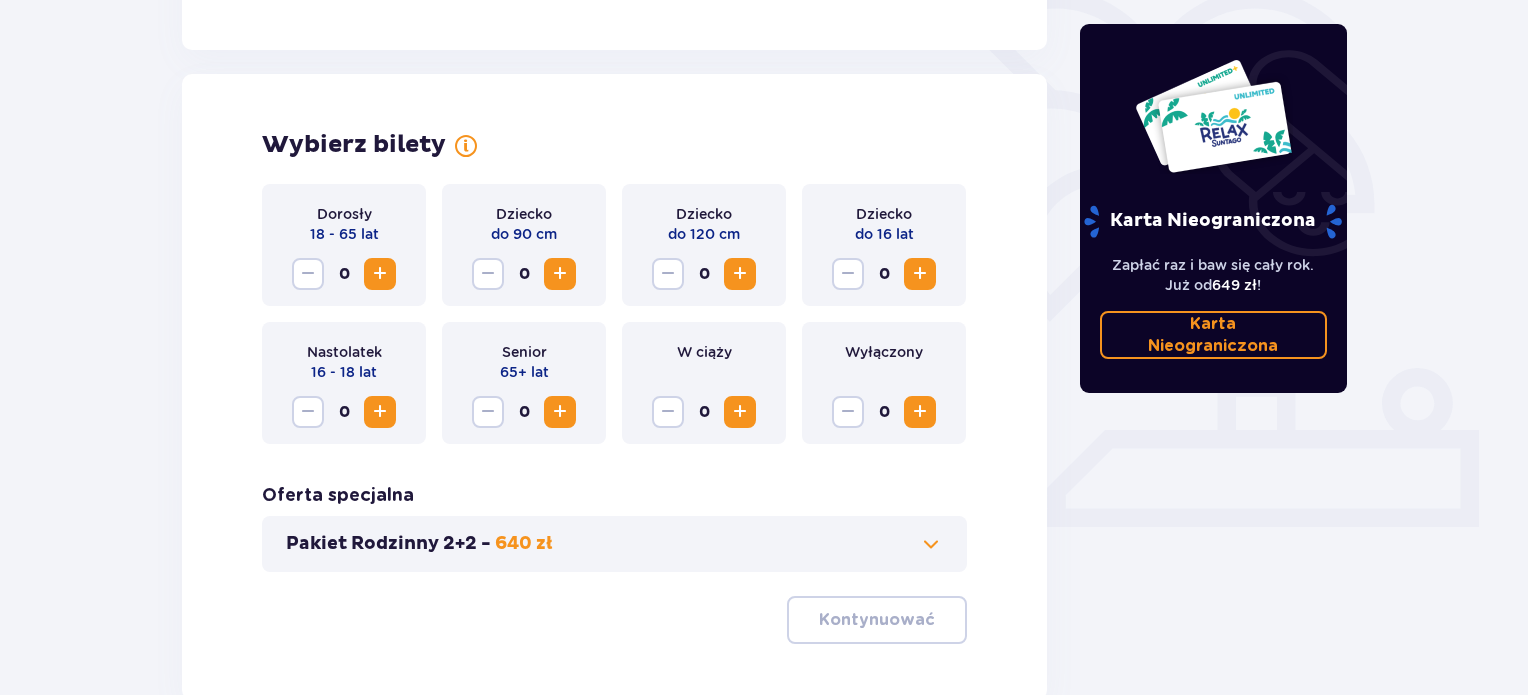 scroll, scrollTop: 556, scrollLeft: 0, axis: vertical 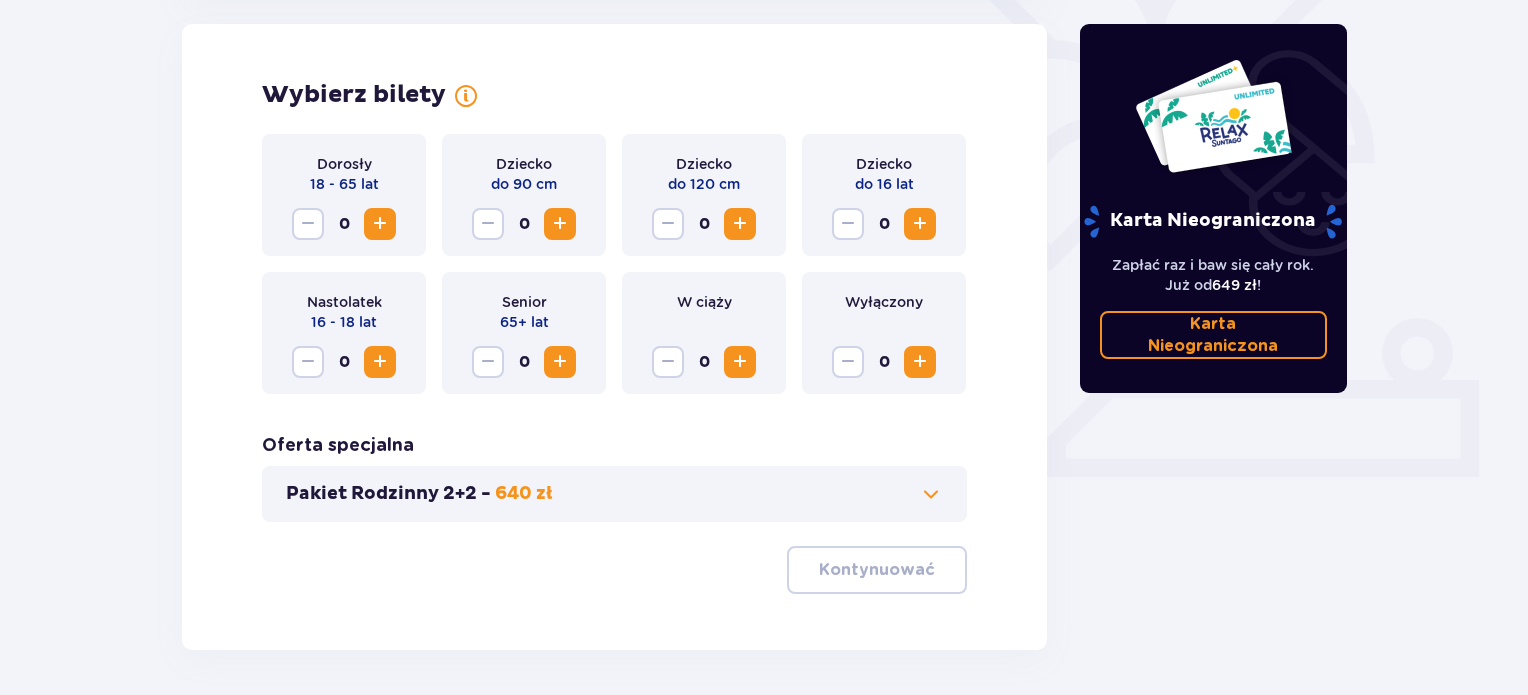 click at bounding box center [380, 224] 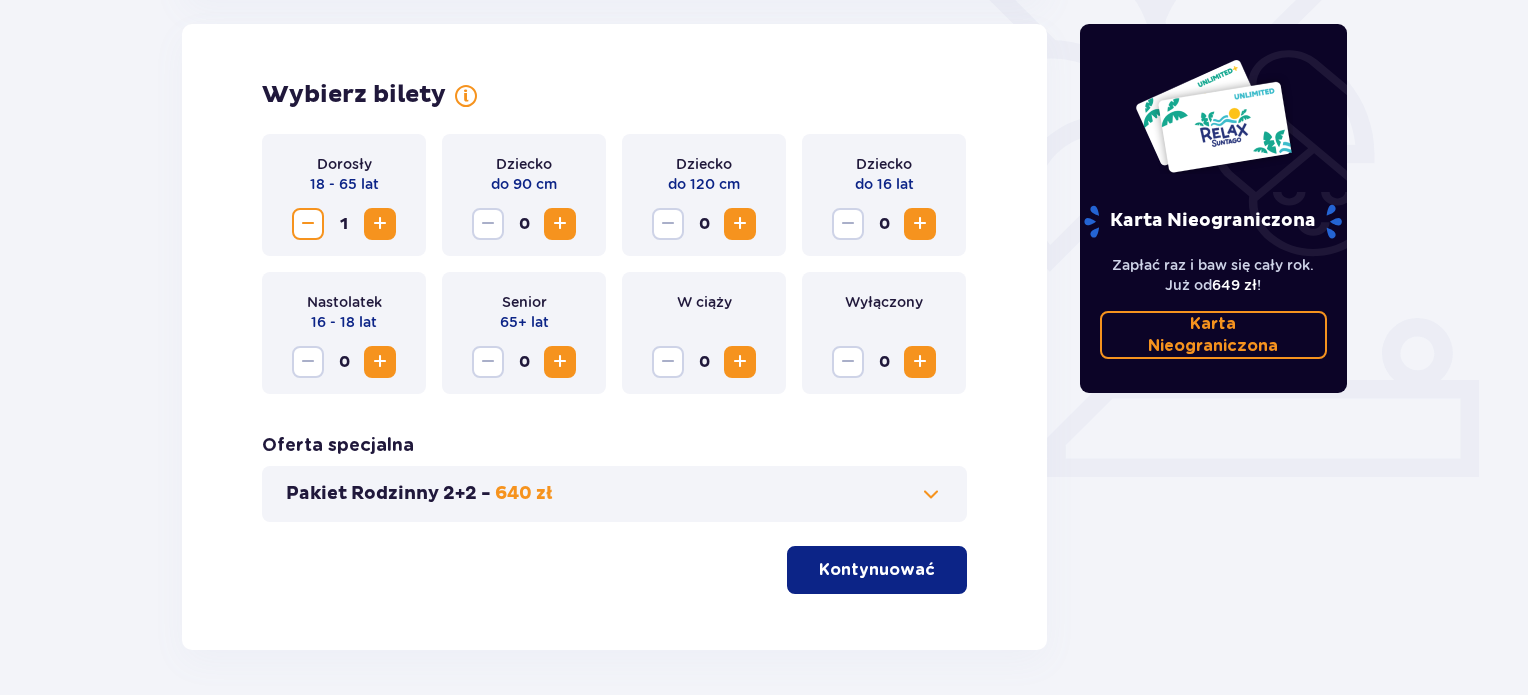 click at bounding box center (380, 224) 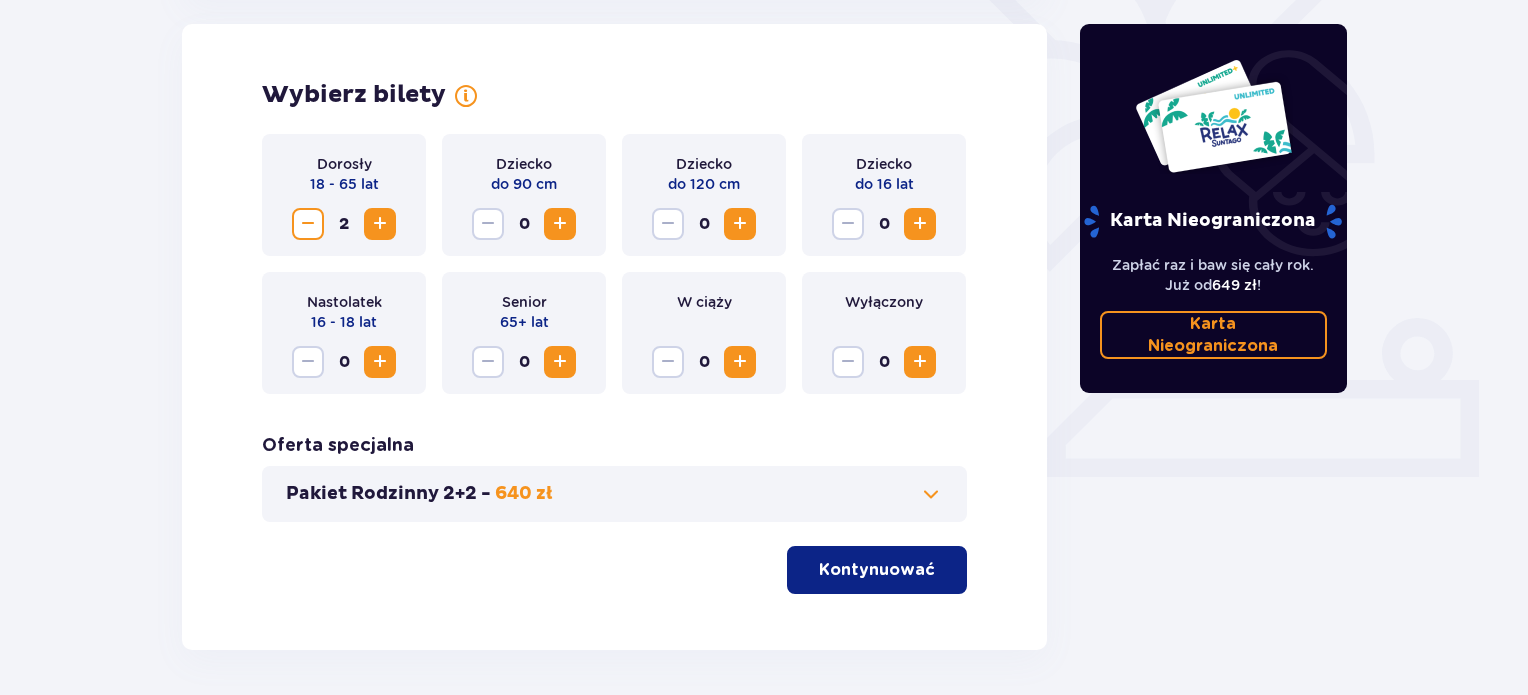 click on "Kontynuować" at bounding box center [877, 570] 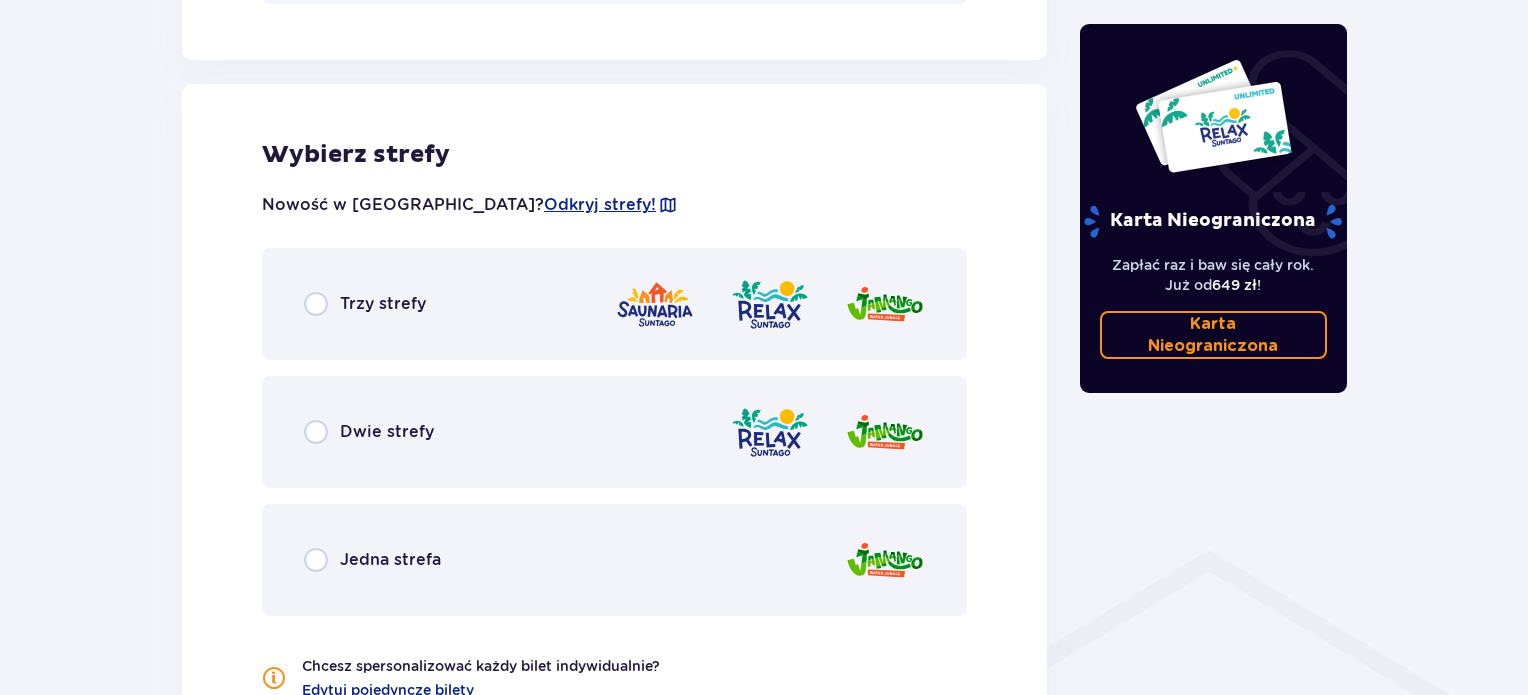 scroll, scrollTop: 1110, scrollLeft: 0, axis: vertical 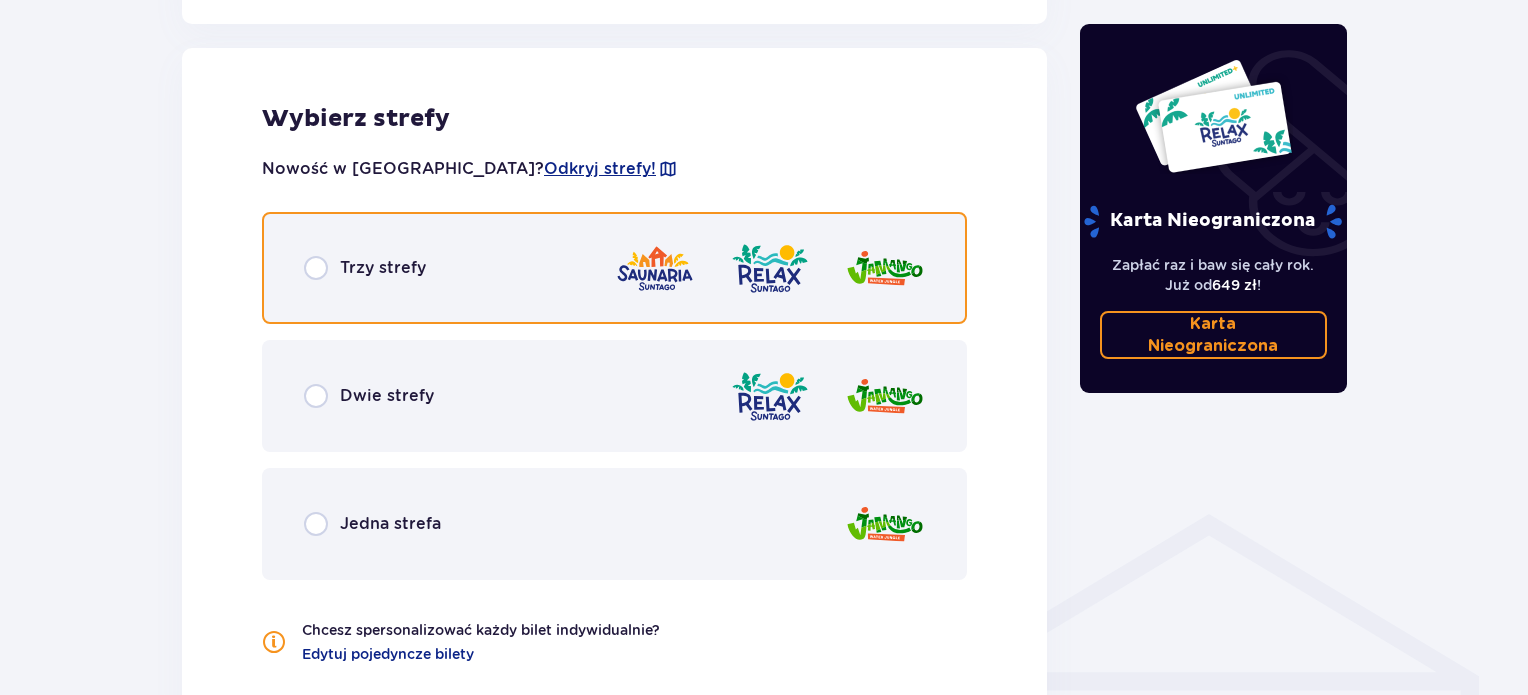 click at bounding box center [316, 268] 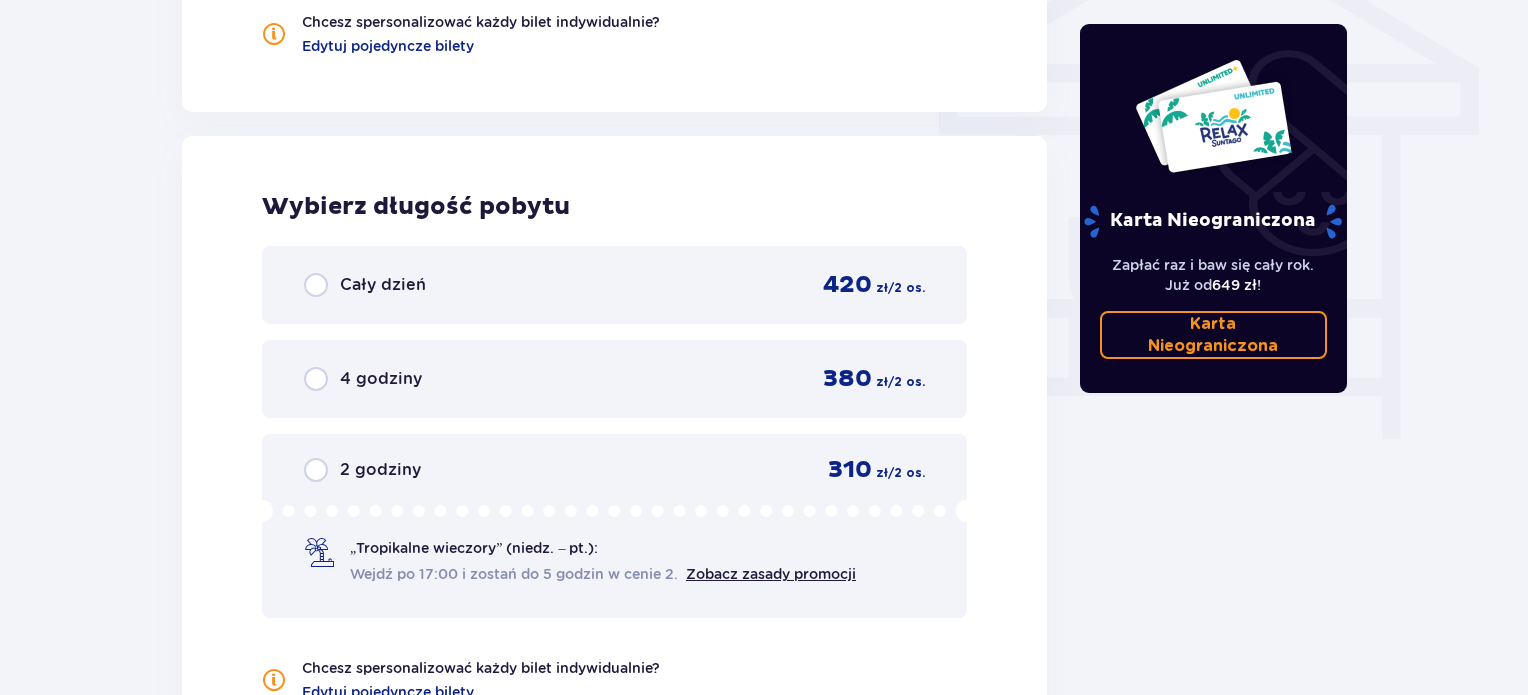scroll, scrollTop: 1806, scrollLeft: 0, axis: vertical 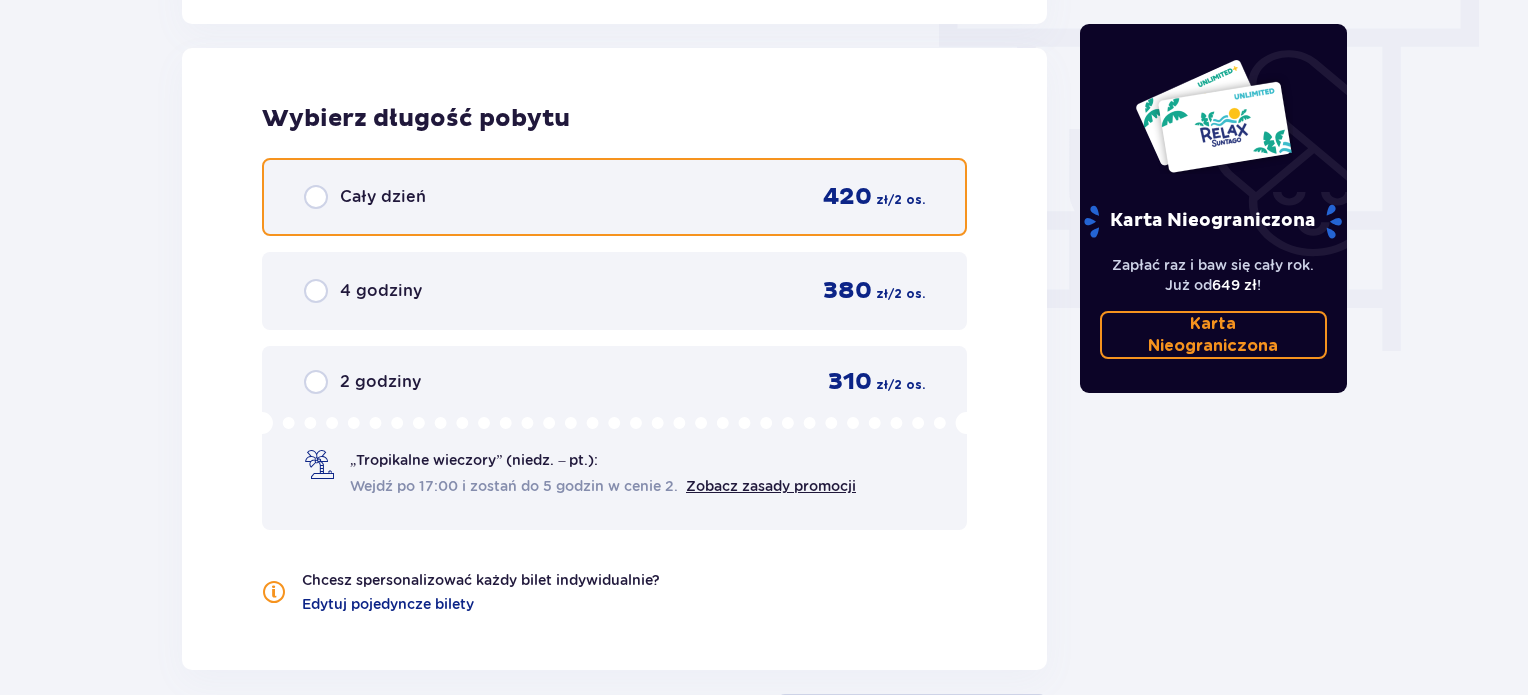 click at bounding box center [316, 197] 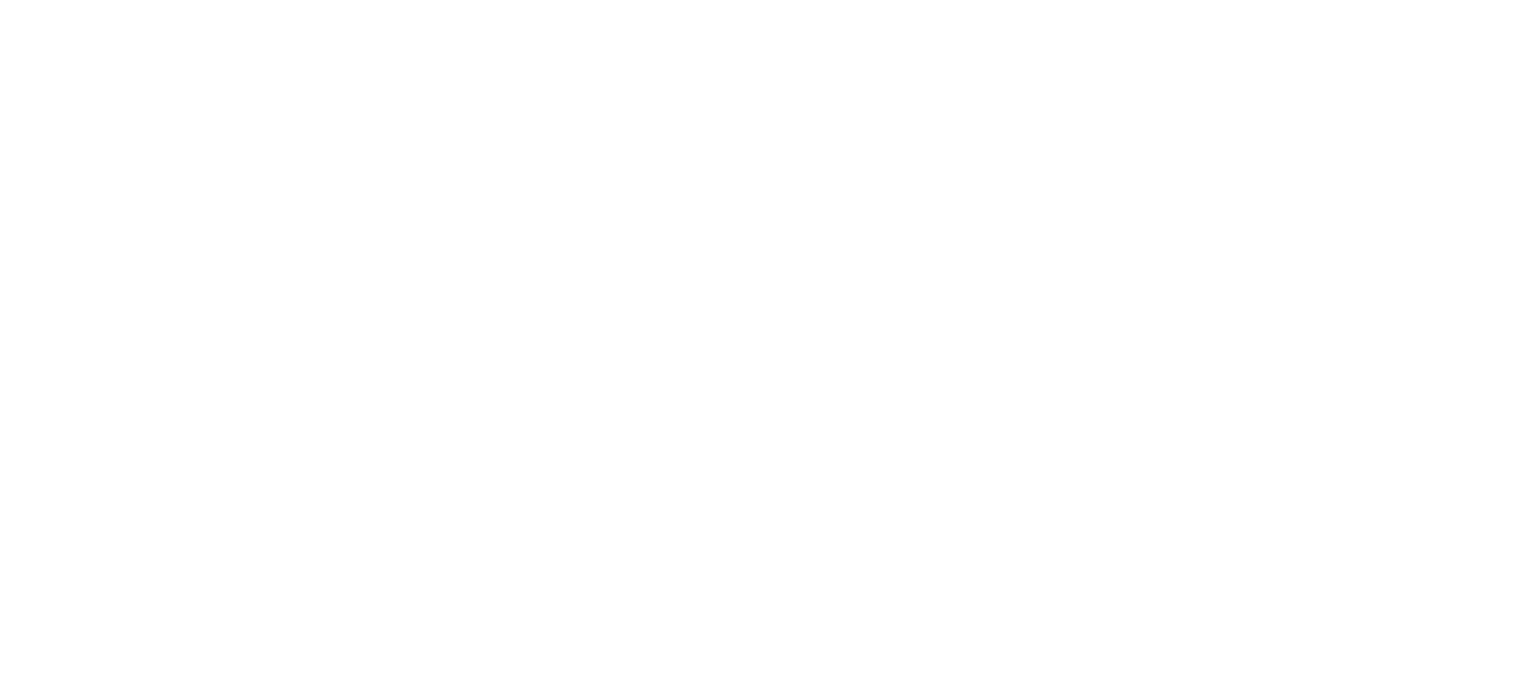 scroll, scrollTop: 0, scrollLeft: 0, axis: both 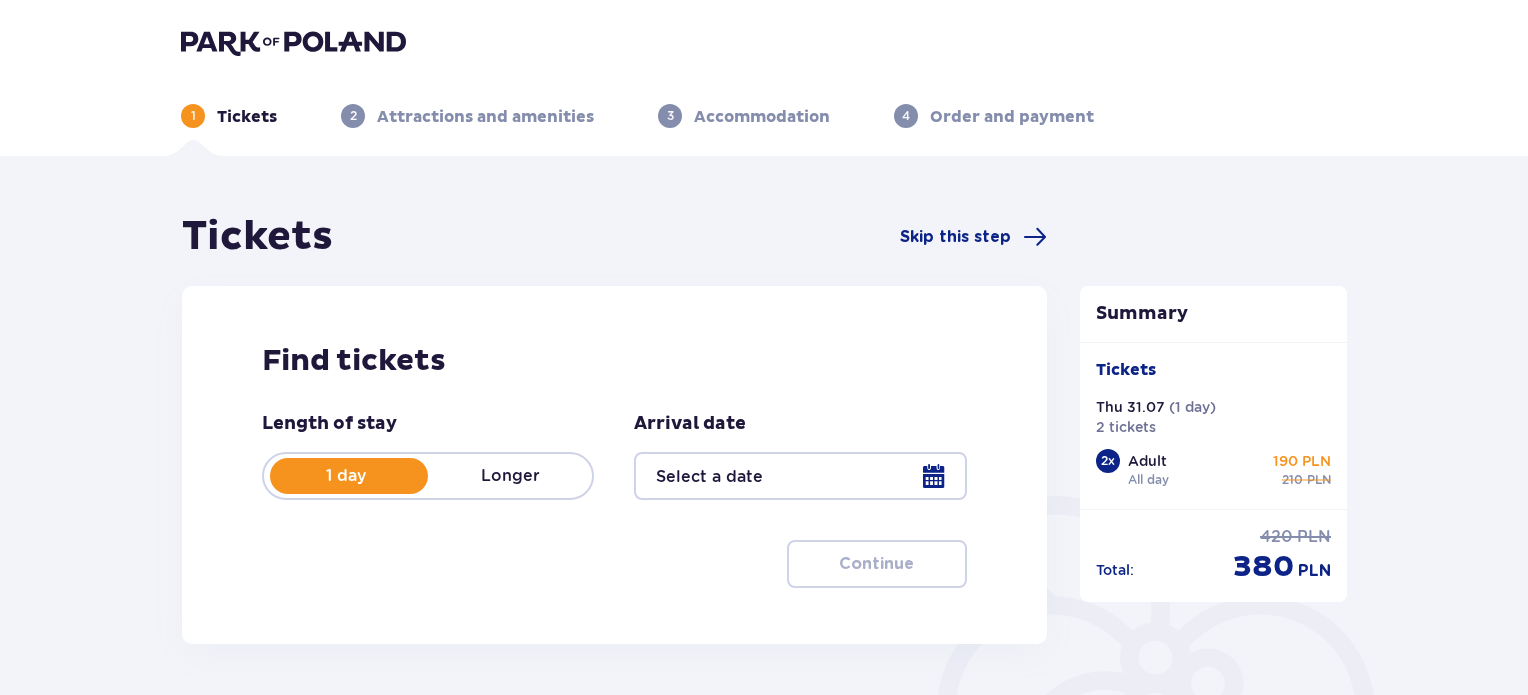 type on "[DATE]" 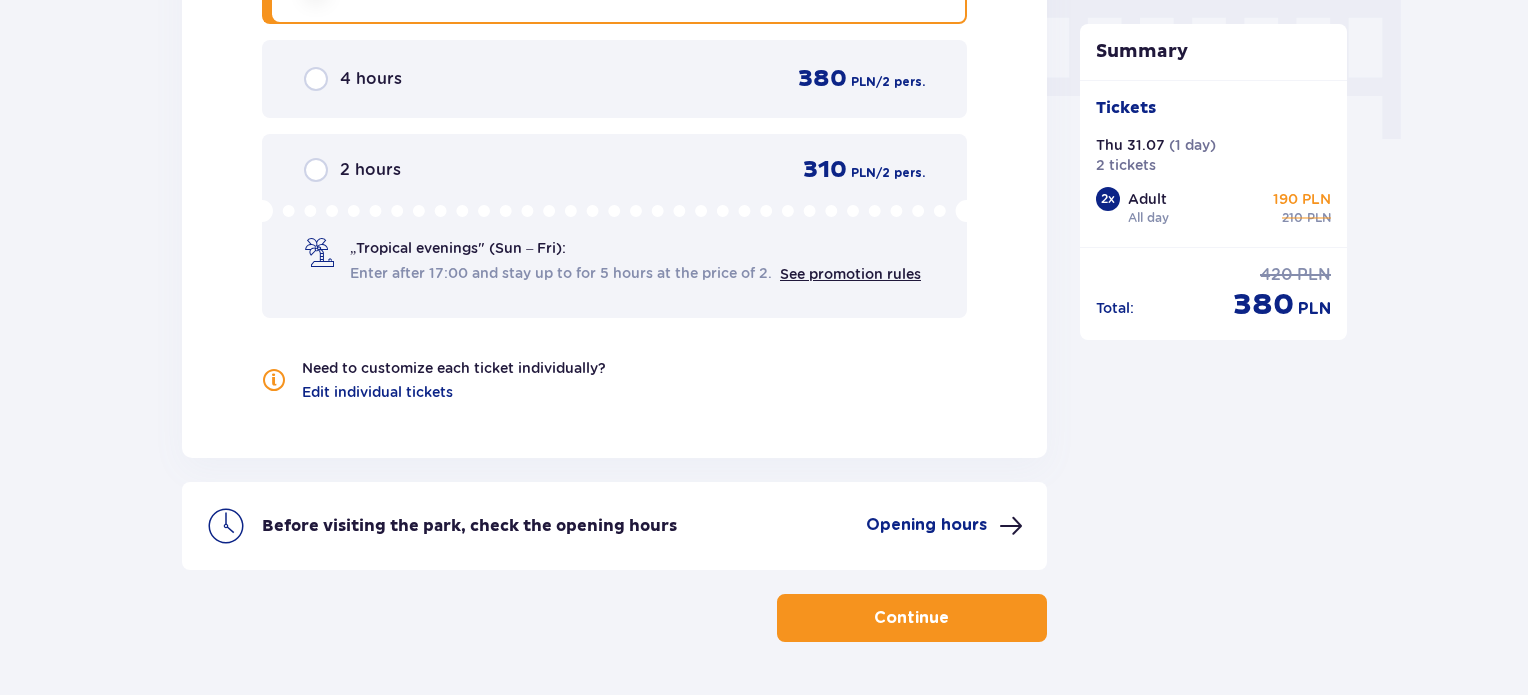 scroll, scrollTop: 2082, scrollLeft: 0, axis: vertical 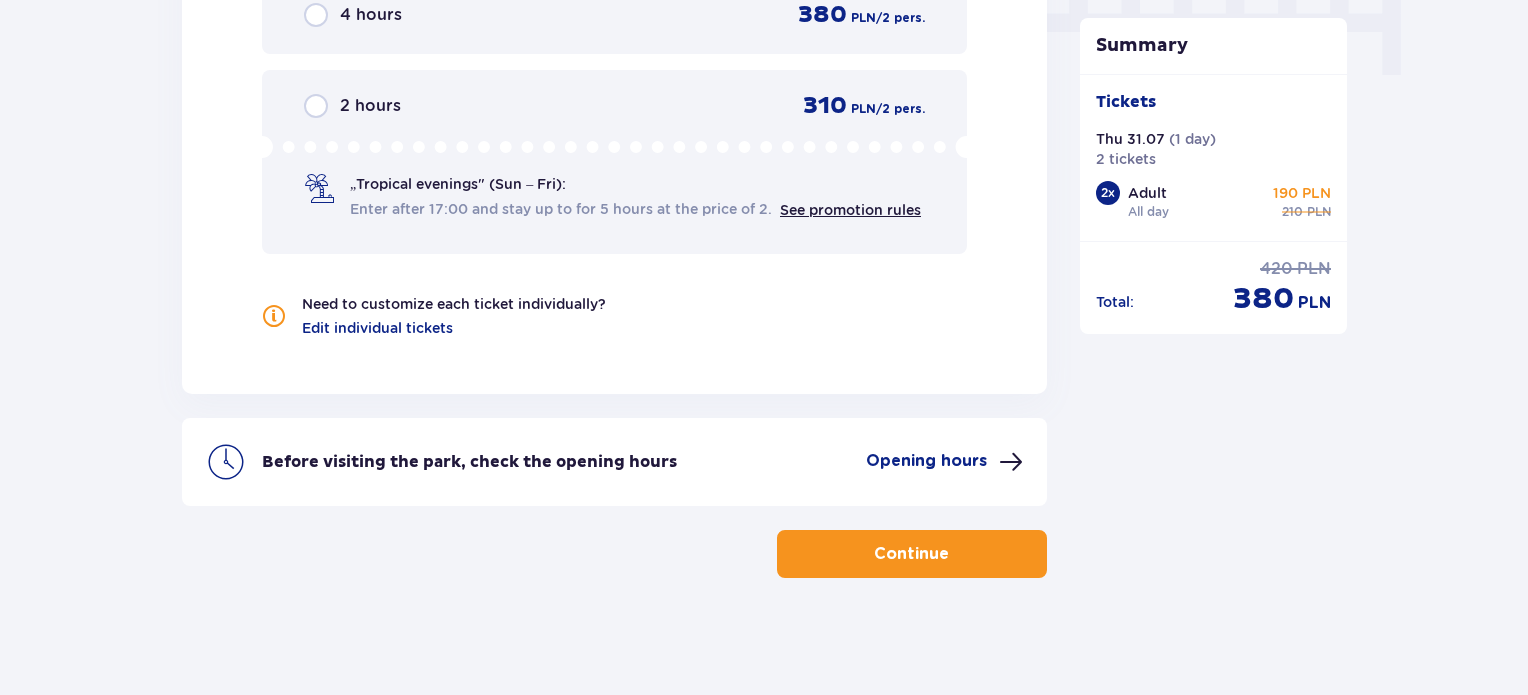 click on "Continue" at bounding box center [912, 554] 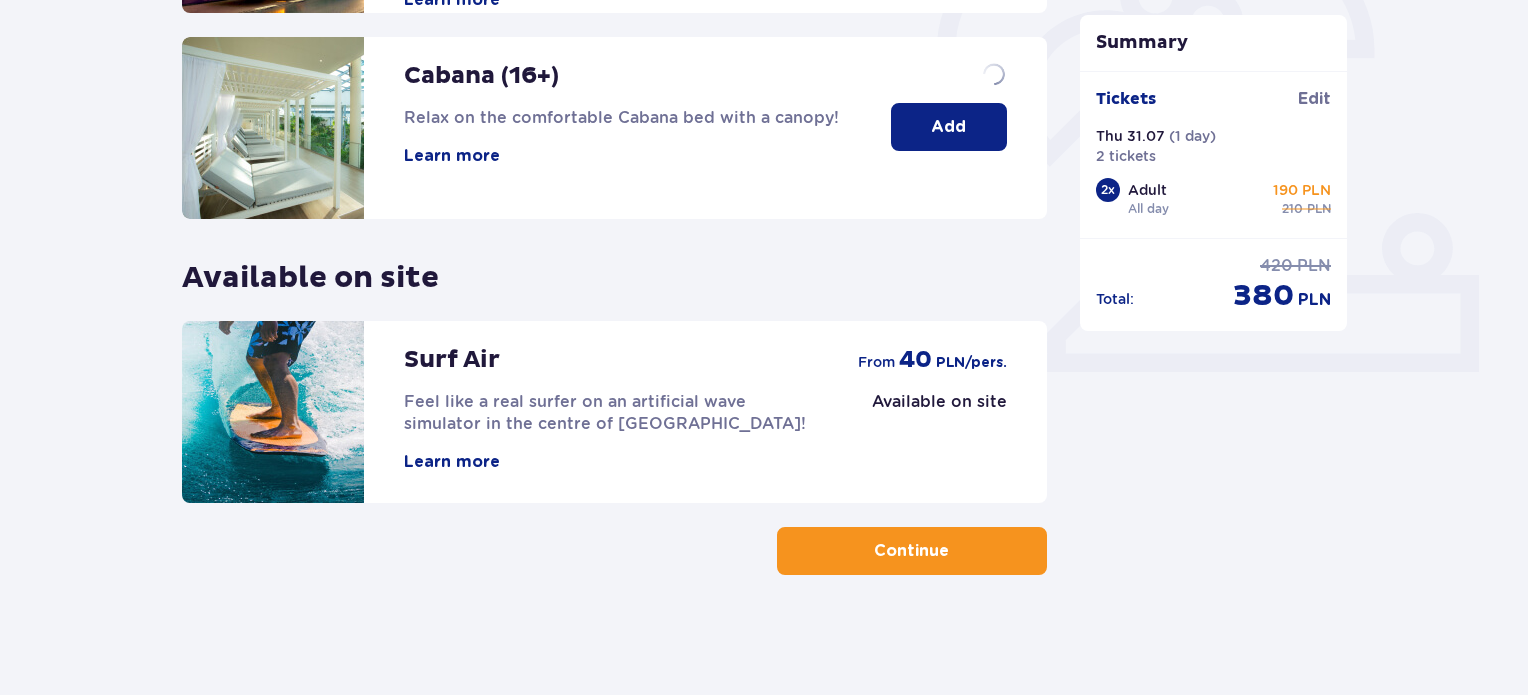 scroll, scrollTop: 0, scrollLeft: 0, axis: both 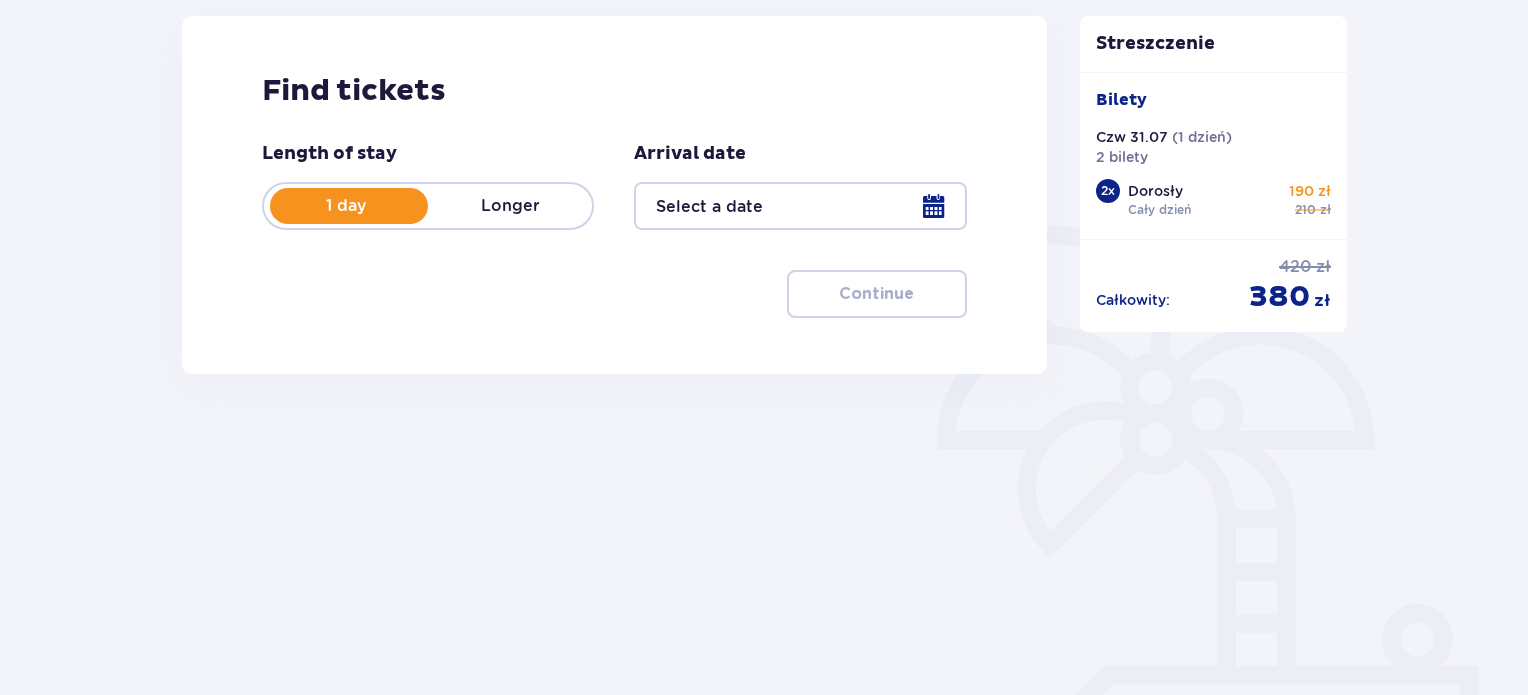 type on "[DATE]" 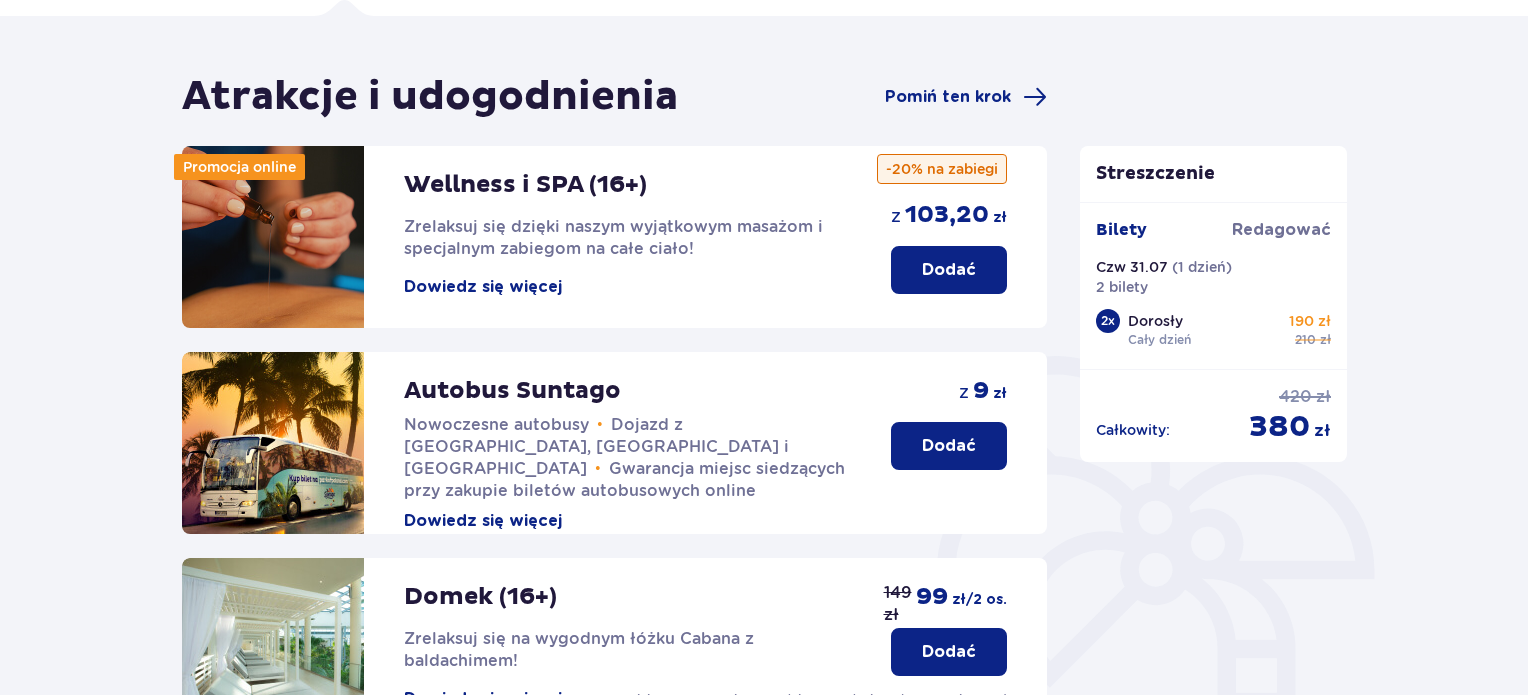 scroll, scrollTop: 140, scrollLeft: 0, axis: vertical 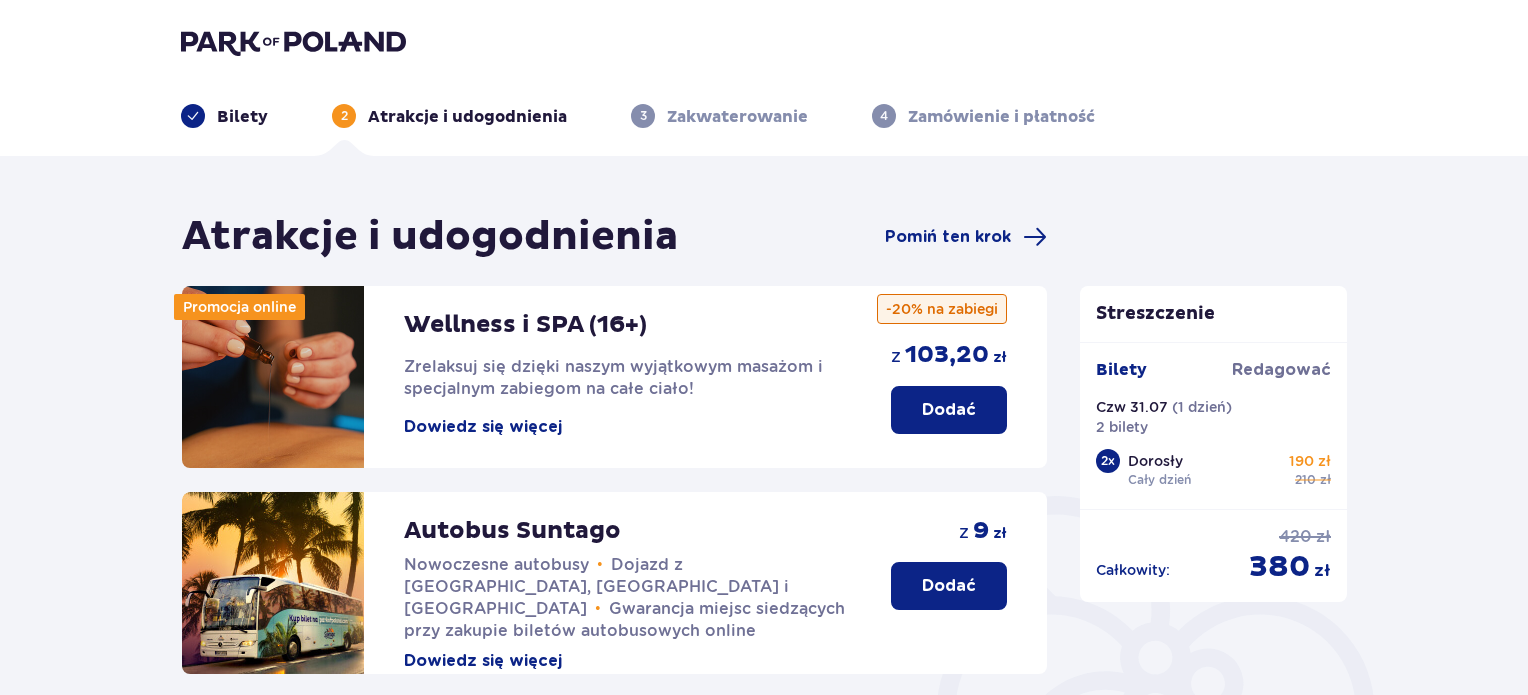 click on "Bilety" at bounding box center [242, 117] 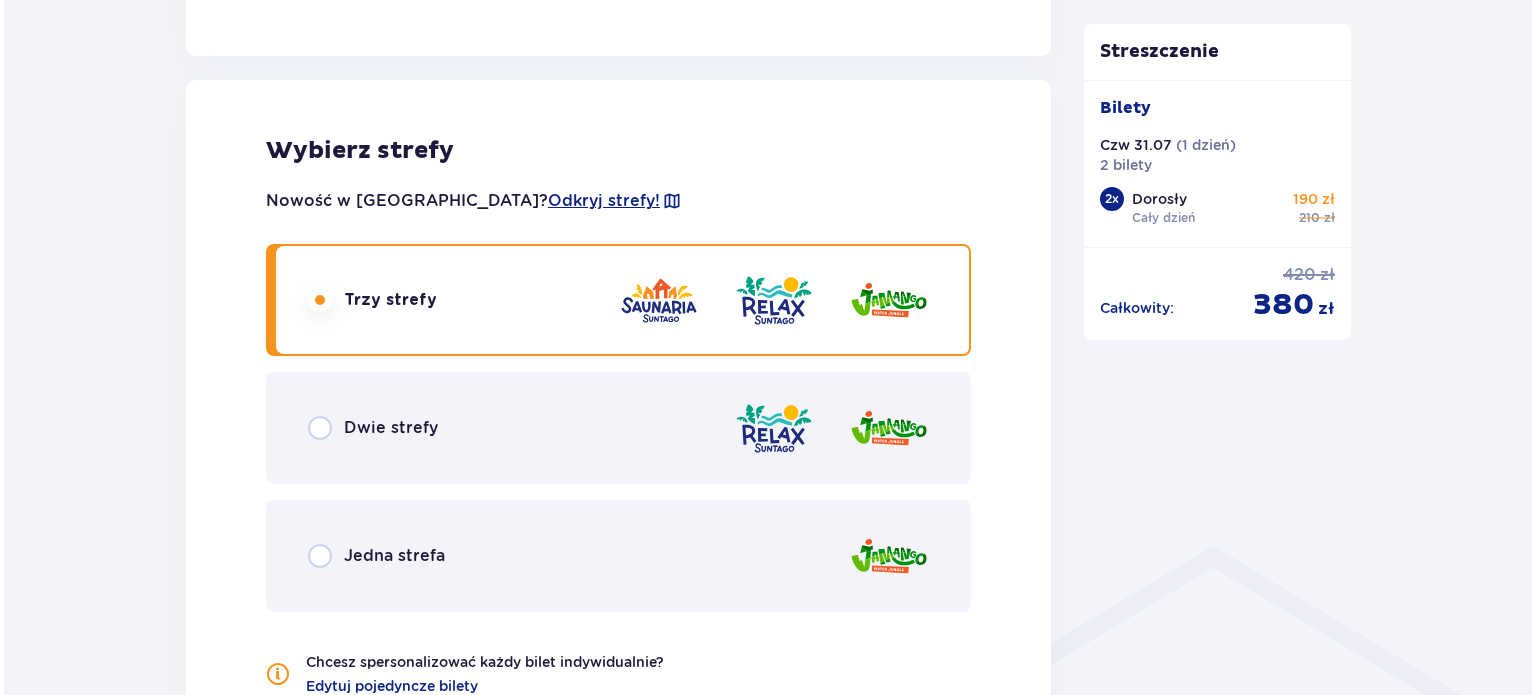 scroll, scrollTop: 1107, scrollLeft: 0, axis: vertical 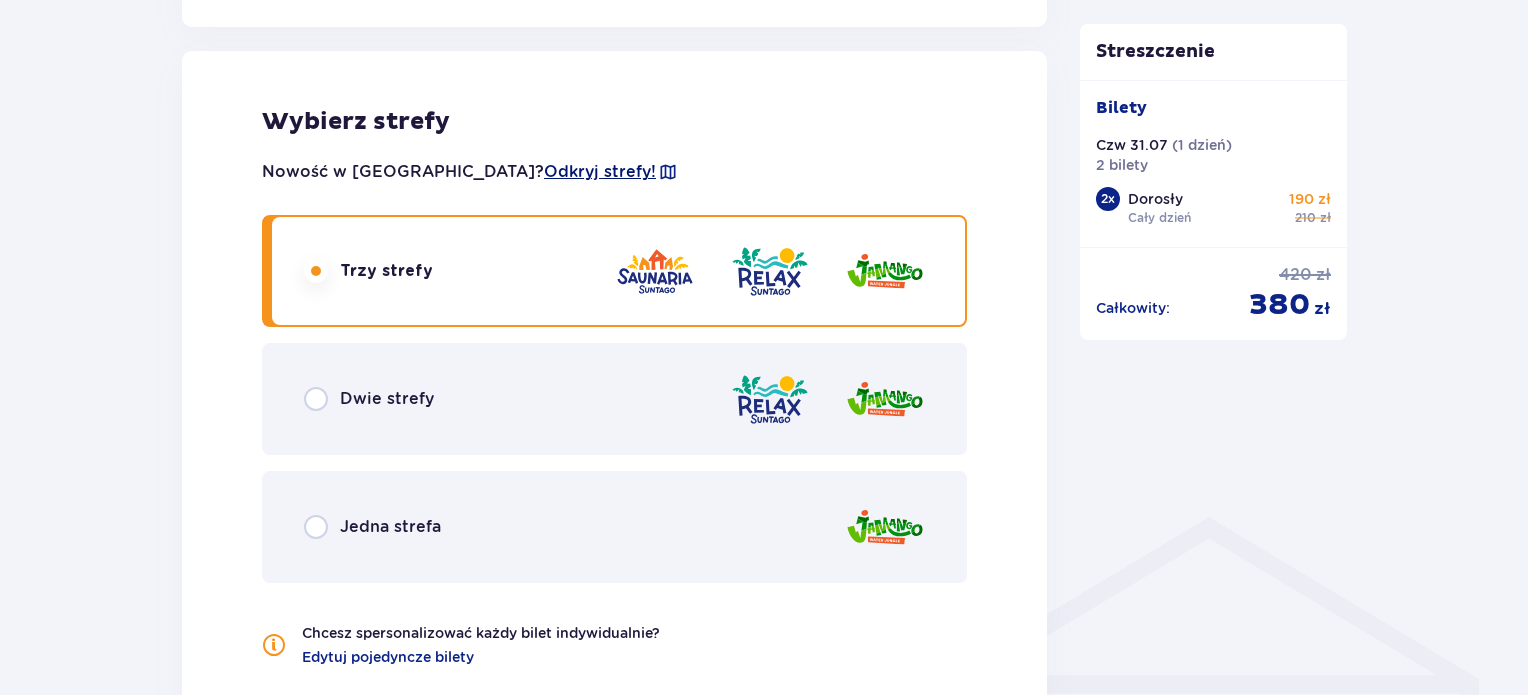 click on "Odkryj strefy!" at bounding box center [600, 171] 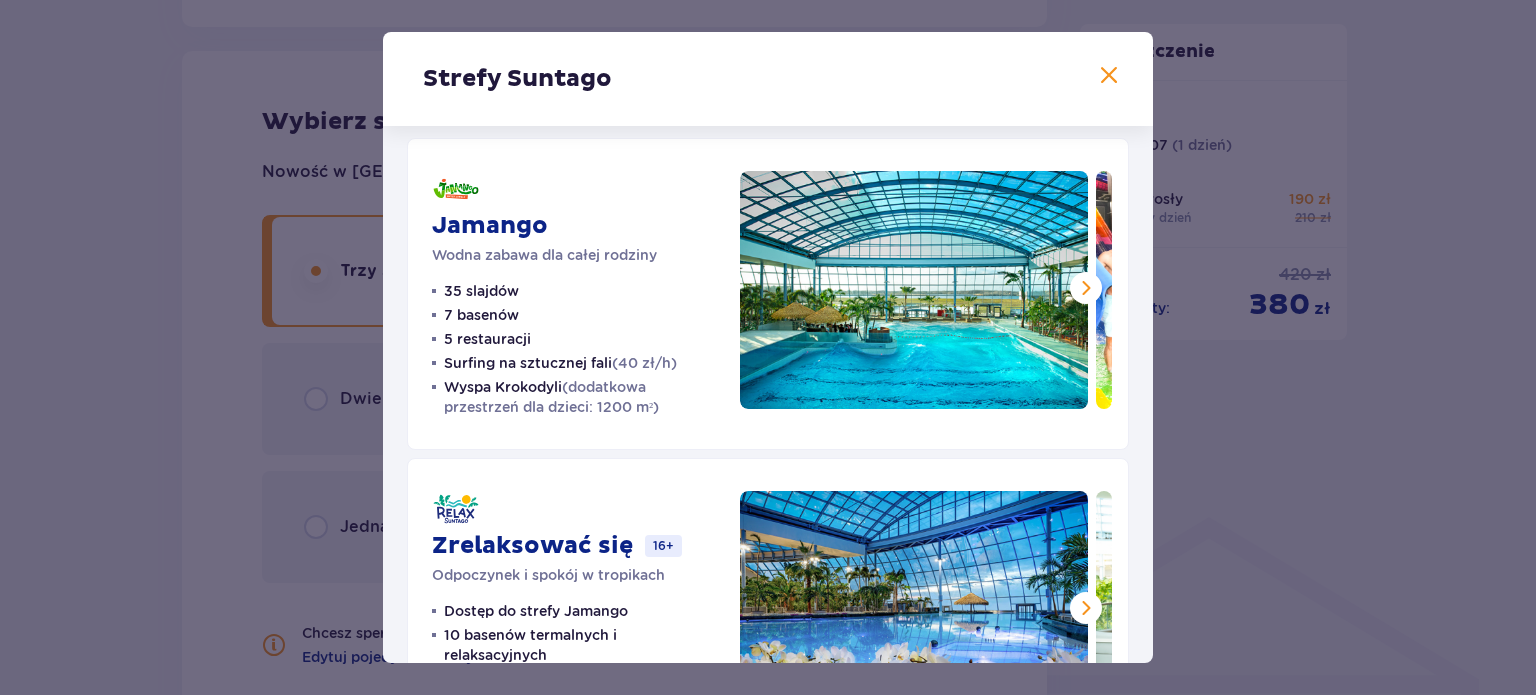 scroll, scrollTop: 9, scrollLeft: 0, axis: vertical 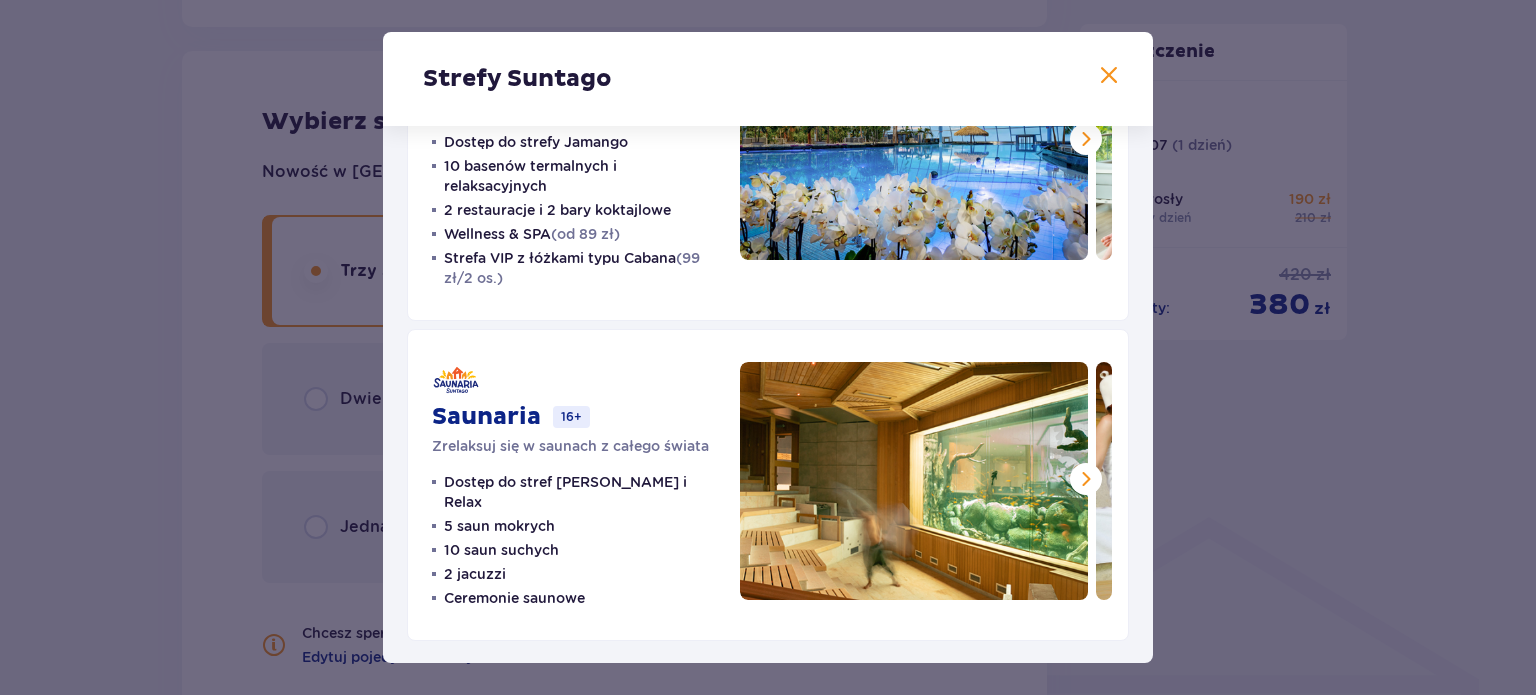 click at bounding box center [1109, 76] 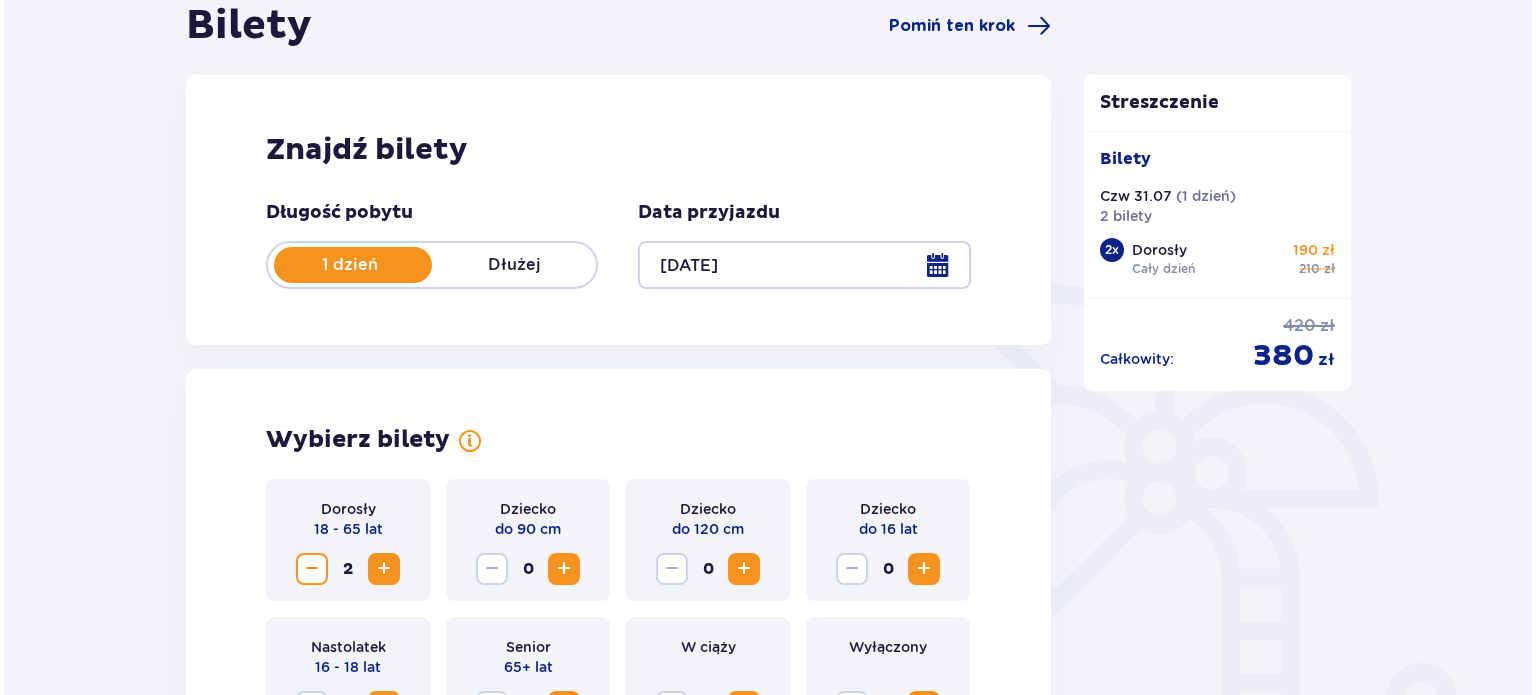 scroll, scrollTop: 217, scrollLeft: 0, axis: vertical 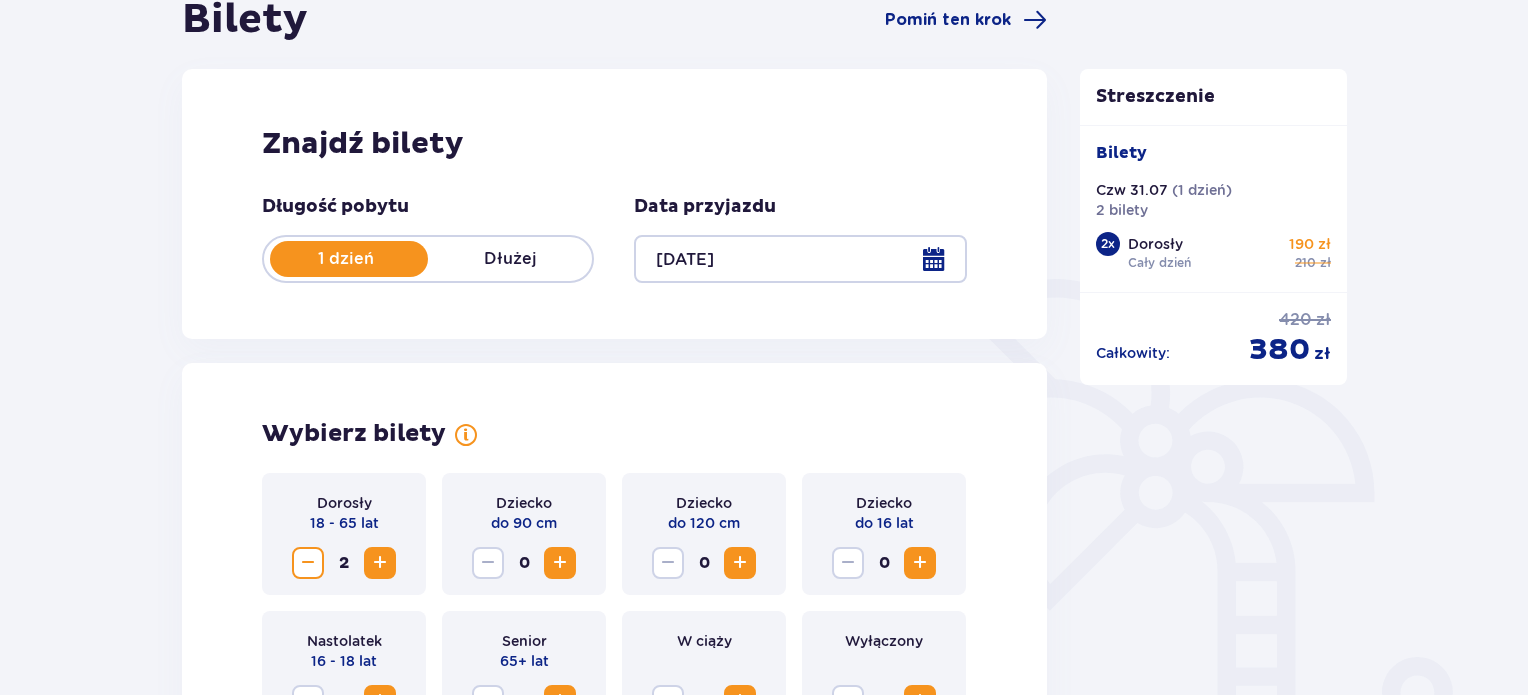 click at bounding box center (800, 259) 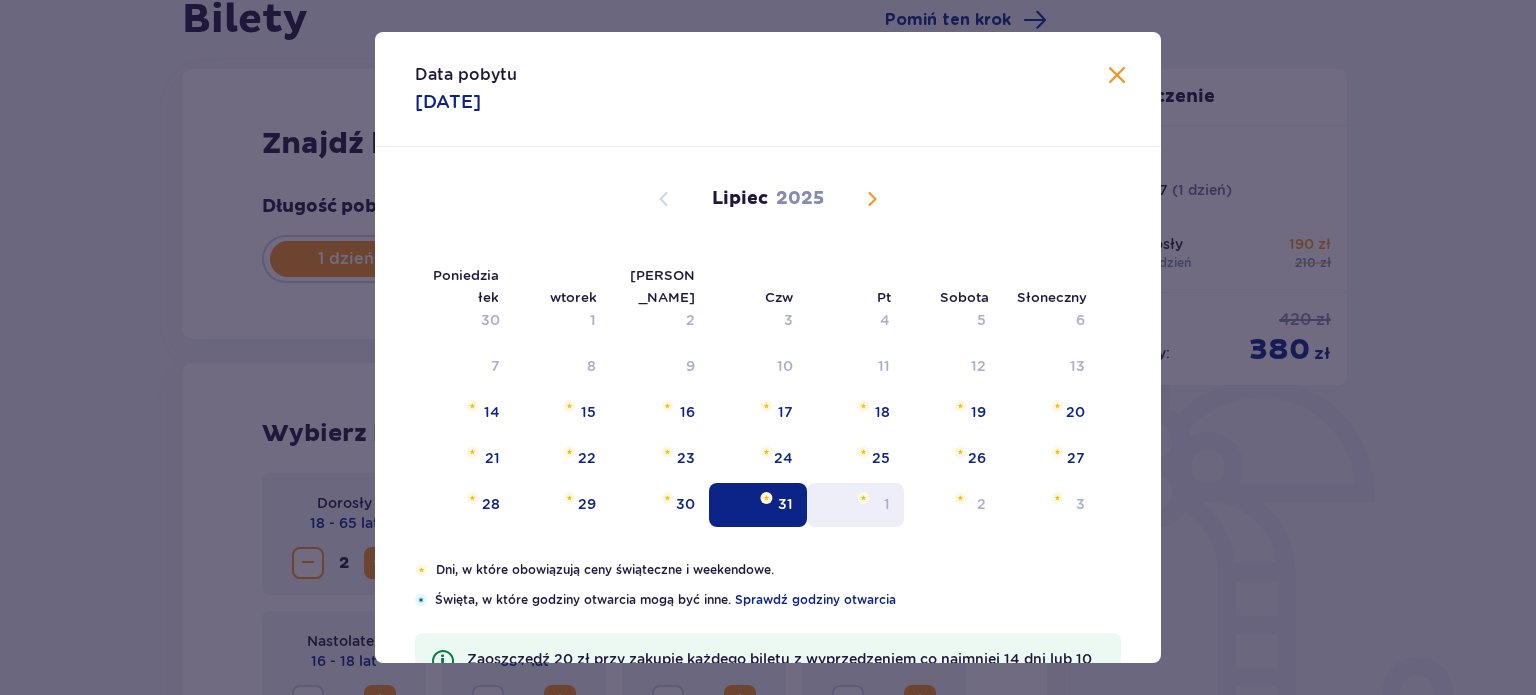 click on "1" at bounding box center (855, 505) 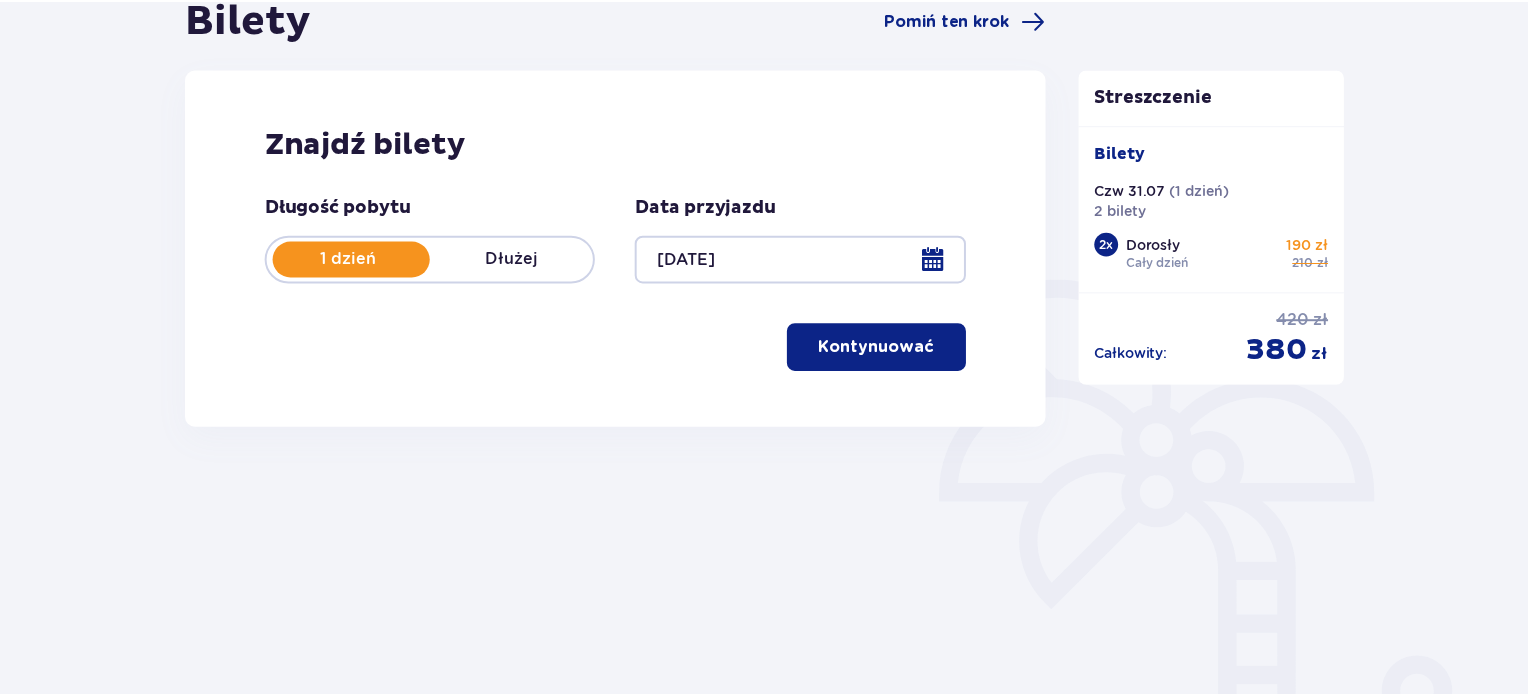 scroll, scrollTop: 92, scrollLeft: 0, axis: vertical 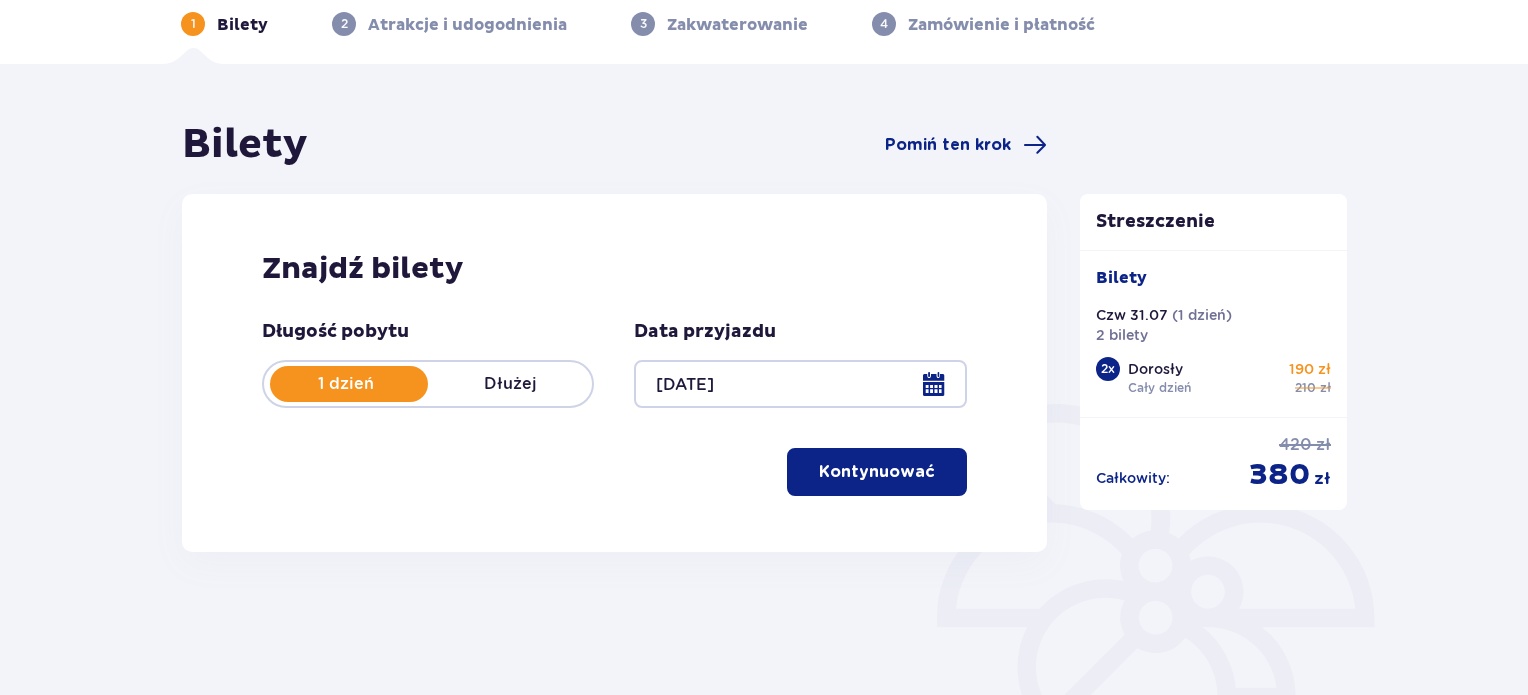 click on "Długość pobytu 1 dzień Dłużej Data przyjazdu [DATE] Kontynuować" at bounding box center [614, 408] 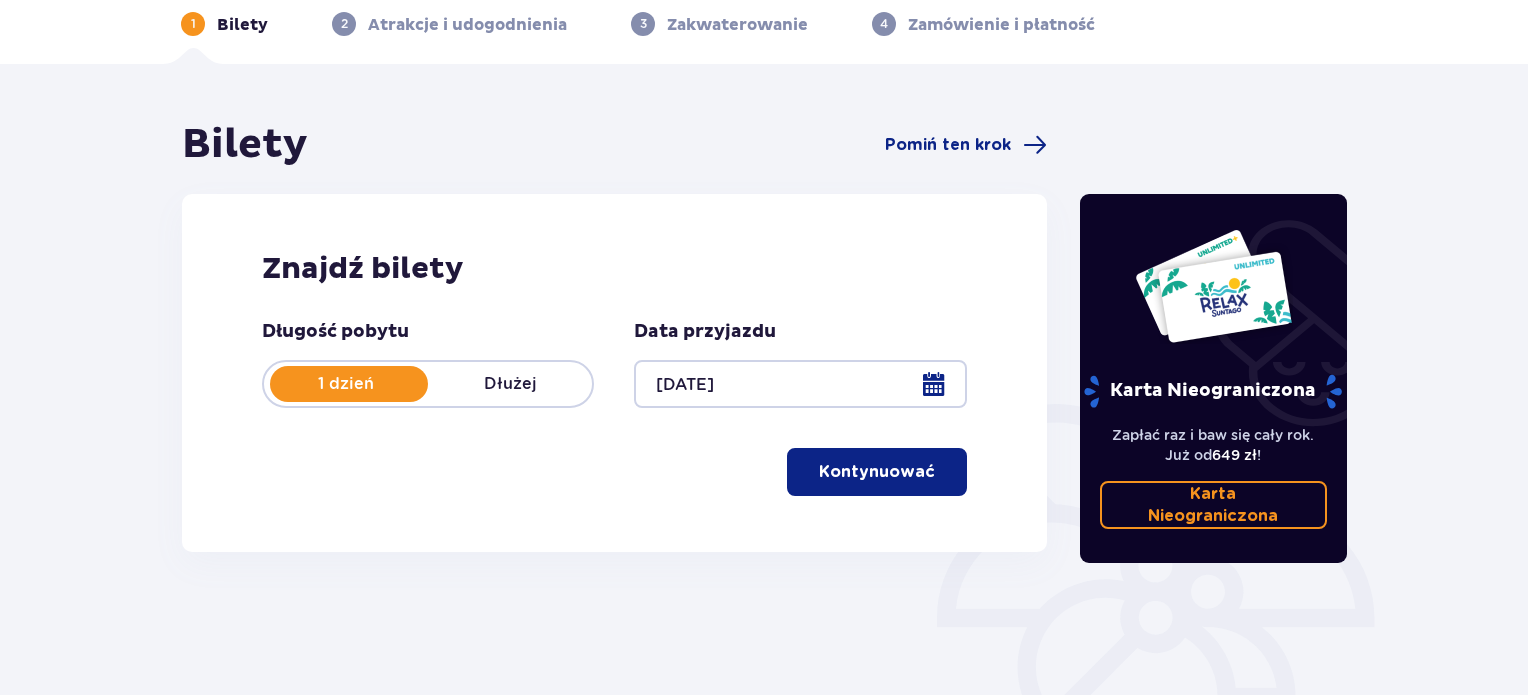 click at bounding box center (800, 384) 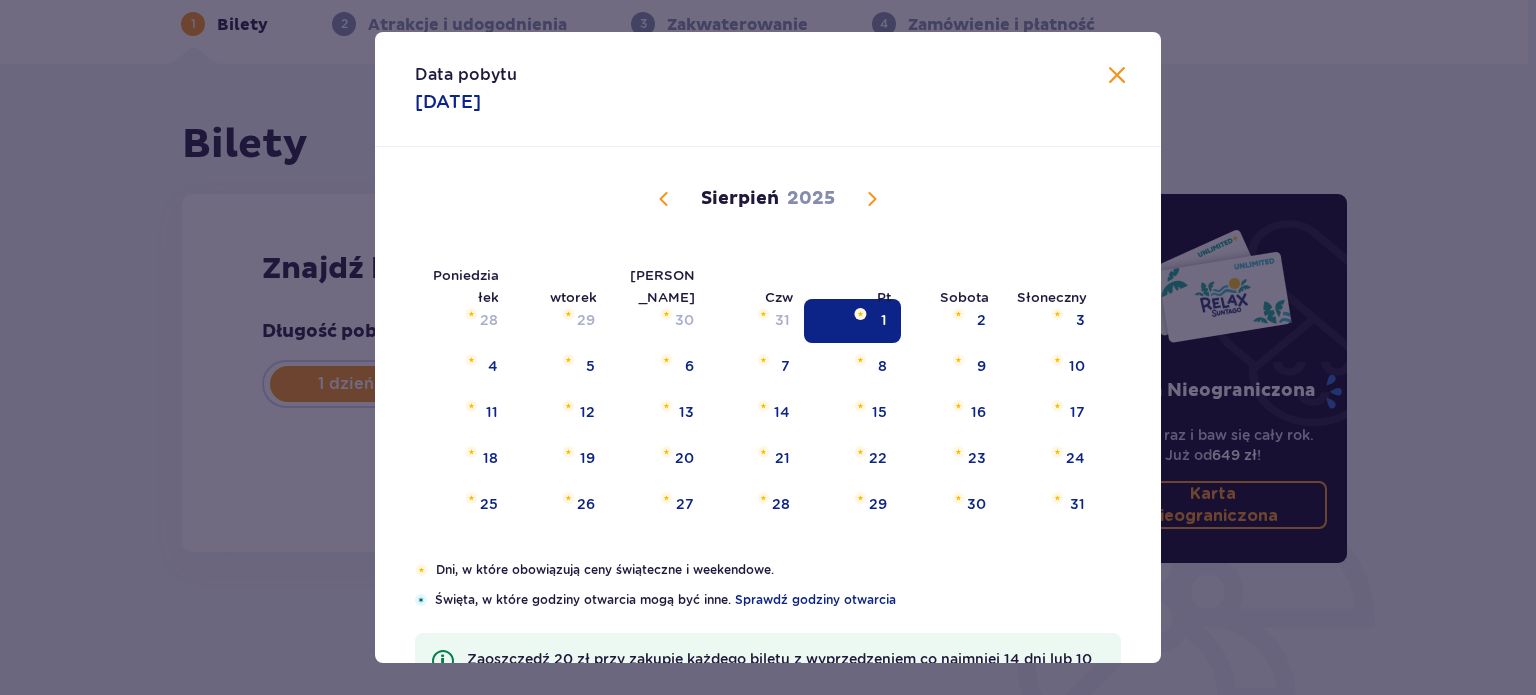 click on "Poniedziałek [PERSON_NAME] Czw Pt [PERSON_NAME] Słoneczny" at bounding box center (768, 285) 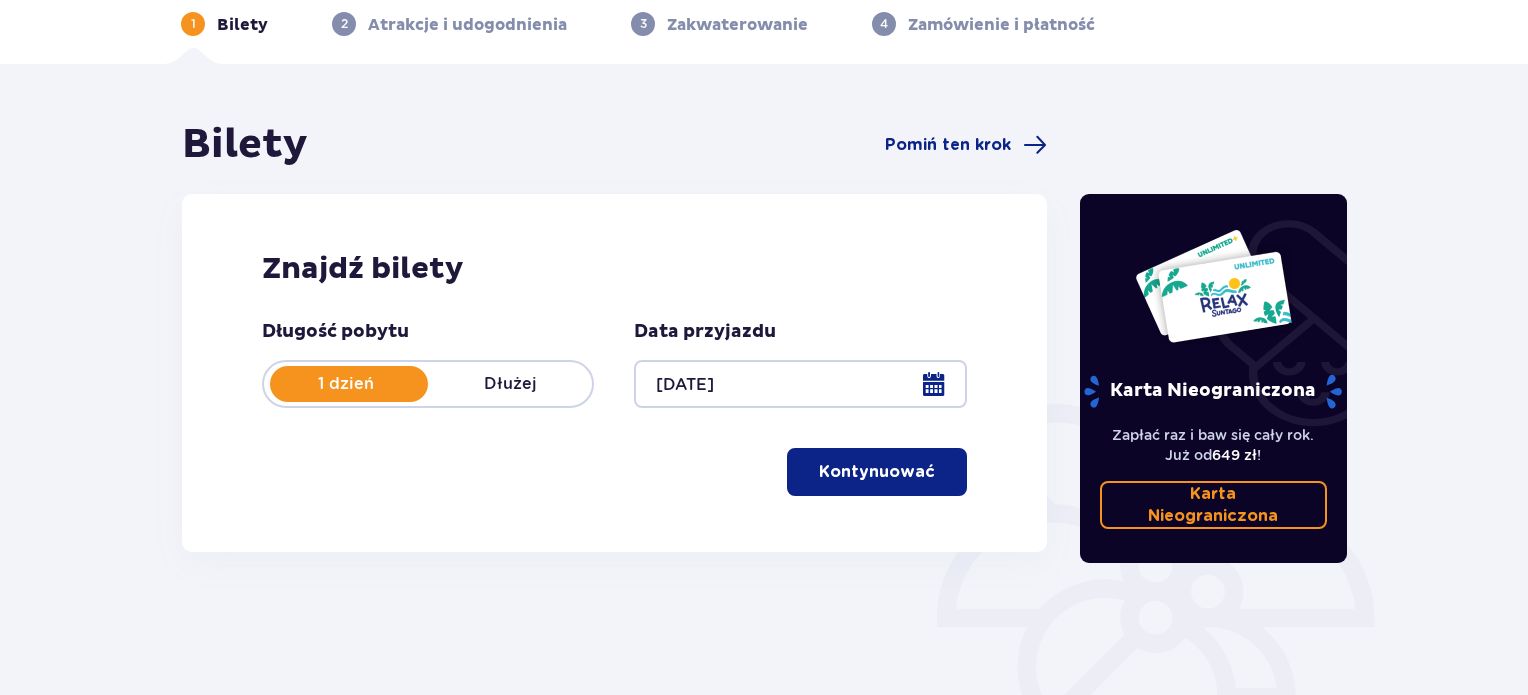 click on "Dłużej" at bounding box center [510, 384] 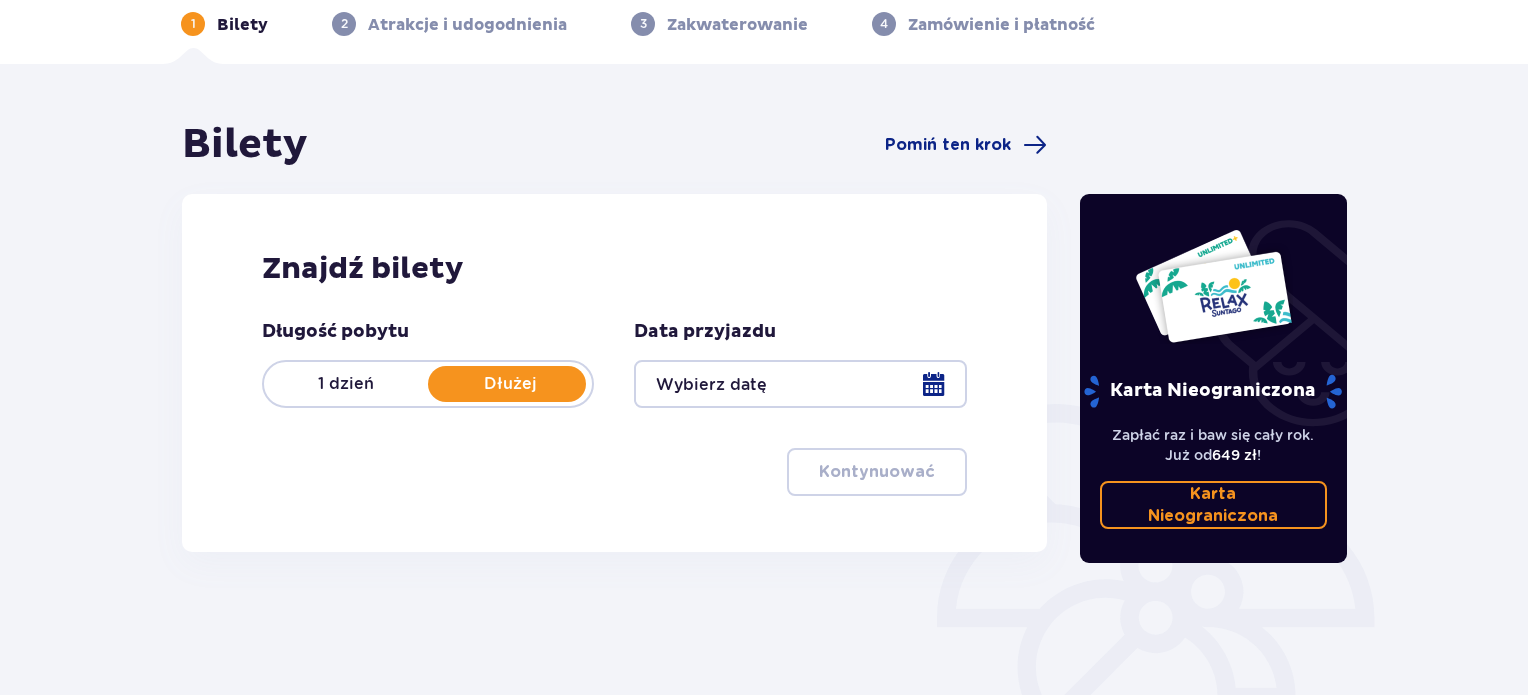 click at bounding box center (800, 384) 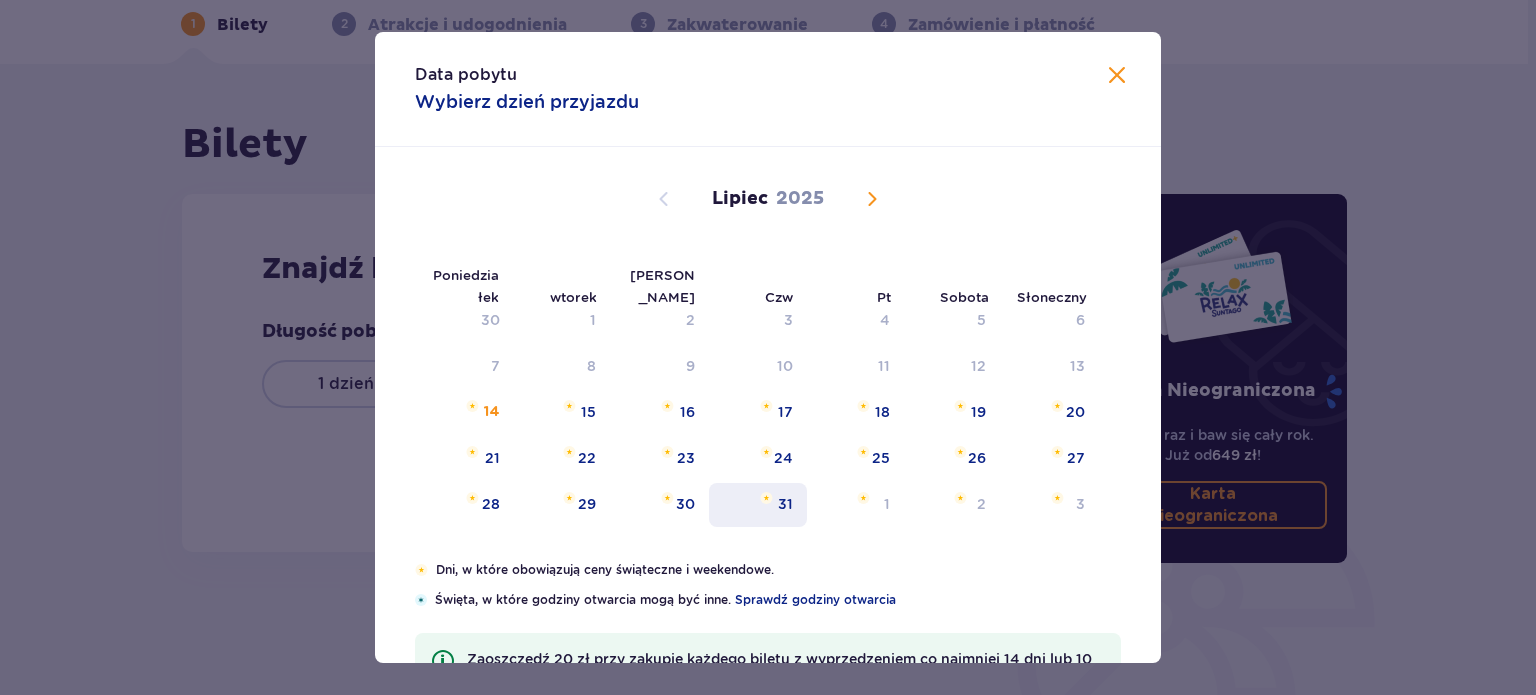click on "31" at bounding box center (785, 504) 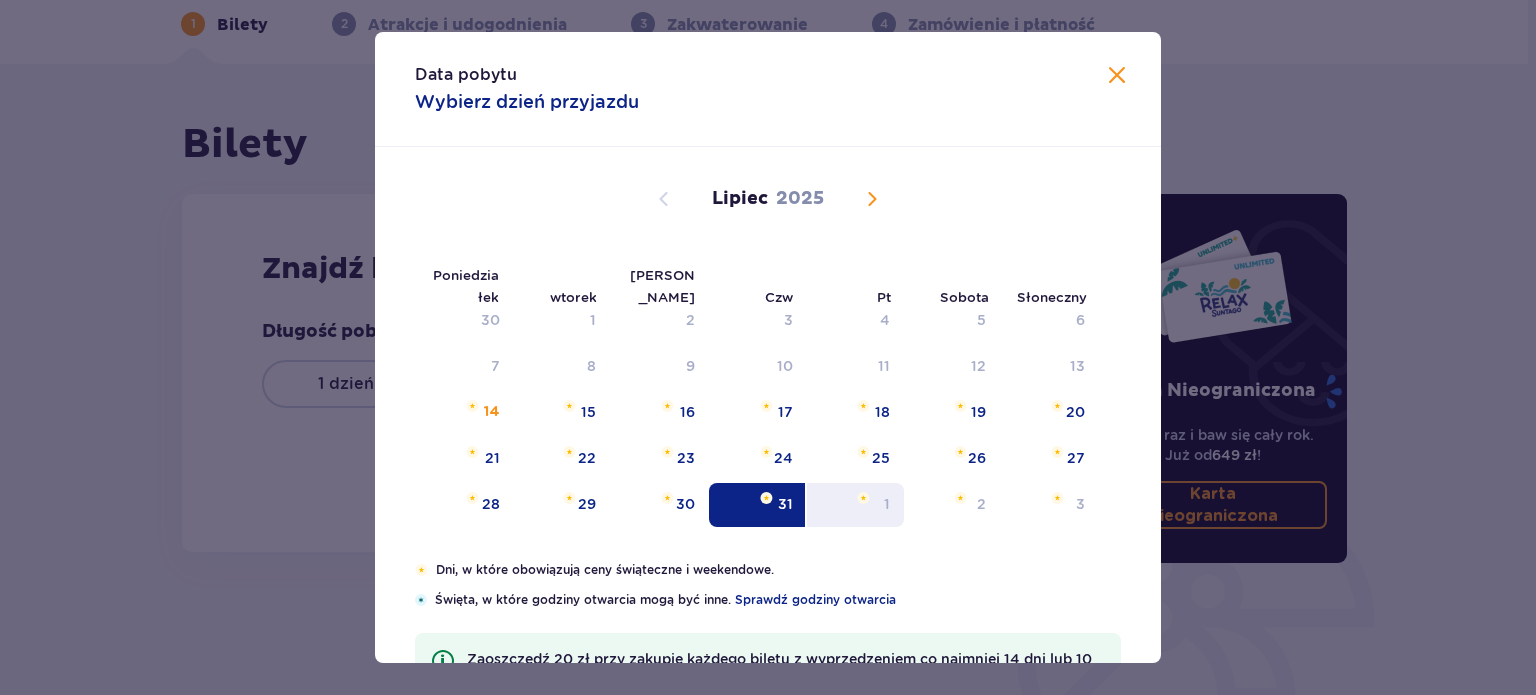 click on "1" at bounding box center (855, 505) 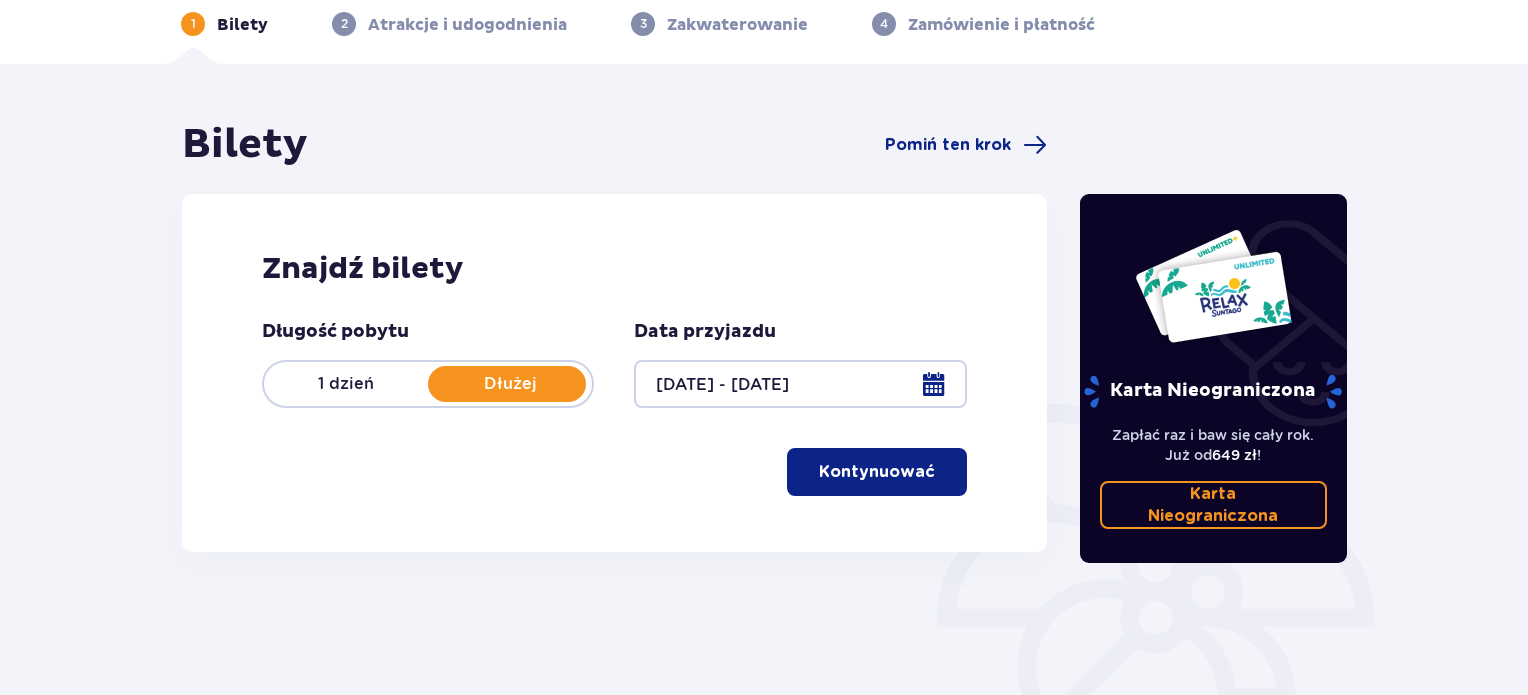 click on "Kontynuować" at bounding box center (877, 472) 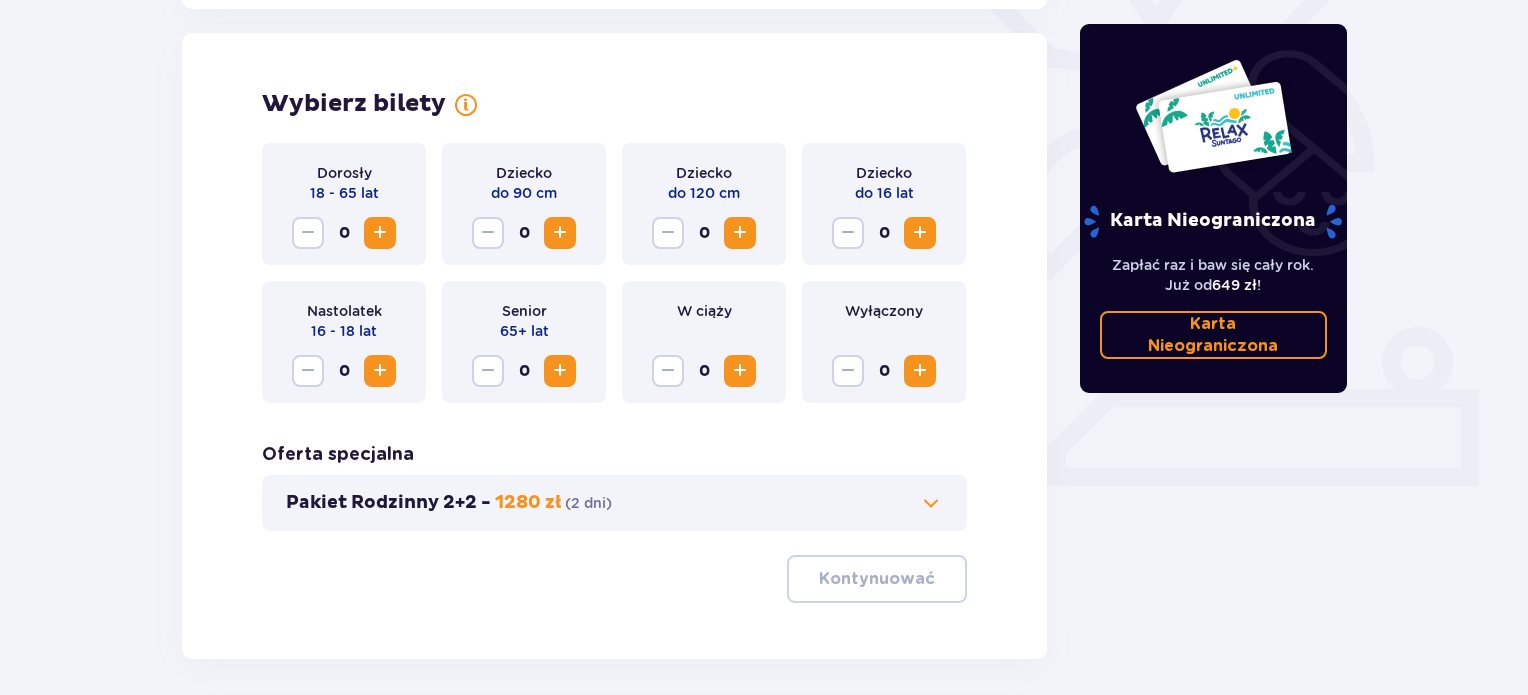 scroll, scrollTop: 556, scrollLeft: 0, axis: vertical 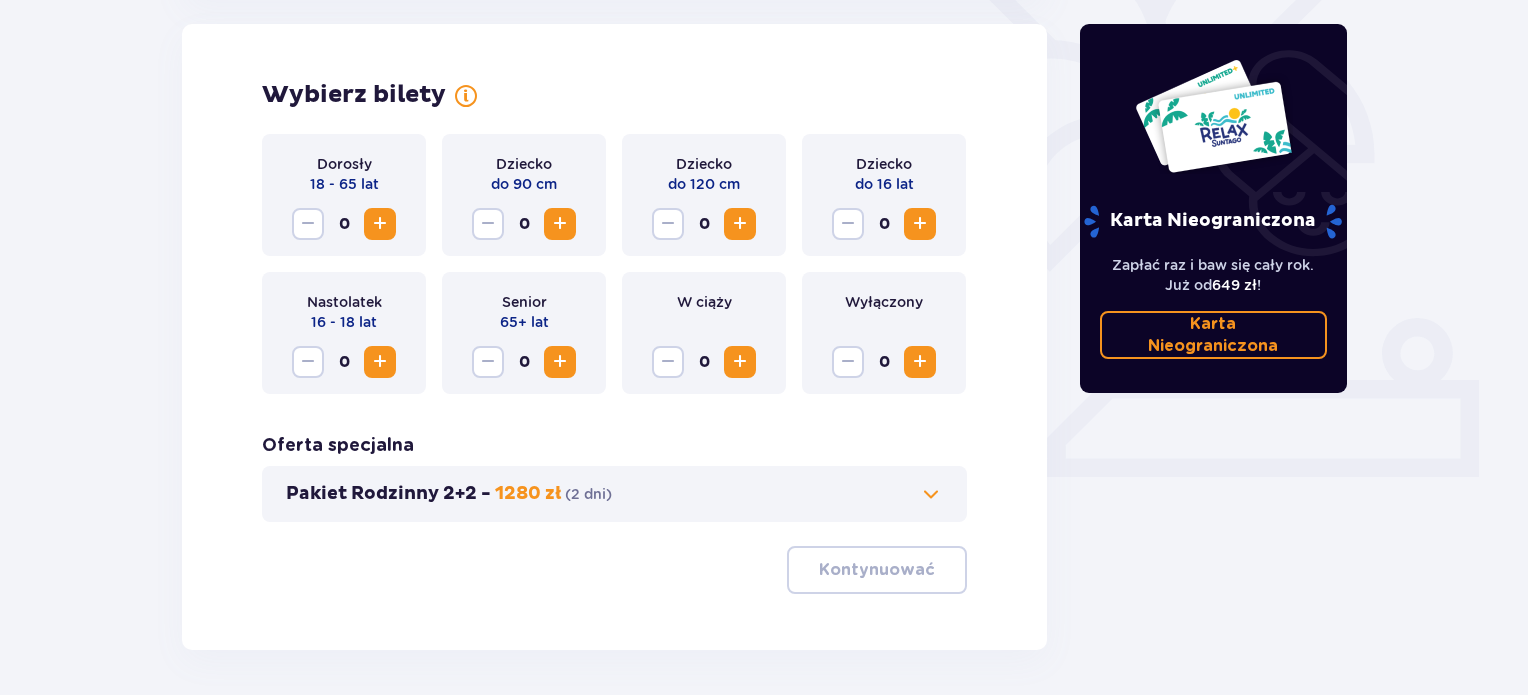 click at bounding box center [380, 224] 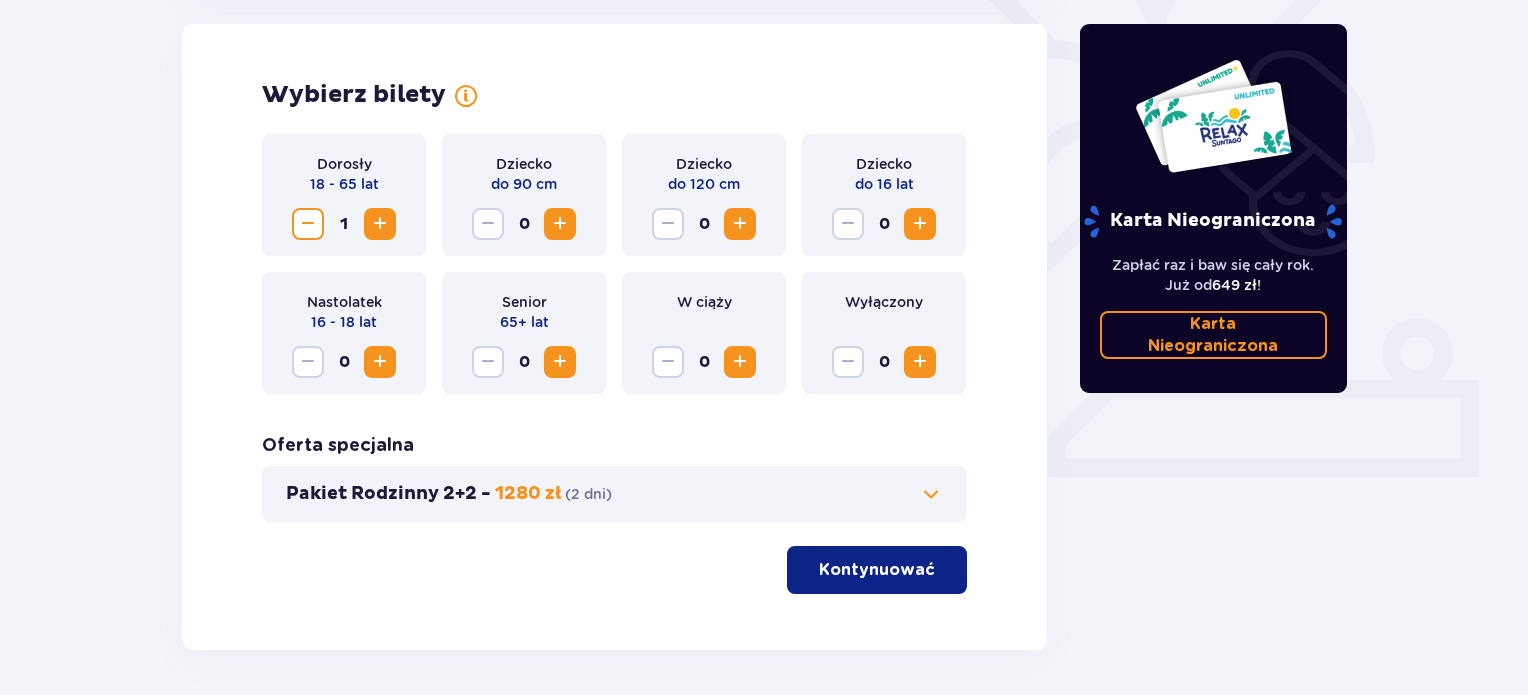 click at bounding box center [380, 224] 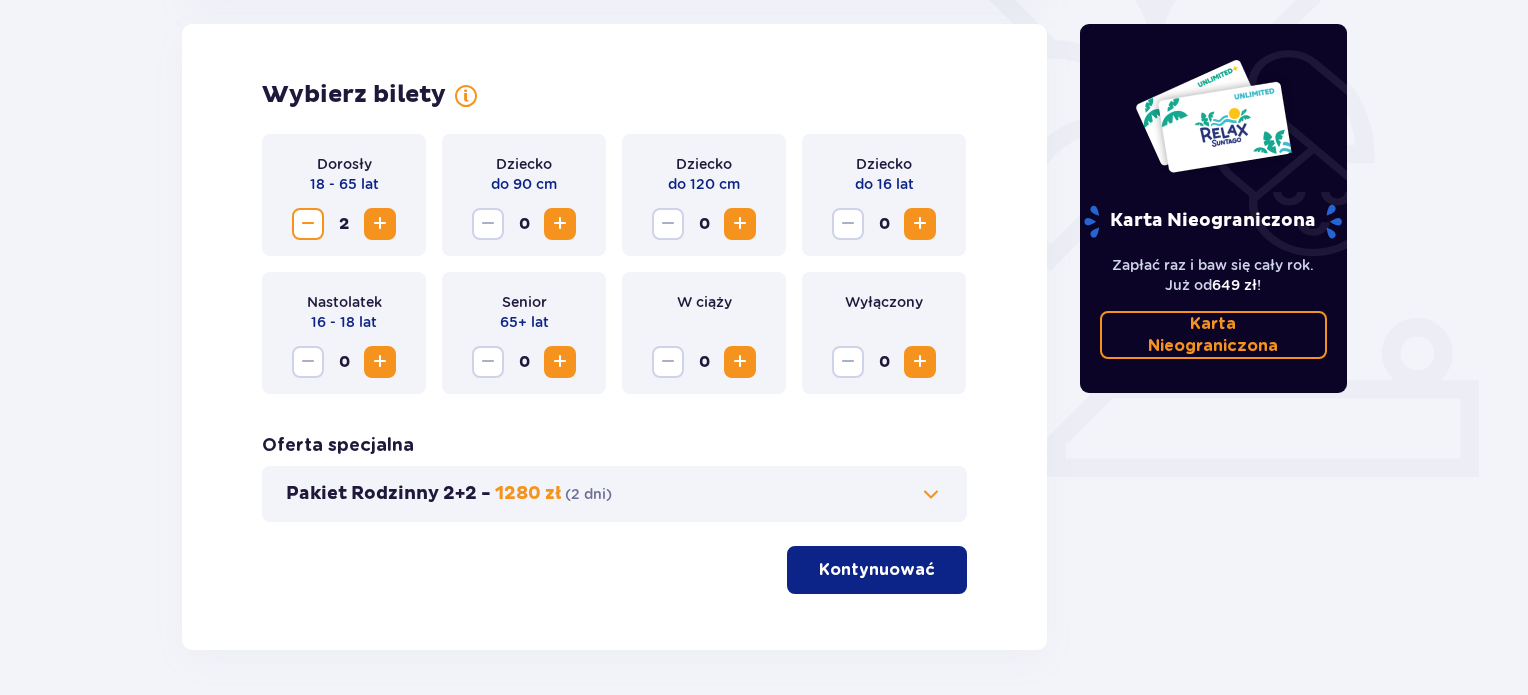 click on "Kontynuować" at bounding box center (877, 570) 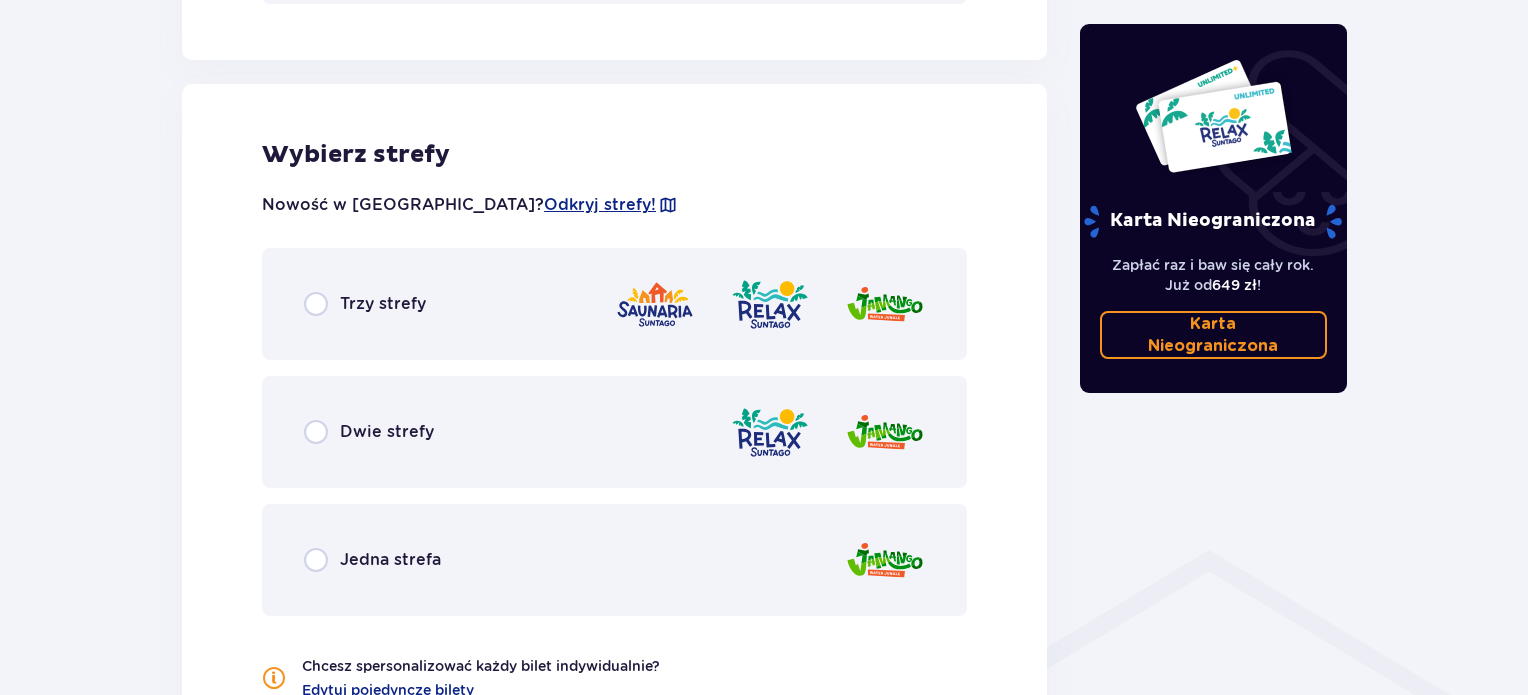 scroll, scrollTop: 1110, scrollLeft: 0, axis: vertical 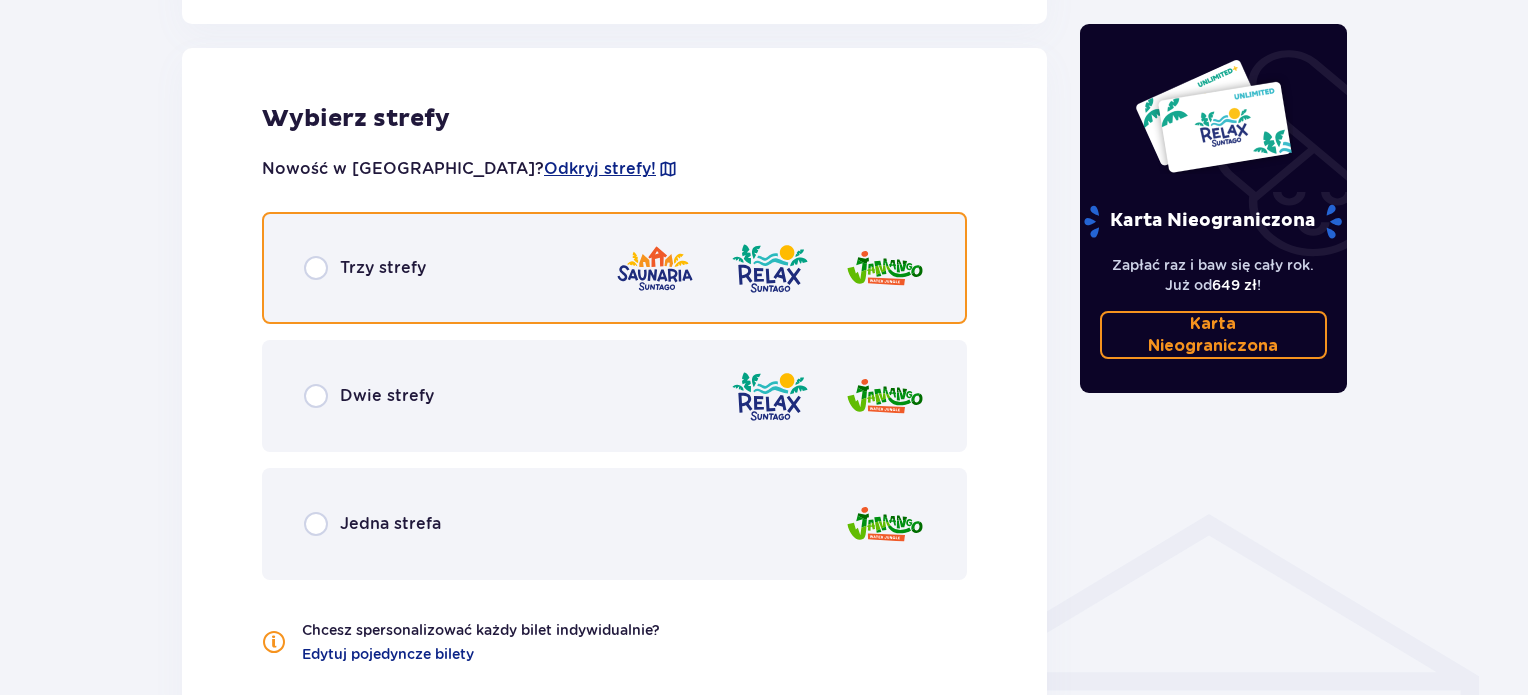 click at bounding box center [316, 268] 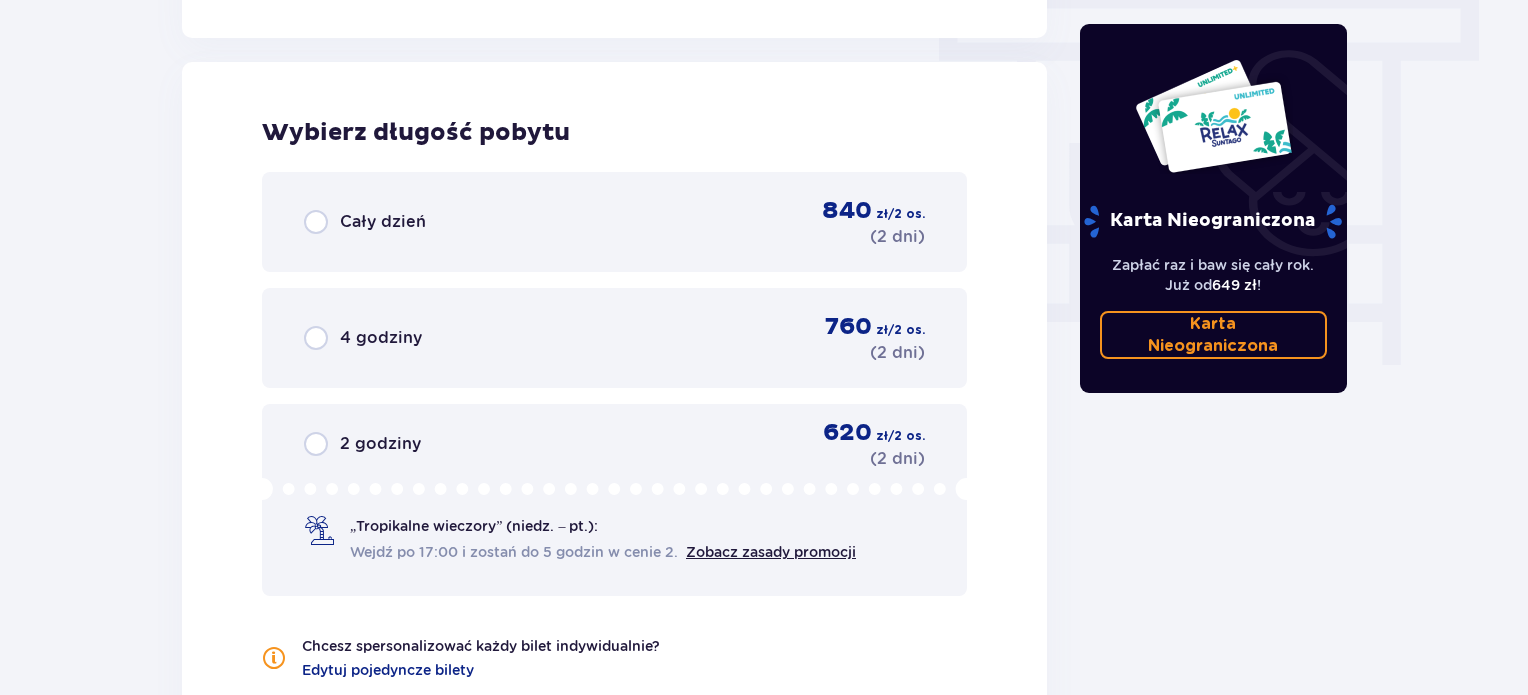 scroll, scrollTop: 1806, scrollLeft: 0, axis: vertical 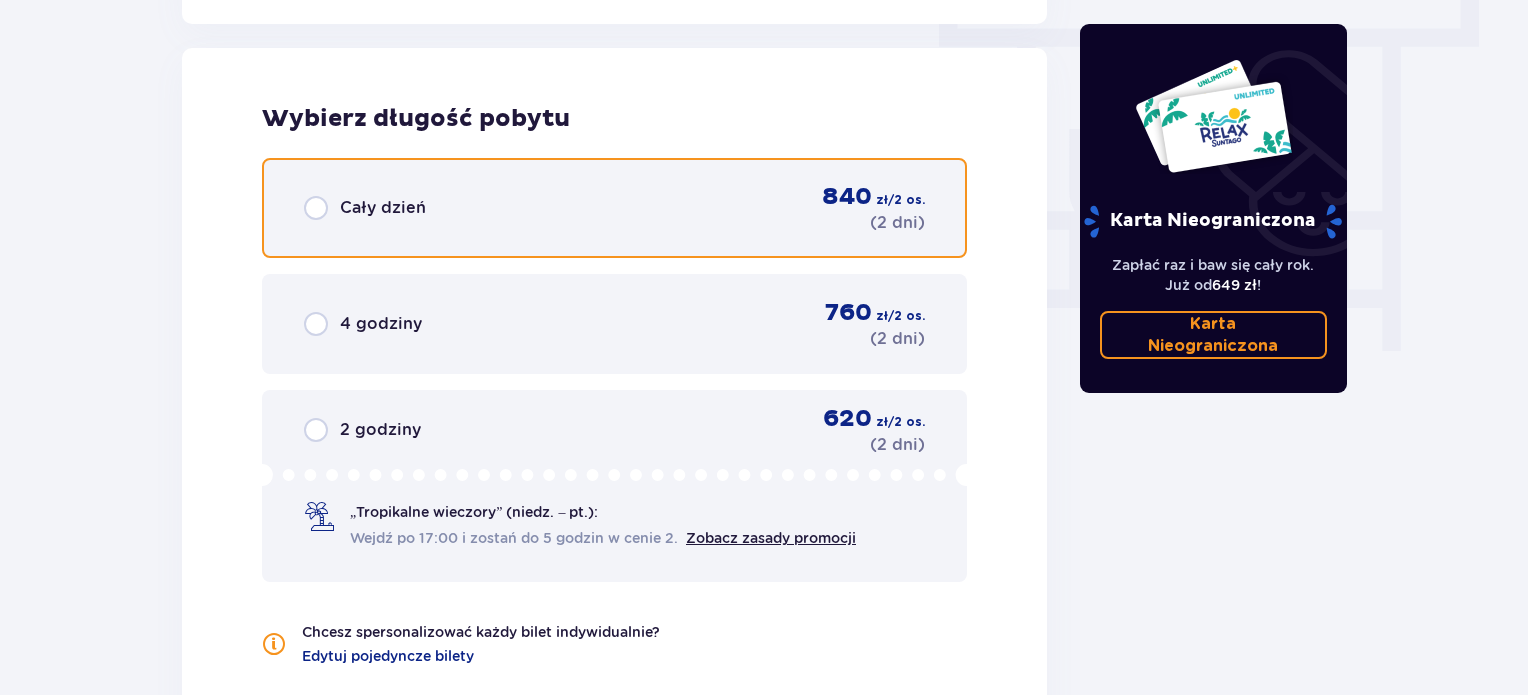 click at bounding box center (316, 208) 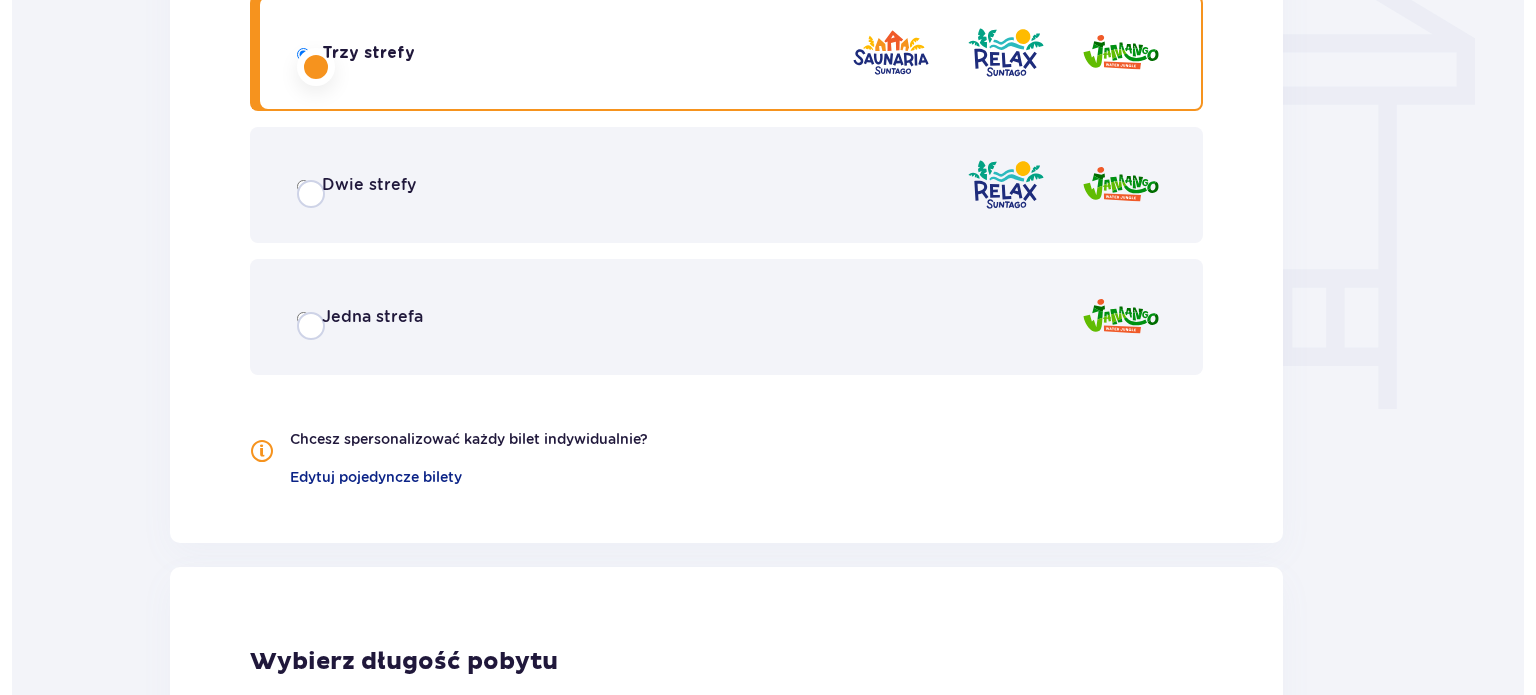 scroll, scrollTop: 0, scrollLeft: 0, axis: both 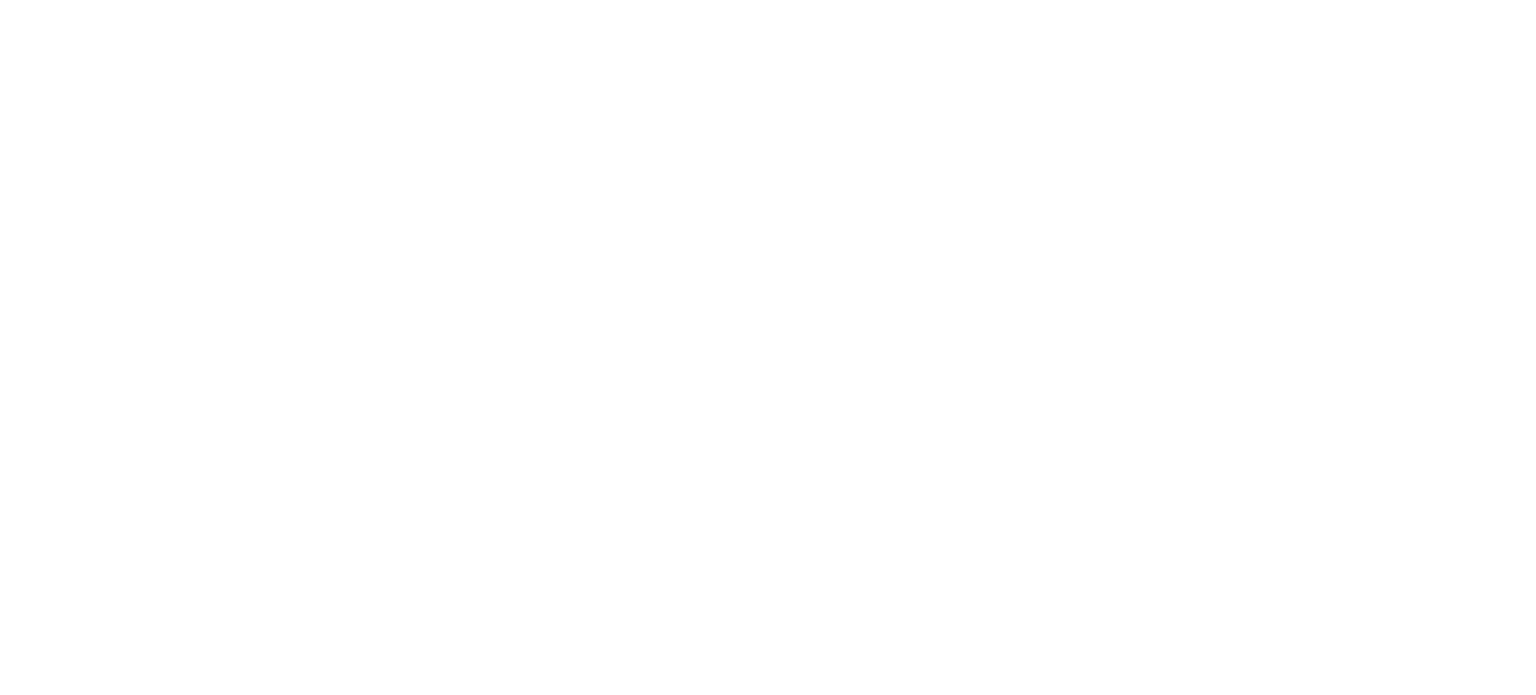 drag, startPoint x: 957, startPoint y: 371, endPoint x: 616, endPoint y: 225, distance: 370.9407 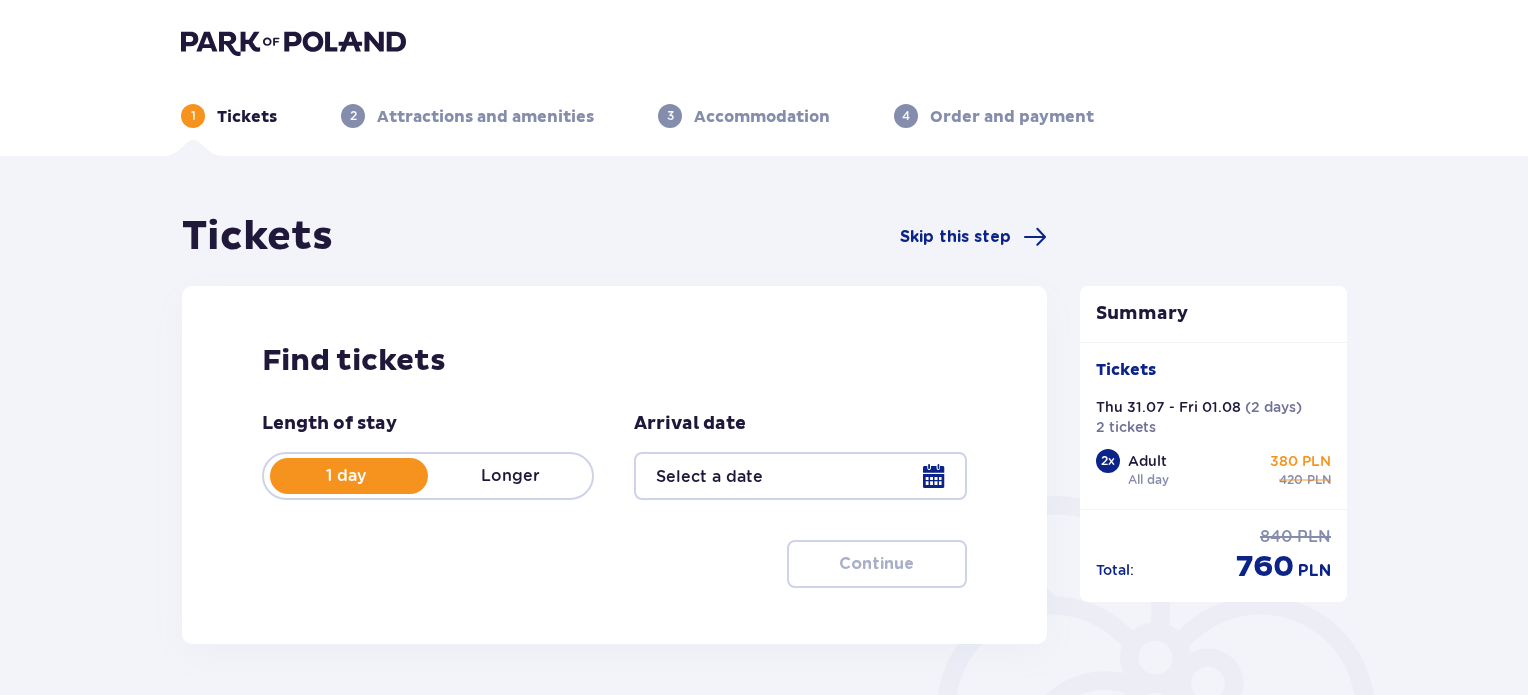 type on "[DATE] - [DATE]" 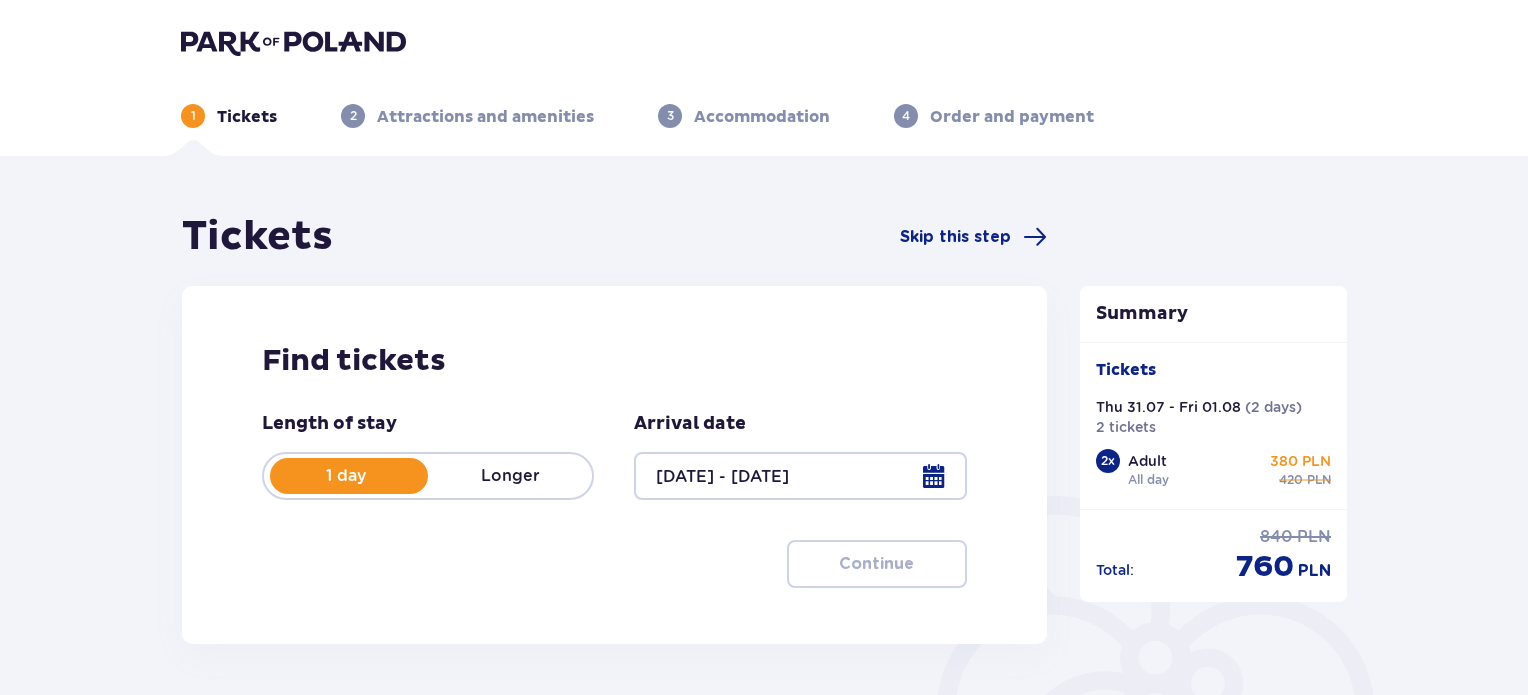 scroll, scrollTop: 0, scrollLeft: 0, axis: both 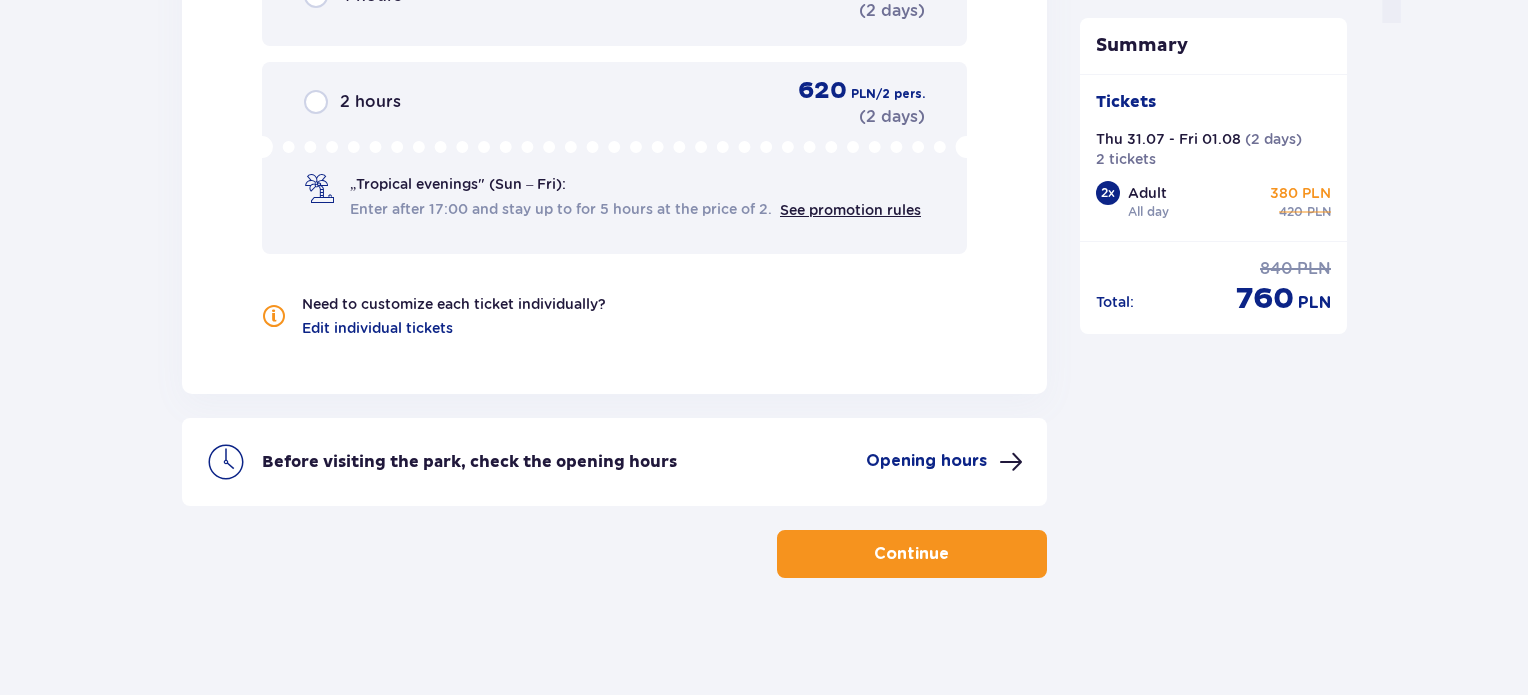click on "Continue" at bounding box center (912, 554) 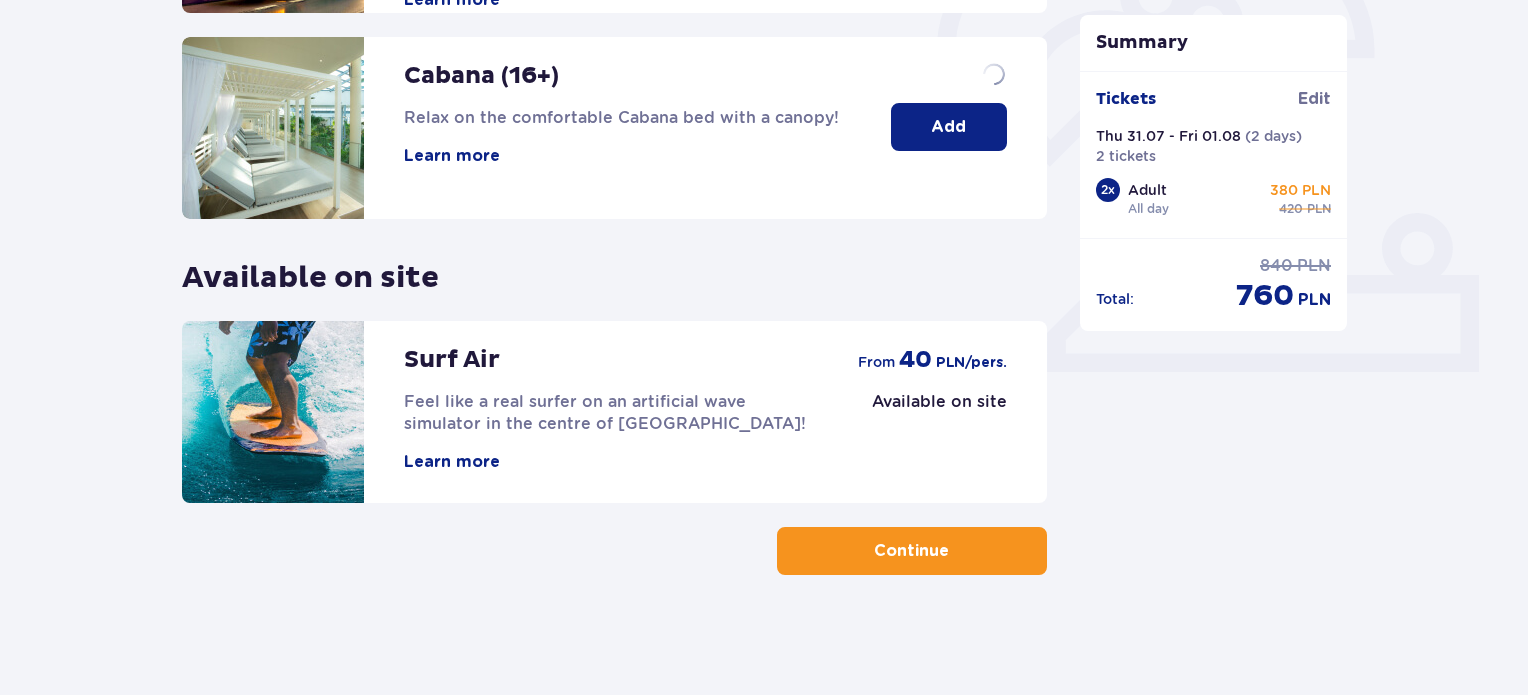 scroll, scrollTop: 0, scrollLeft: 0, axis: both 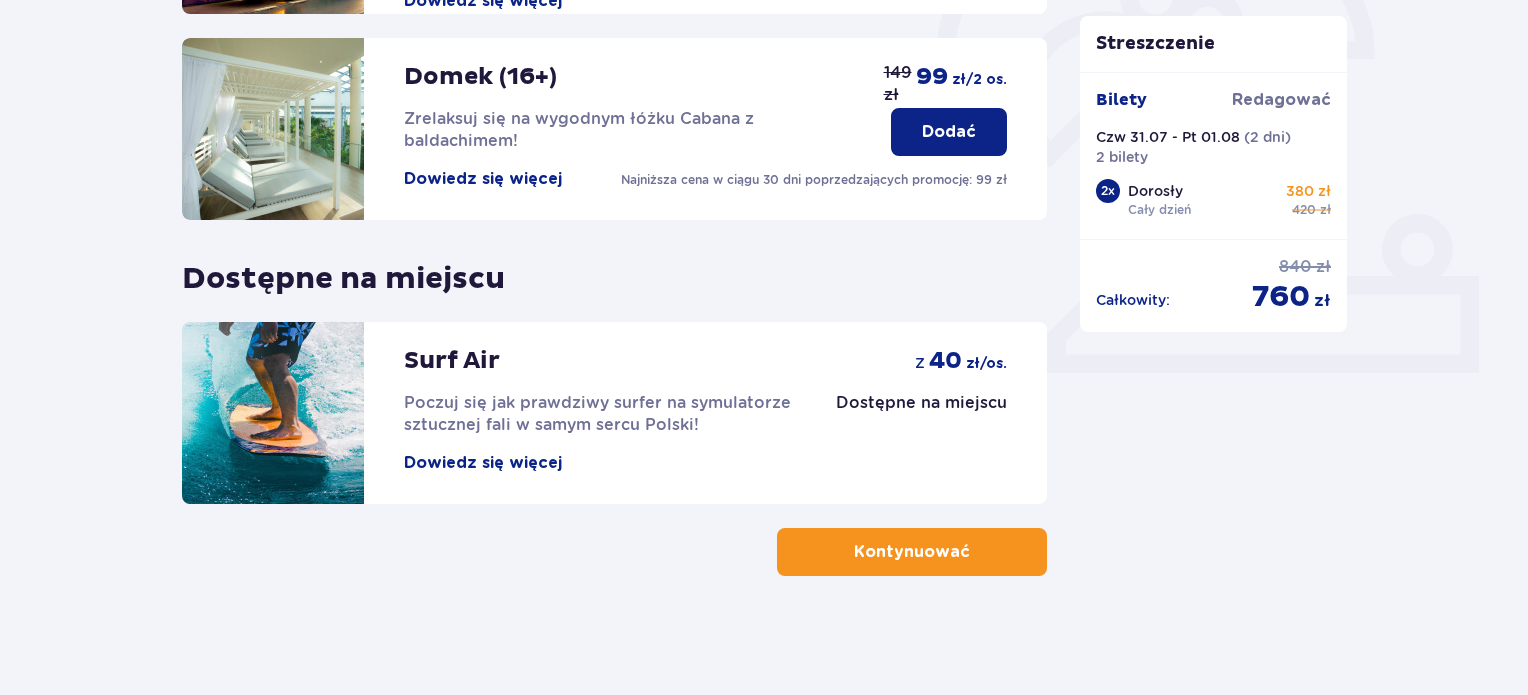 click on "Kontynuować" at bounding box center (912, 552) 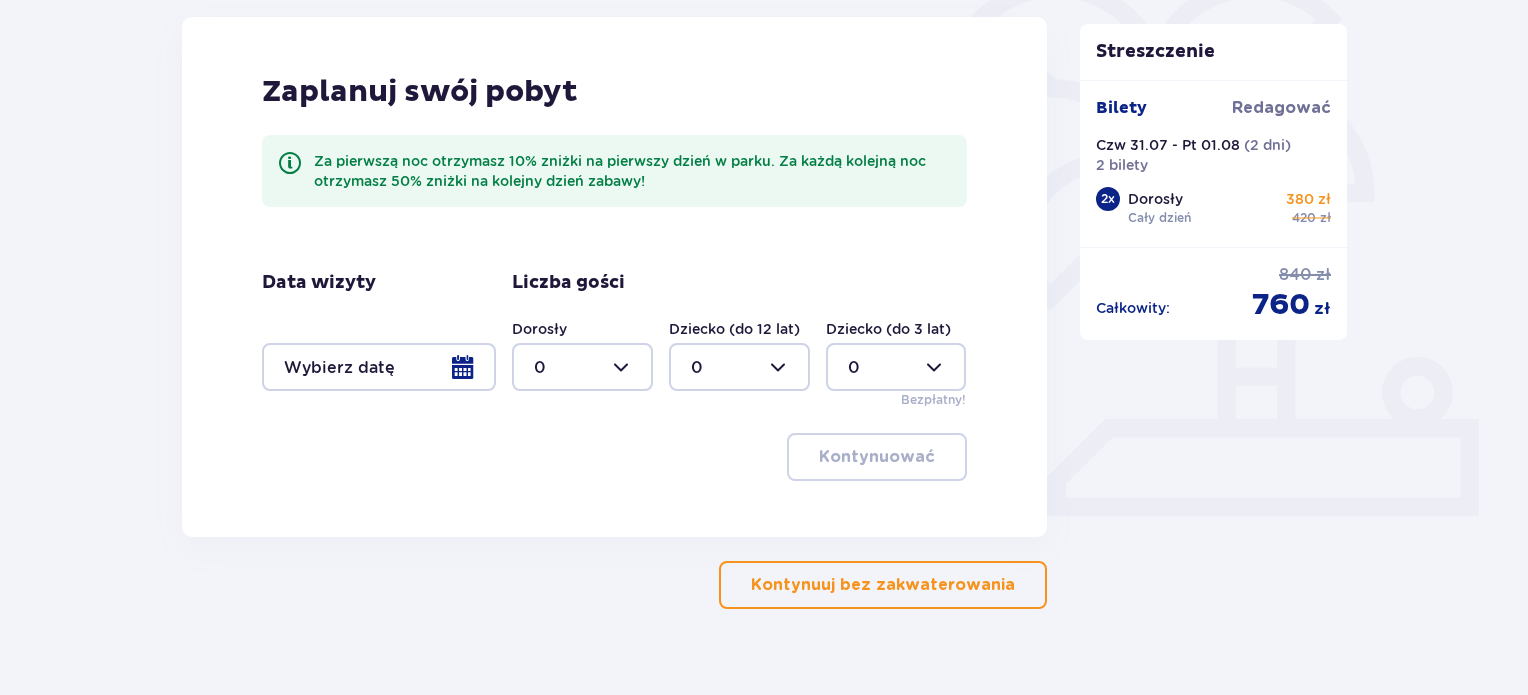 scroll, scrollTop: 520, scrollLeft: 0, axis: vertical 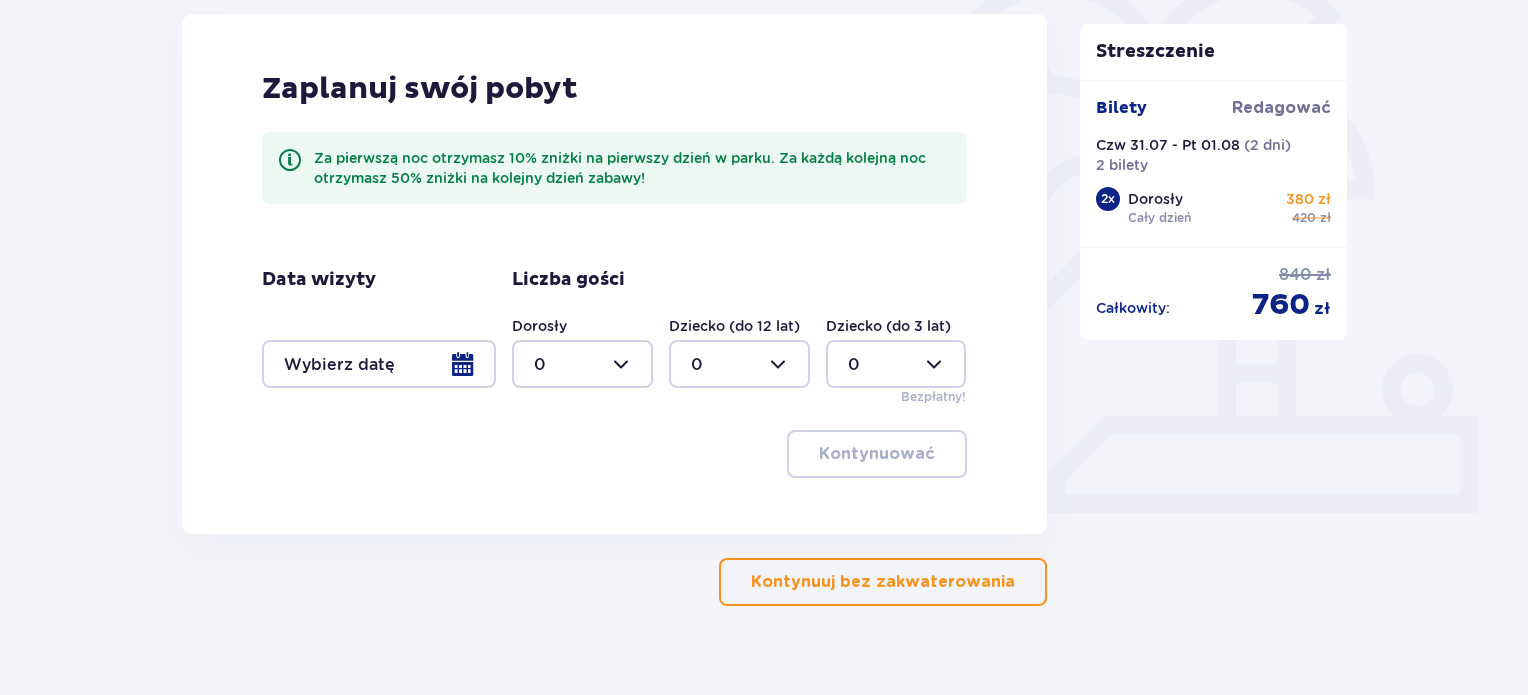 click at bounding box center [379, 364] 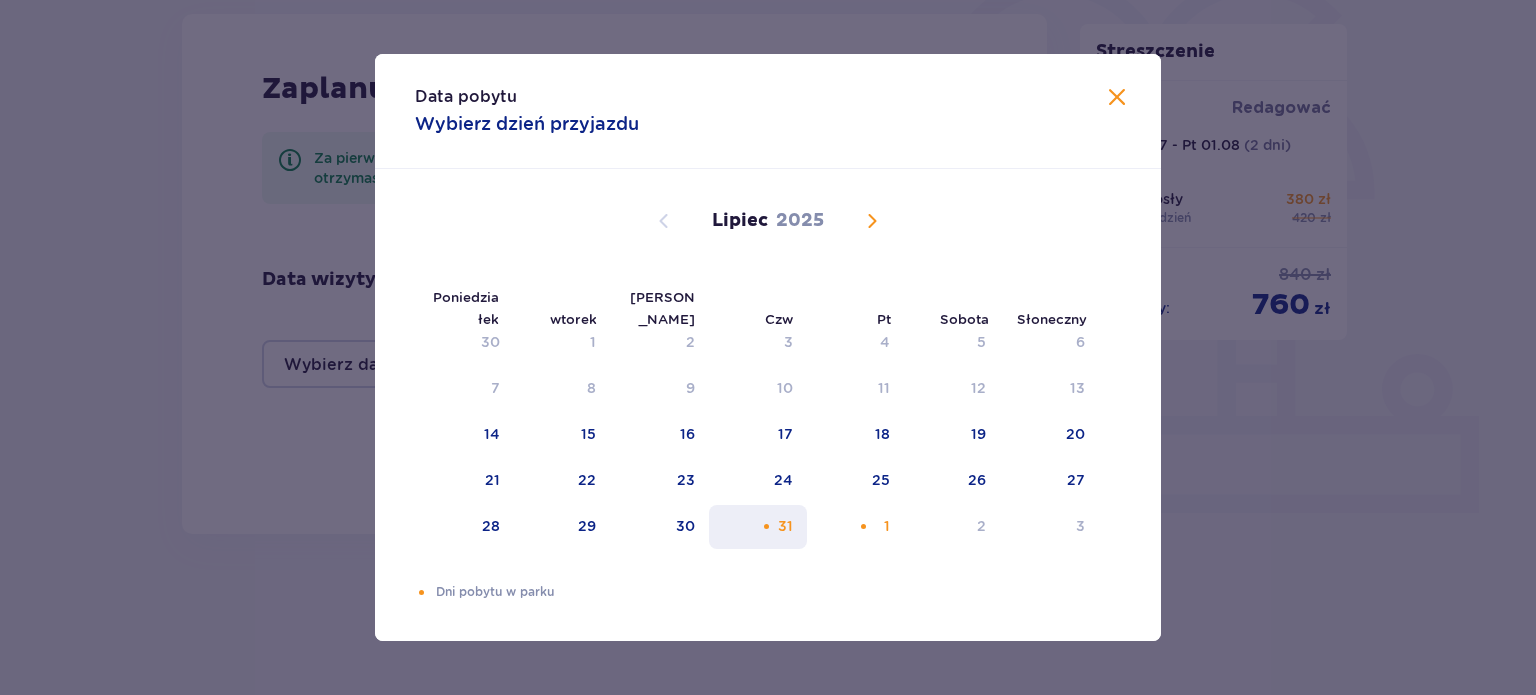 click on "31" at bounding box center [758, 527] 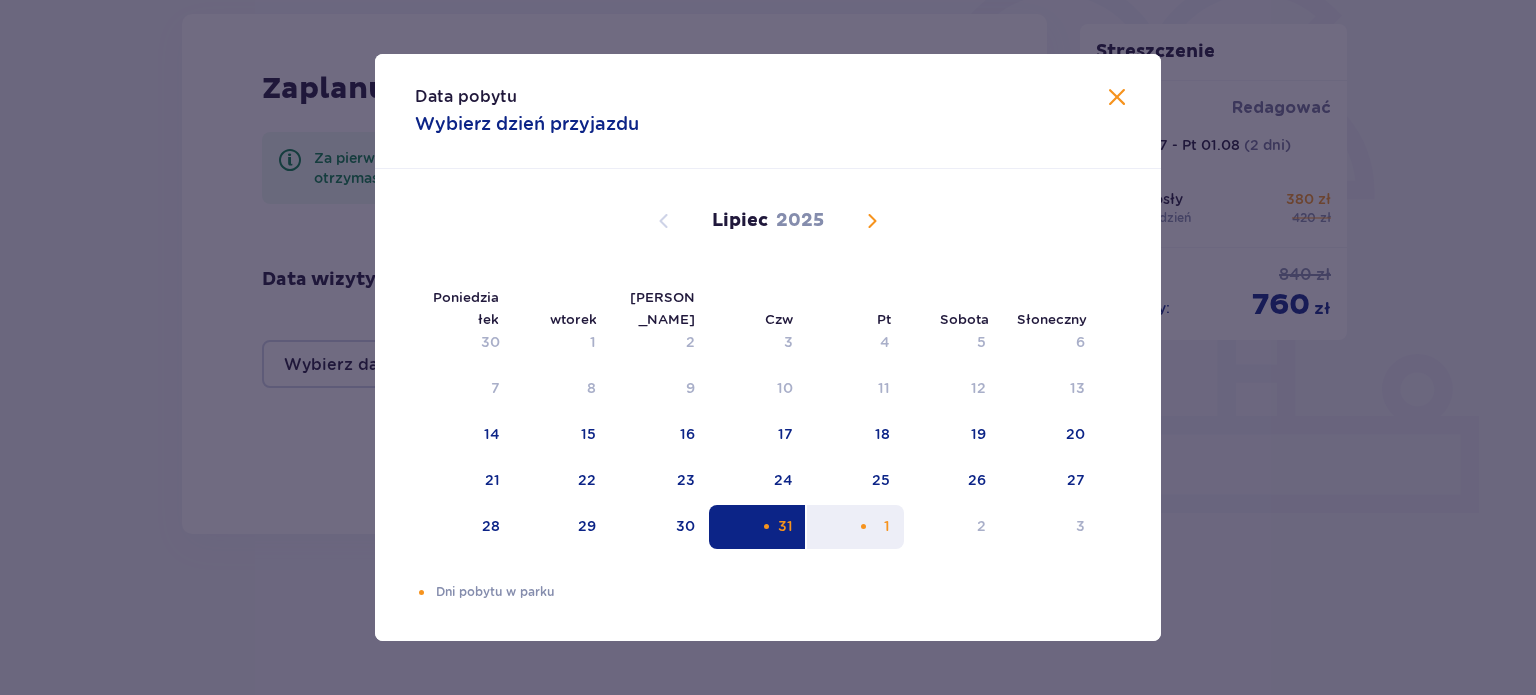click on "1" at bounding box center (855, 527) 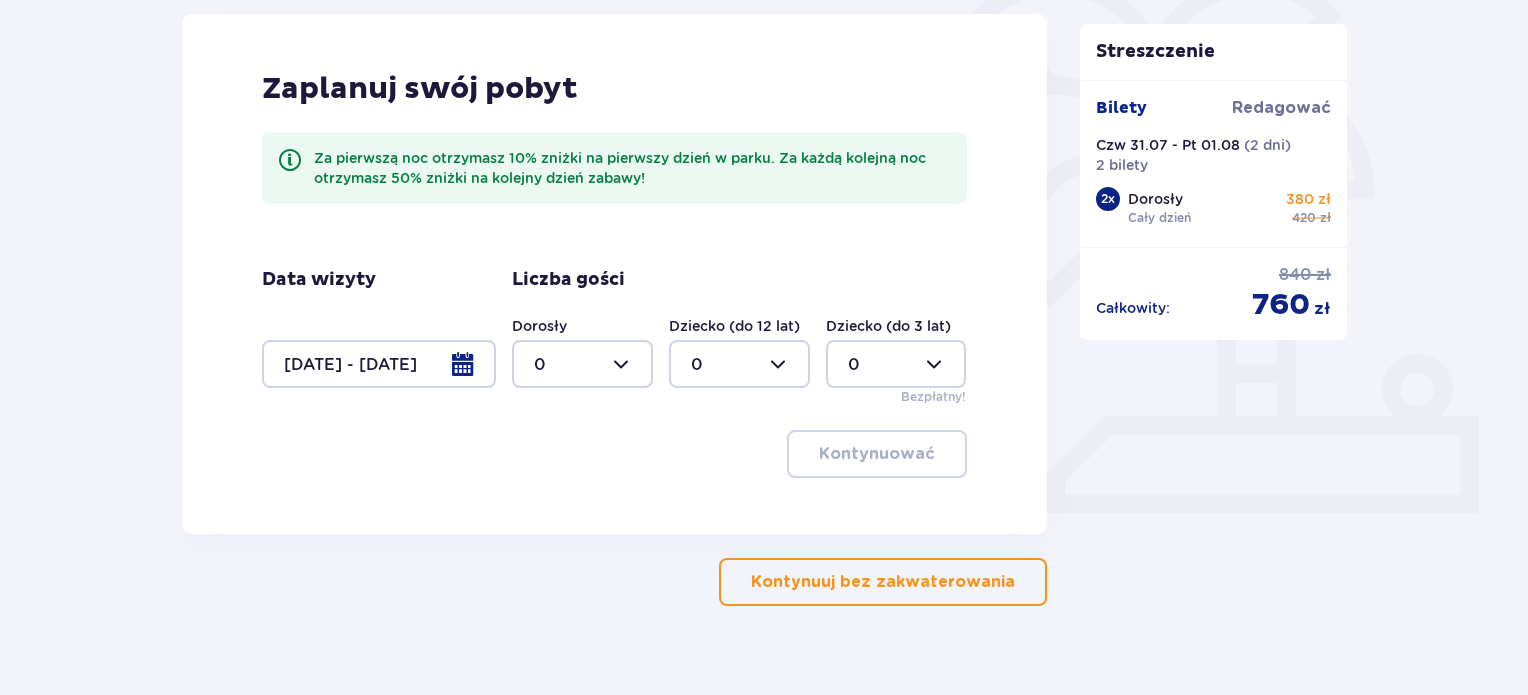 click at bounding box center (582, 364) 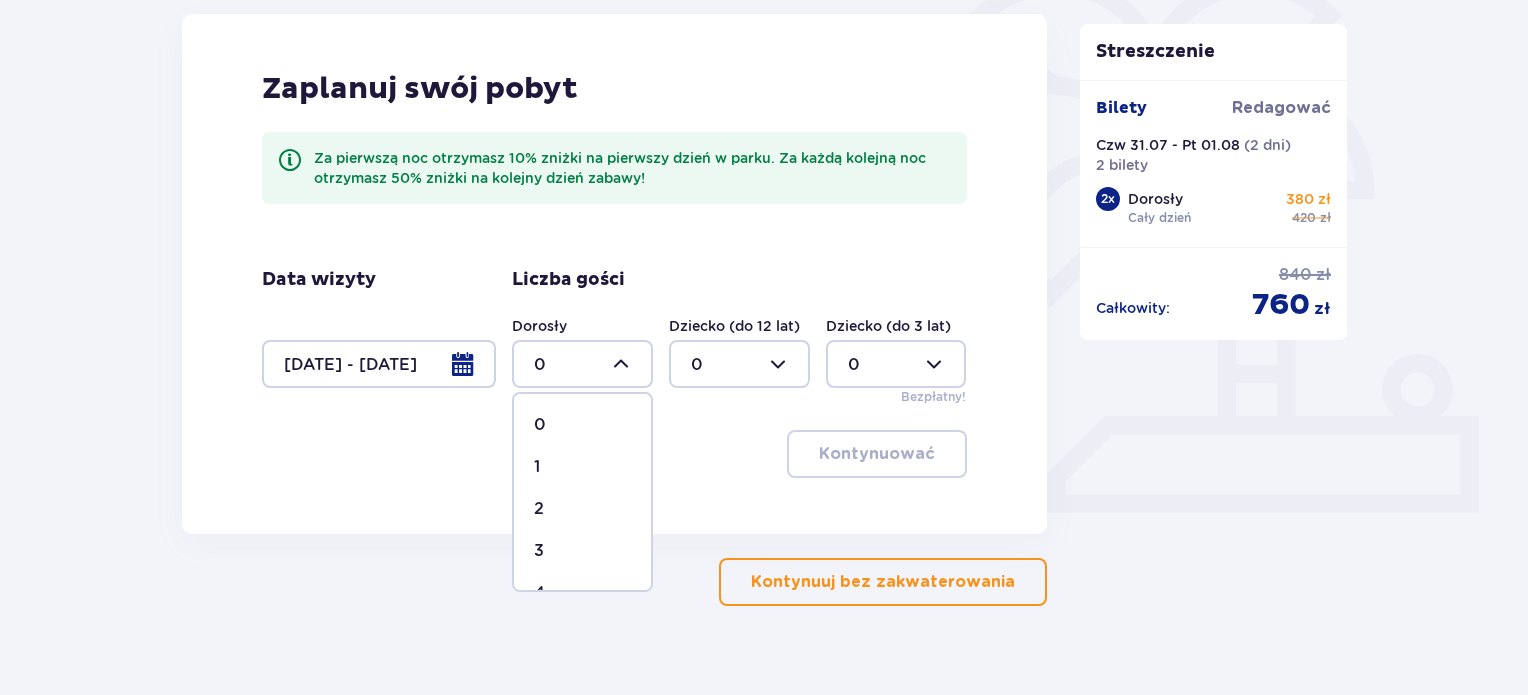 click on "2" at bounding box center [582, 509] 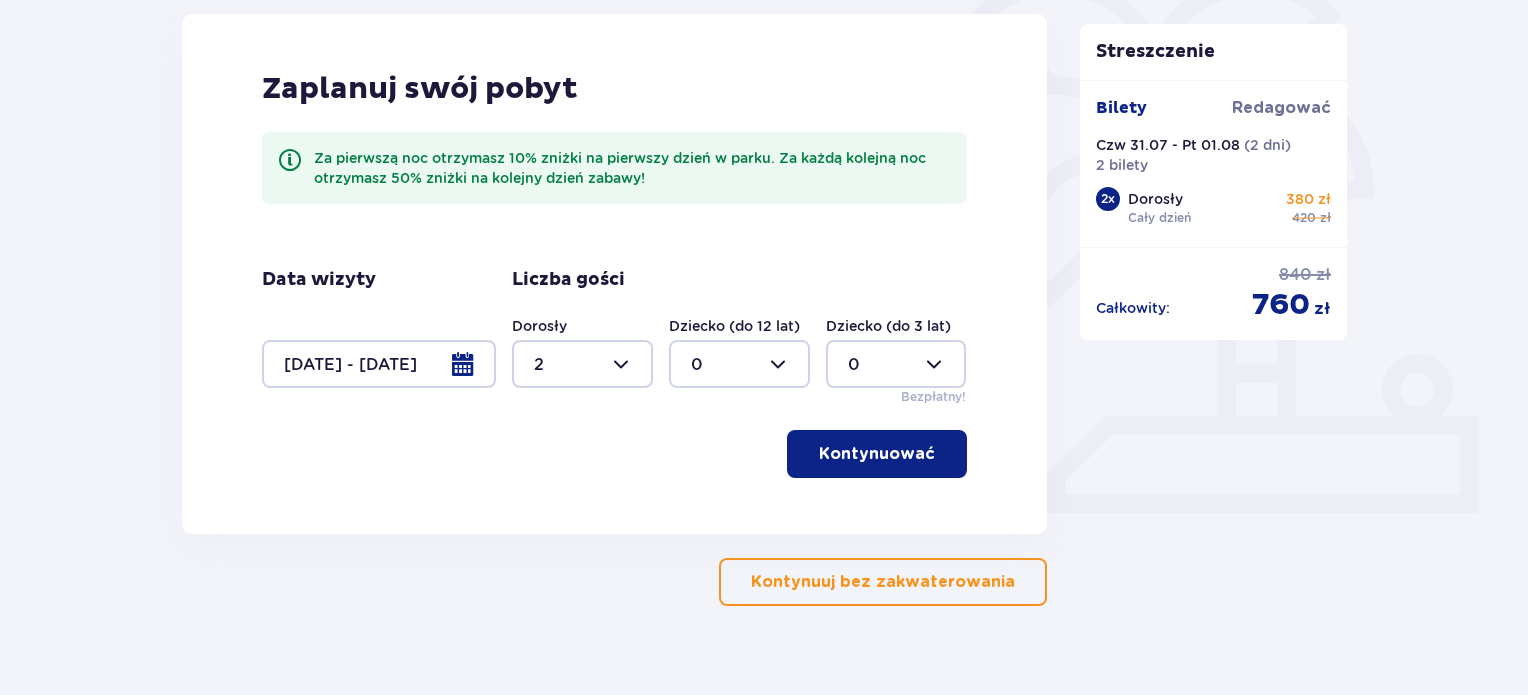 click on "Kontynuować" at bounding box center [877, 454] 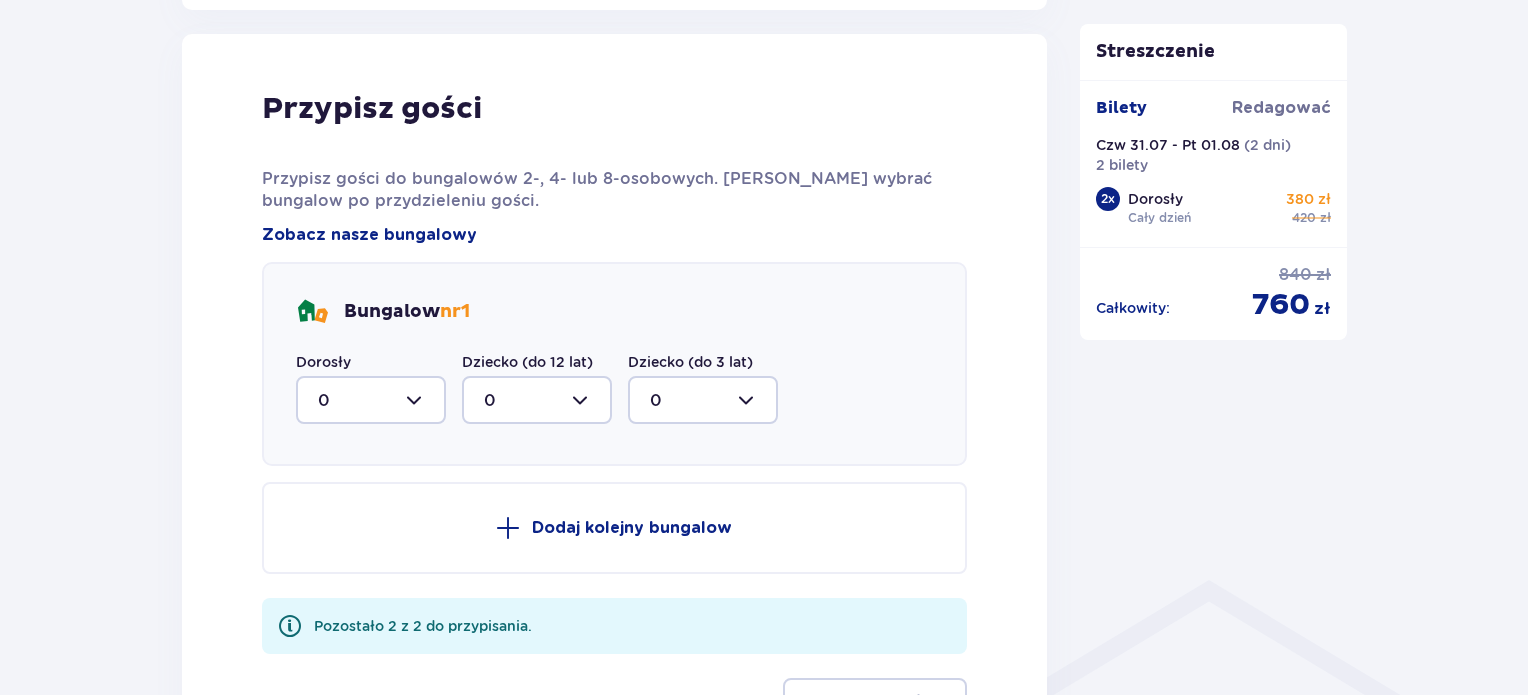 scroll, scrollTop: 1054, scrollLeft: 0, axis: vertical 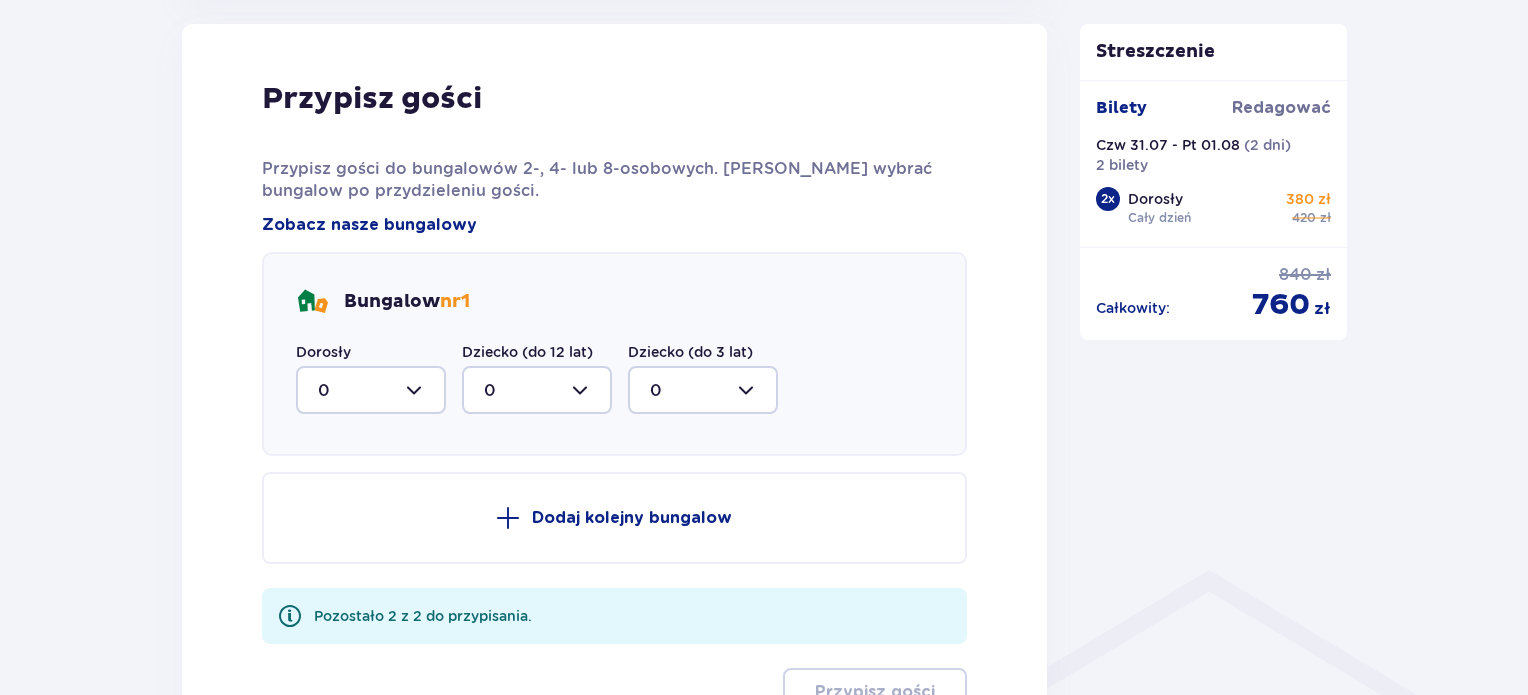 click at bounding box center [371, 390] 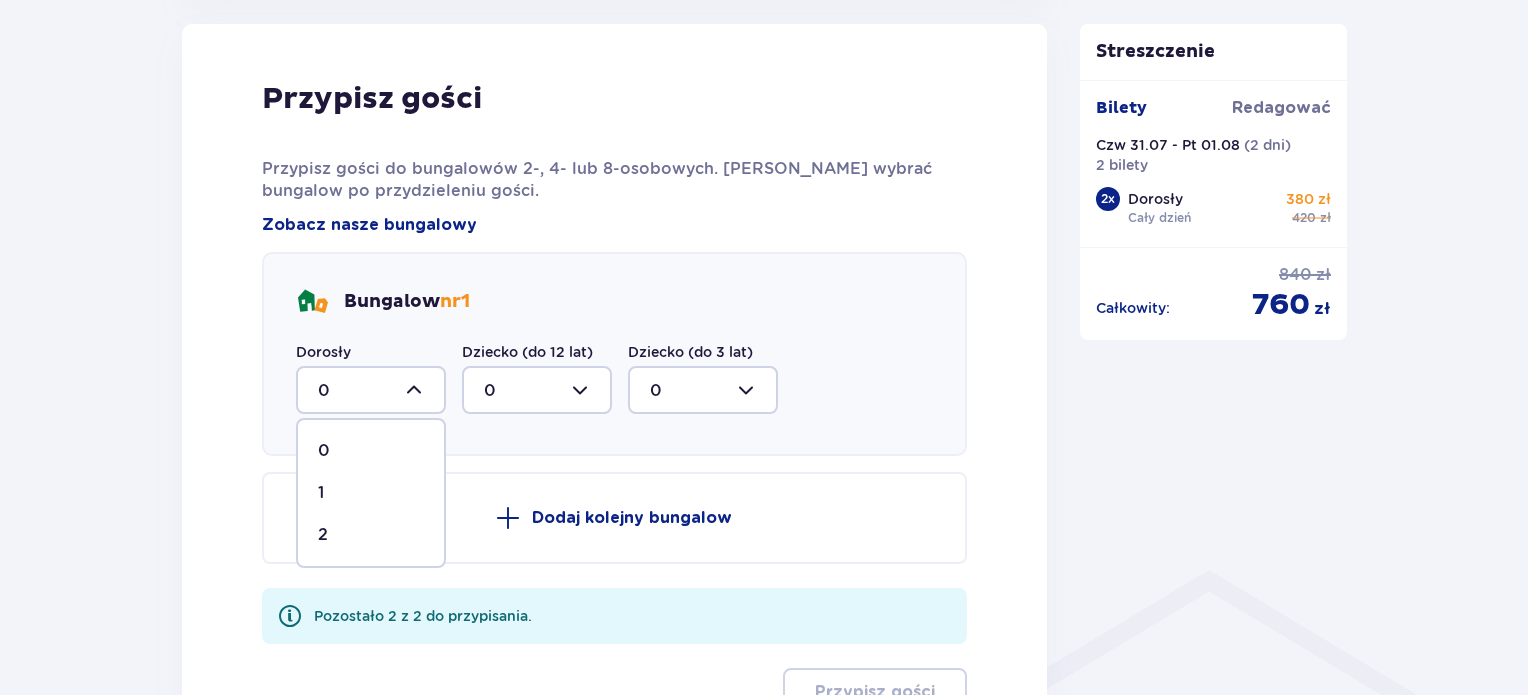 click on "2" at bounding box center (371, 535) 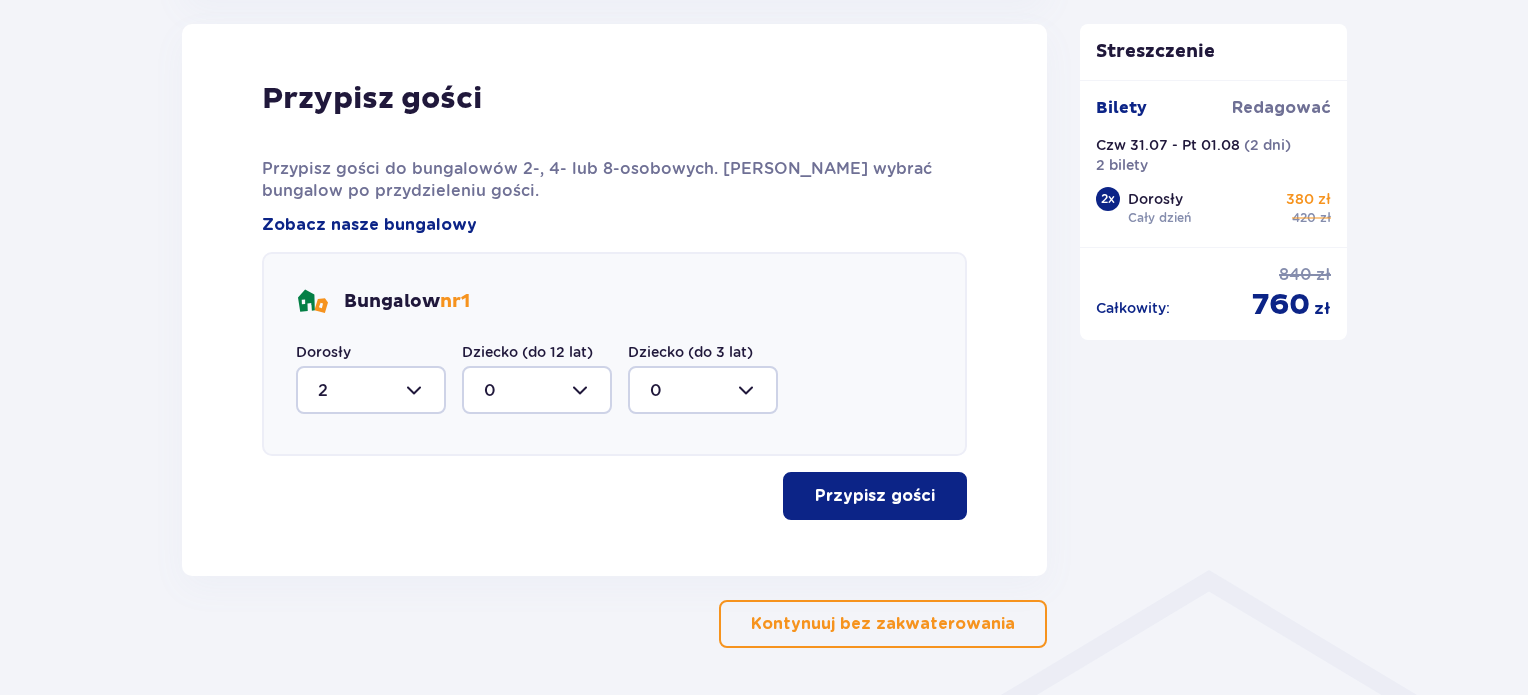 click on "Przypisz gości" at bounding box center [875, 496] 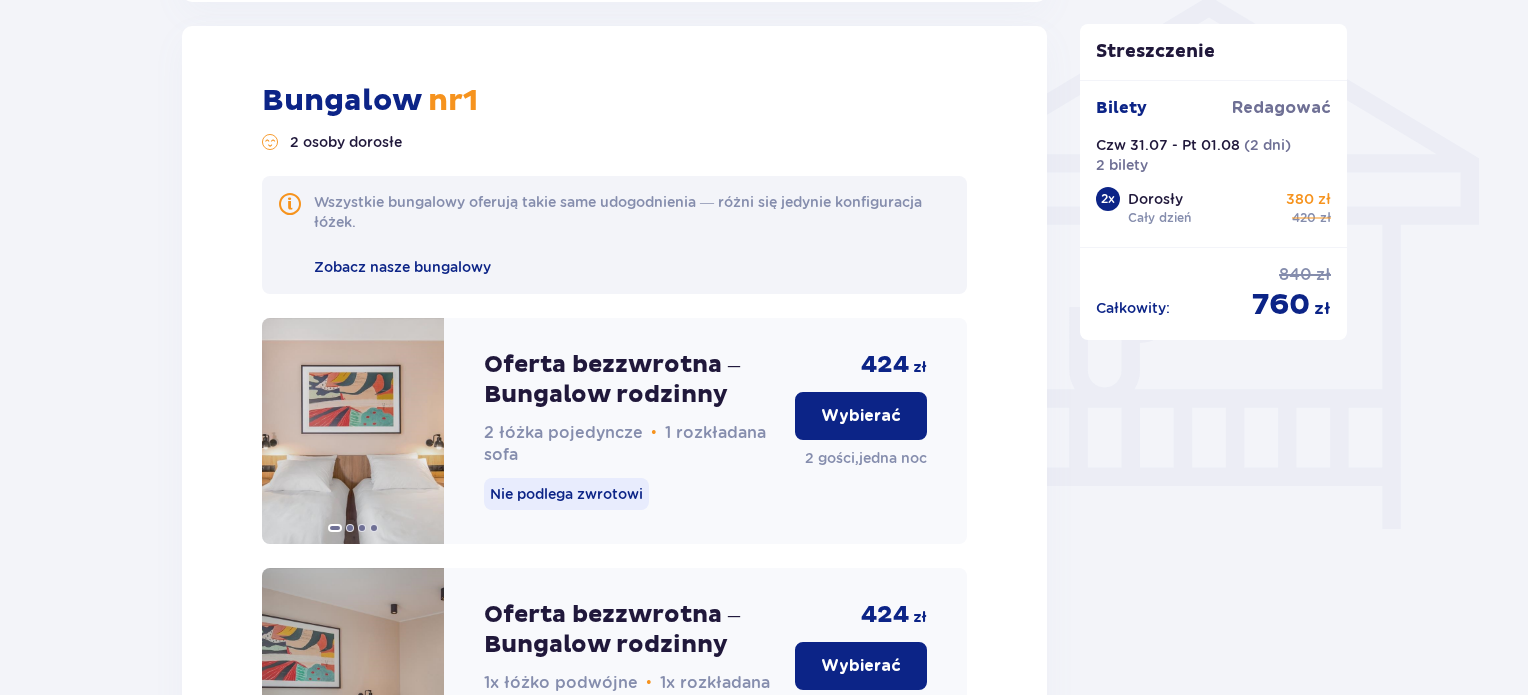 scroll, scrollTop: 1629, scrollLeft: 0, axis: vertical 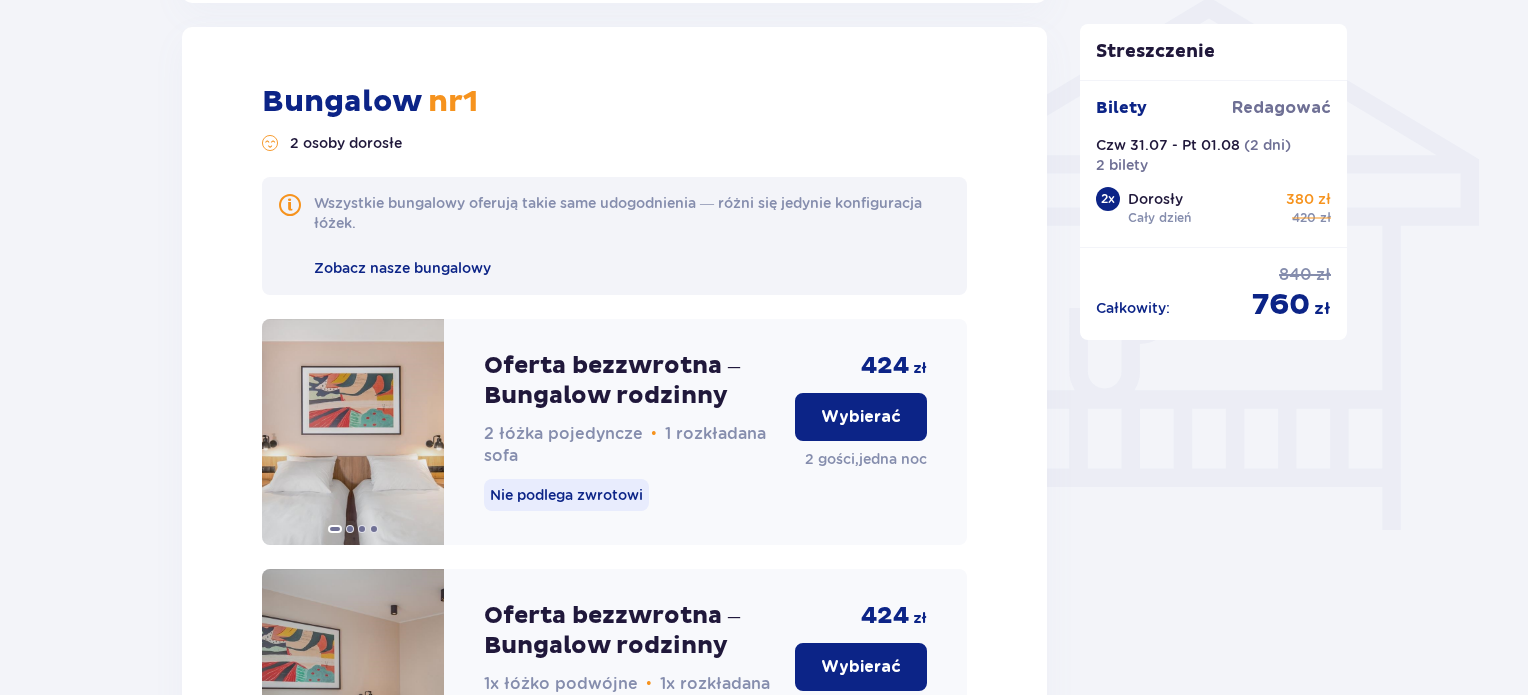 click on "Wybierać" at bounding box center [861, 417] 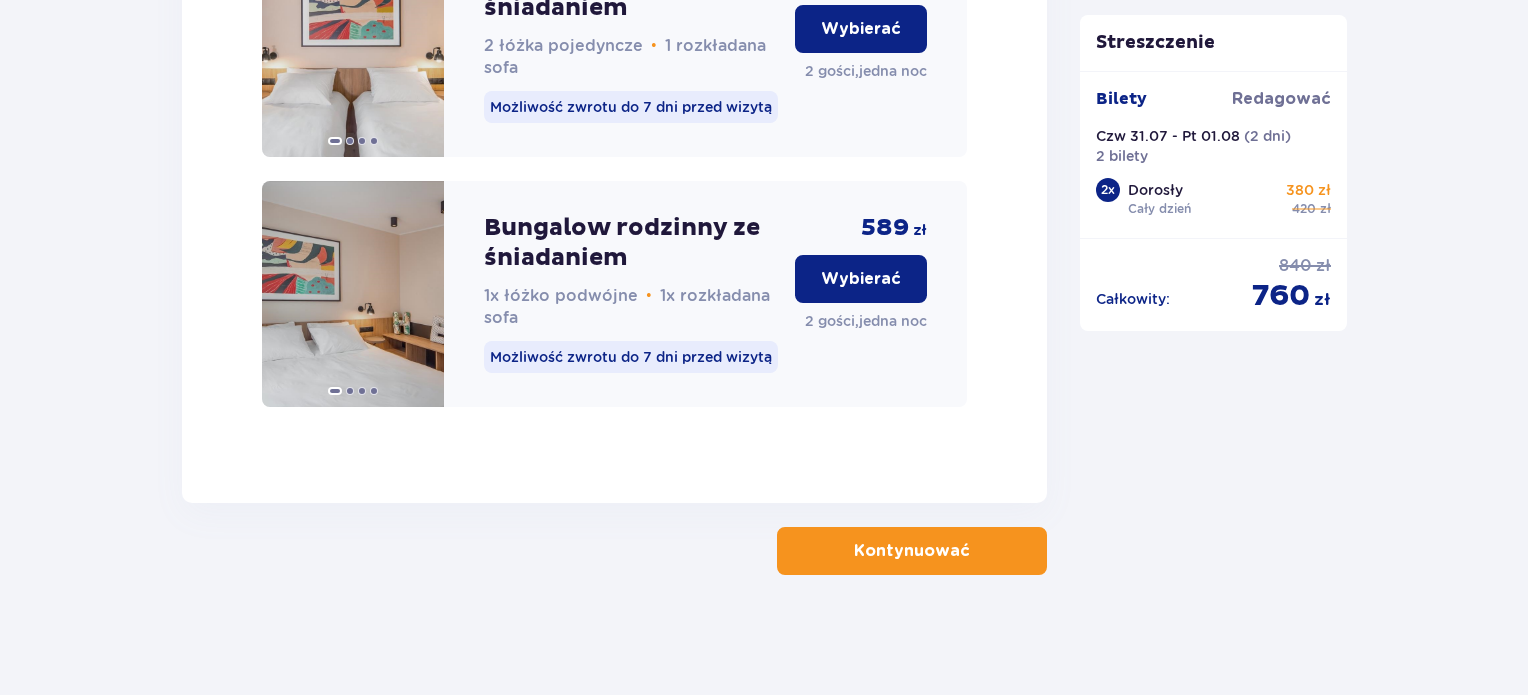 scroll, scrollTop: 3600, scrollLeft: 0, axis: vertical 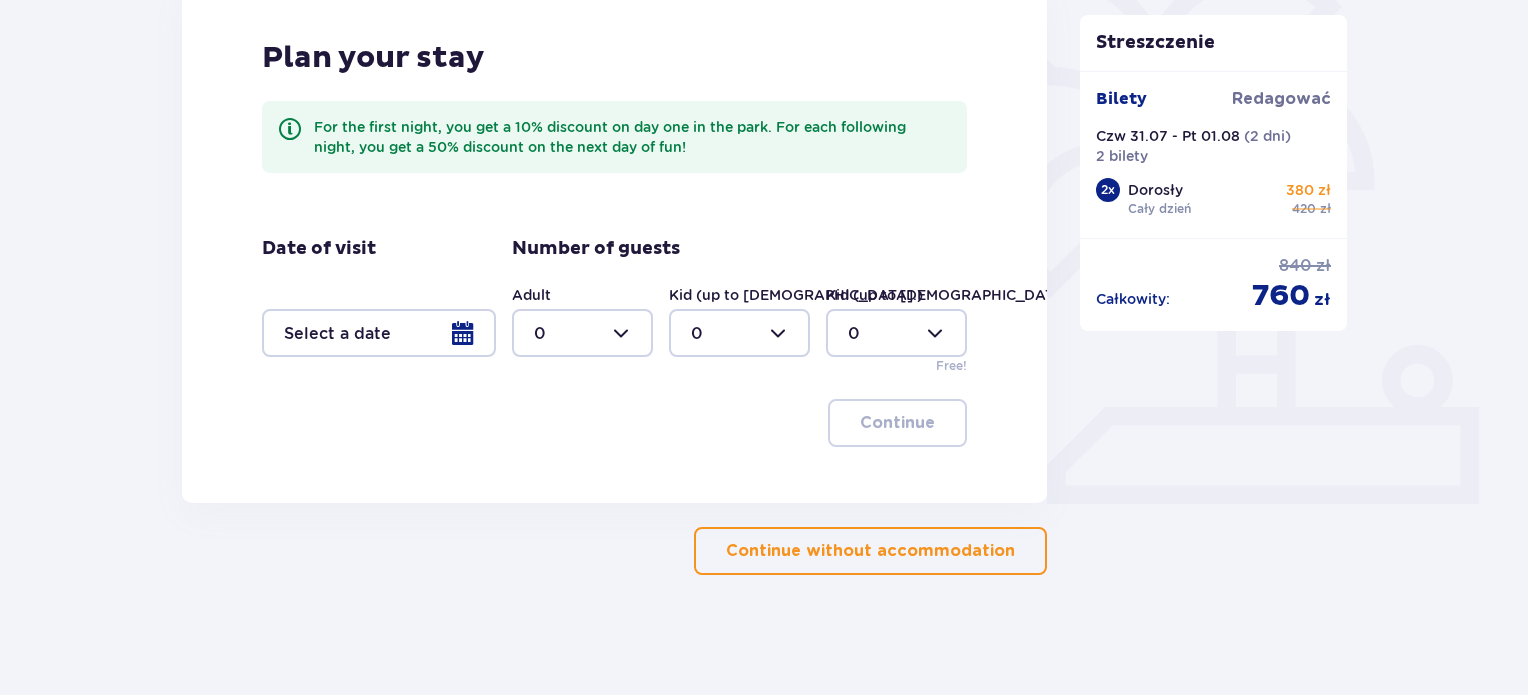 type on "0" 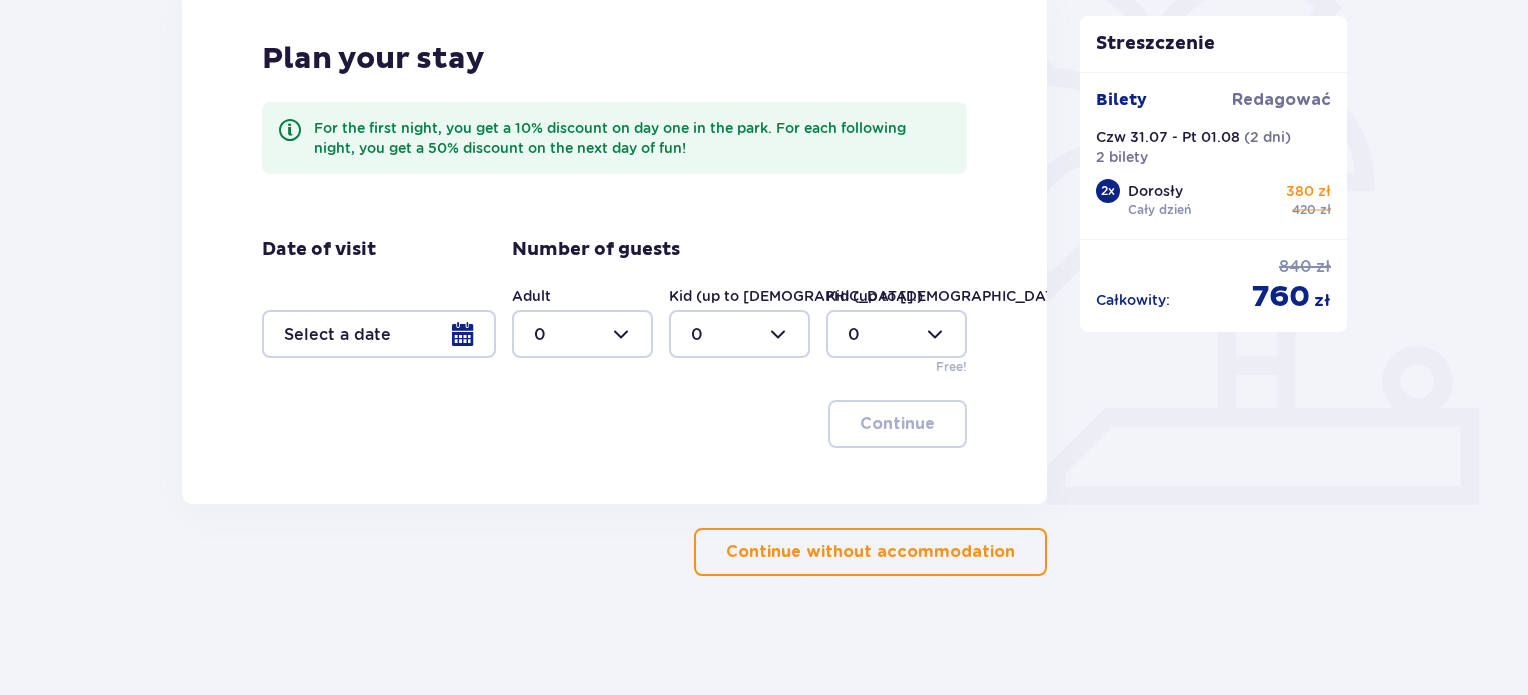 scroll, scrollTop: 551, scrollLeft: 0, axis: vertical 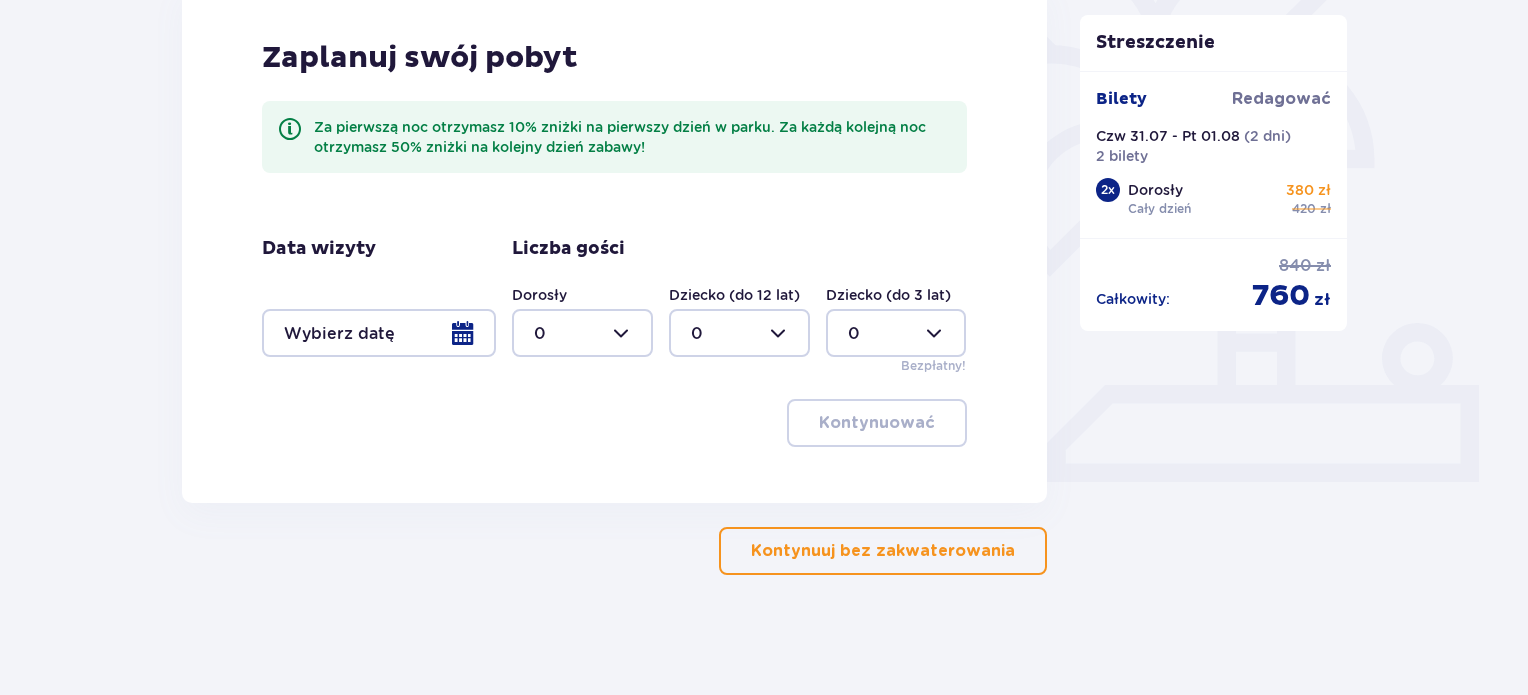 click at bounding box center (379, 333) 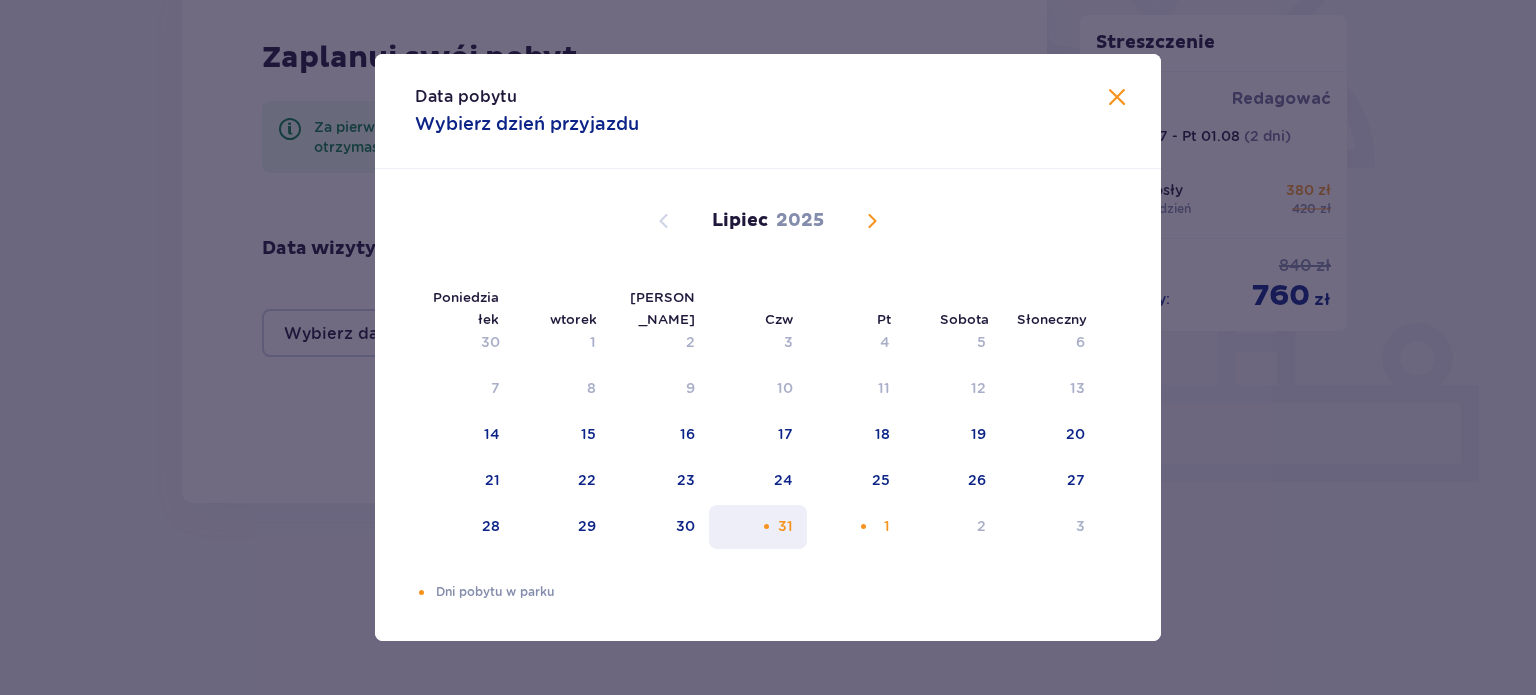 click on "31" at bounding box center (785, 526) 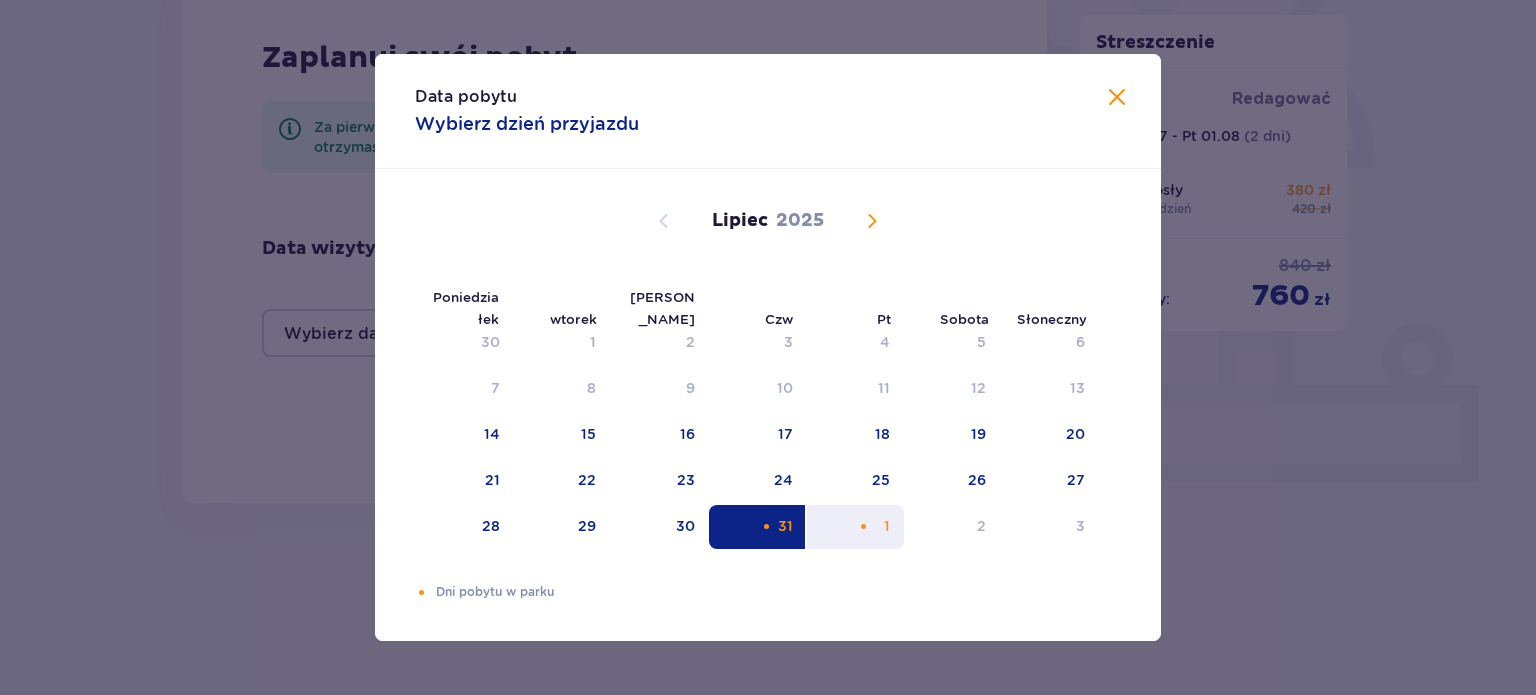 click on "1" at bounding box center [855, 527] 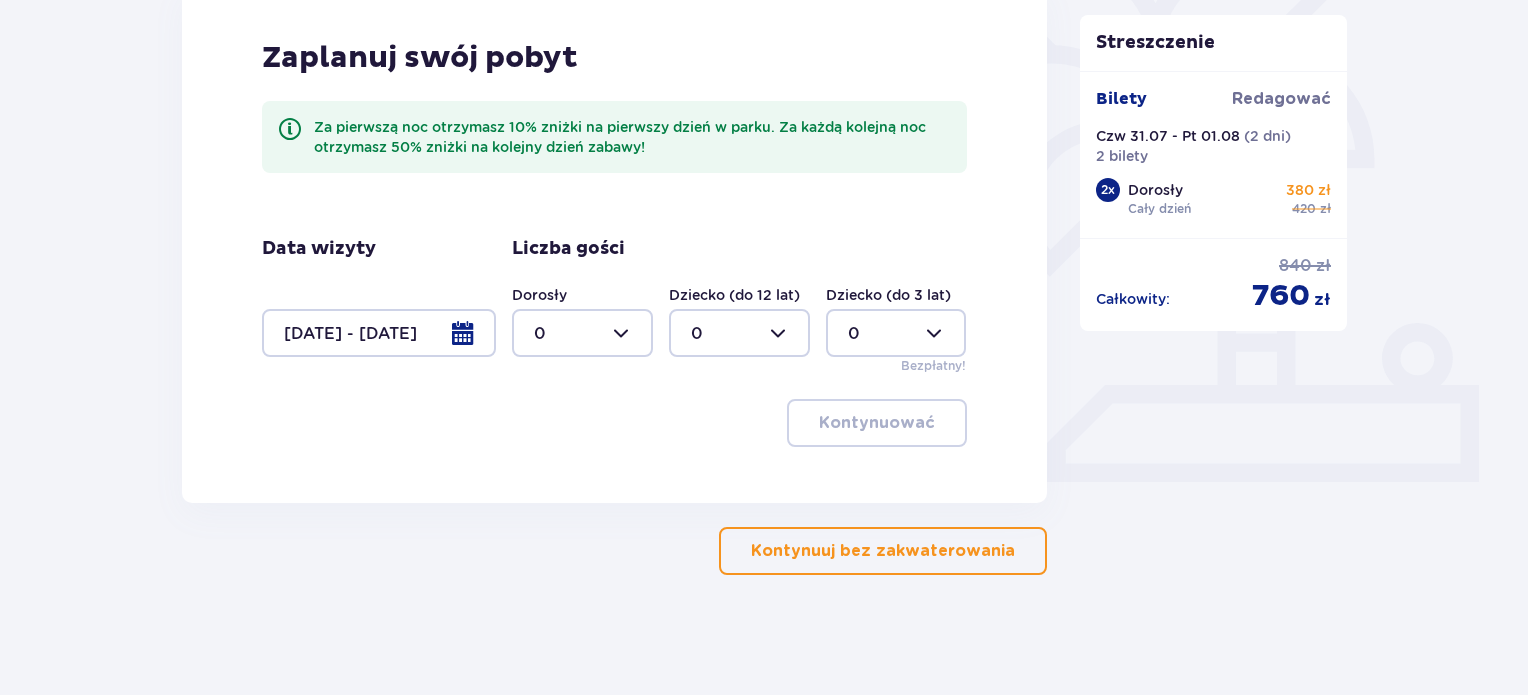 click at bounding box center (582, 333) 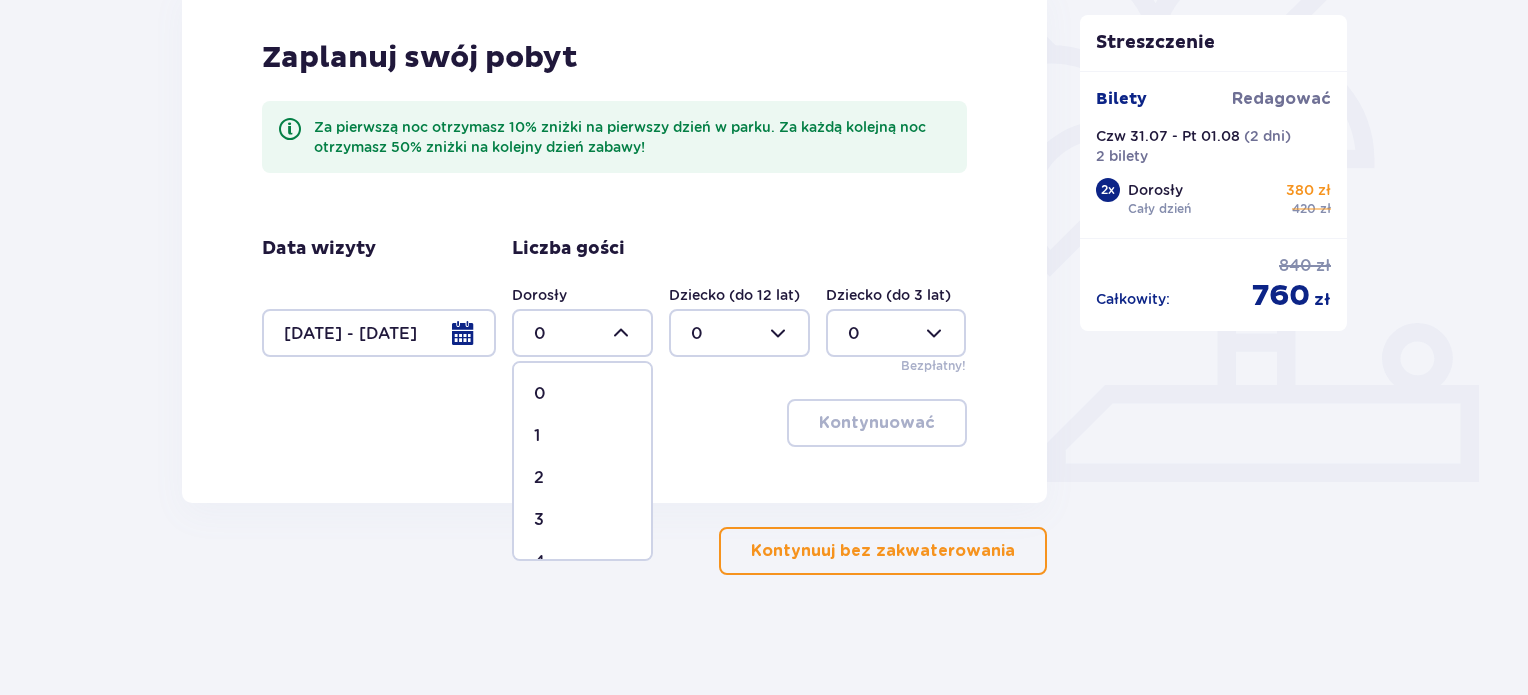 click on "2" at bounding box center (582, 478) 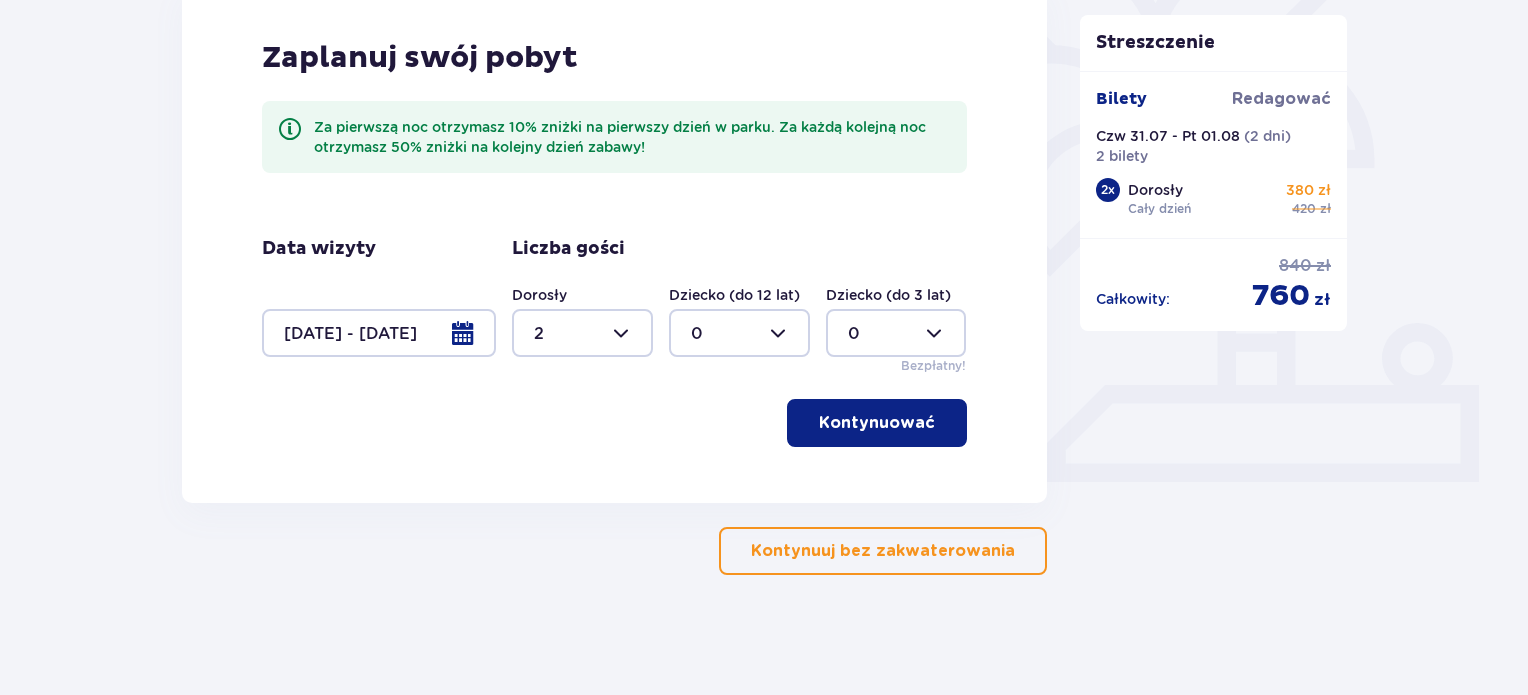 click on "Kontynuować" at bounding box center (877, 423) 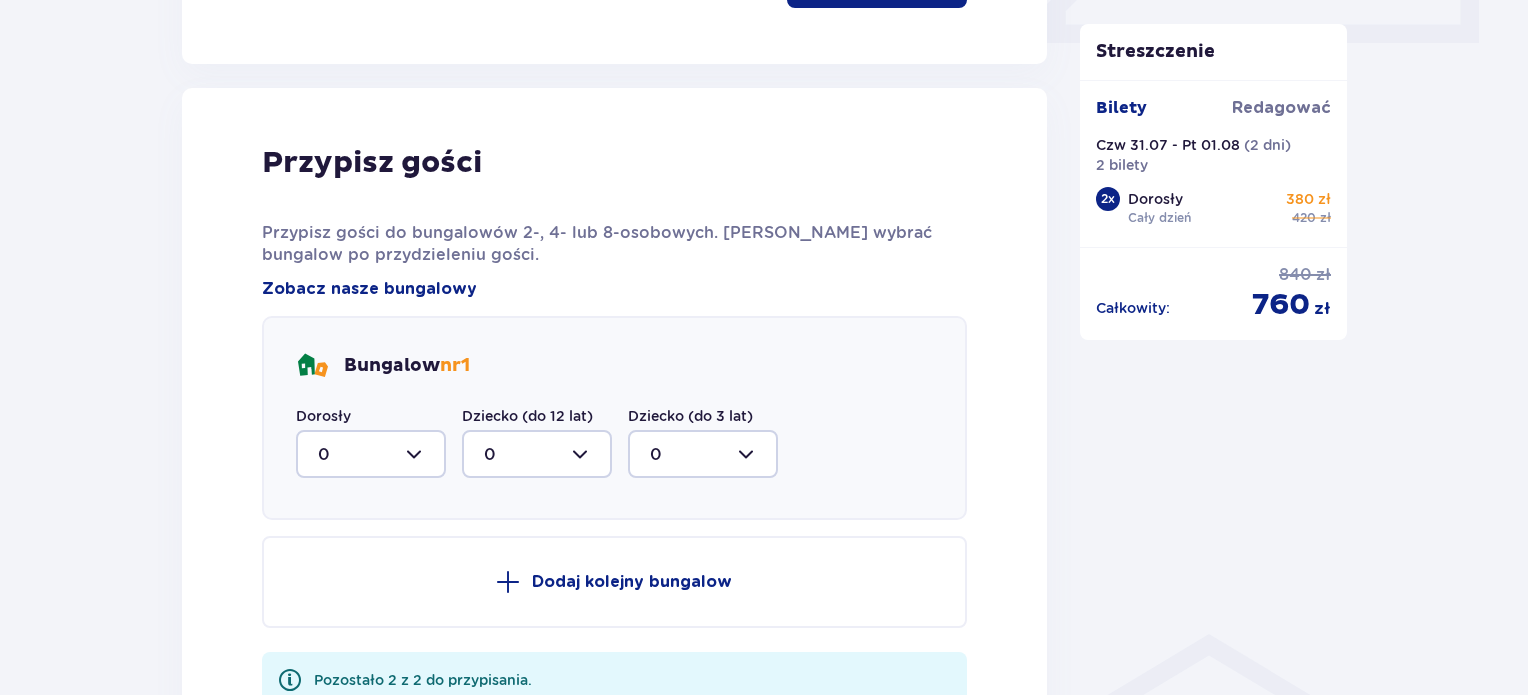 scroll, scrollTop: 1054, scrollLeft: 0, axis: vertical 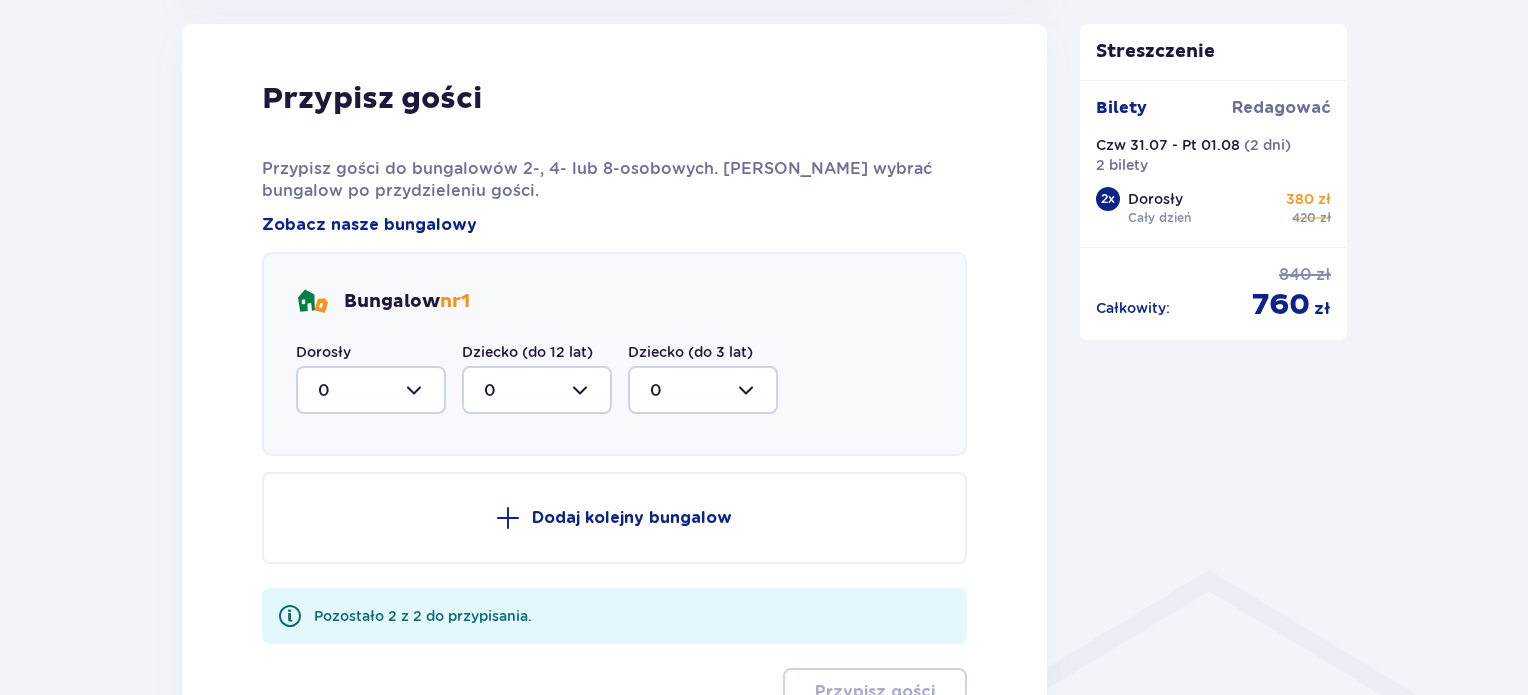 click at bounding box center (371, 390) 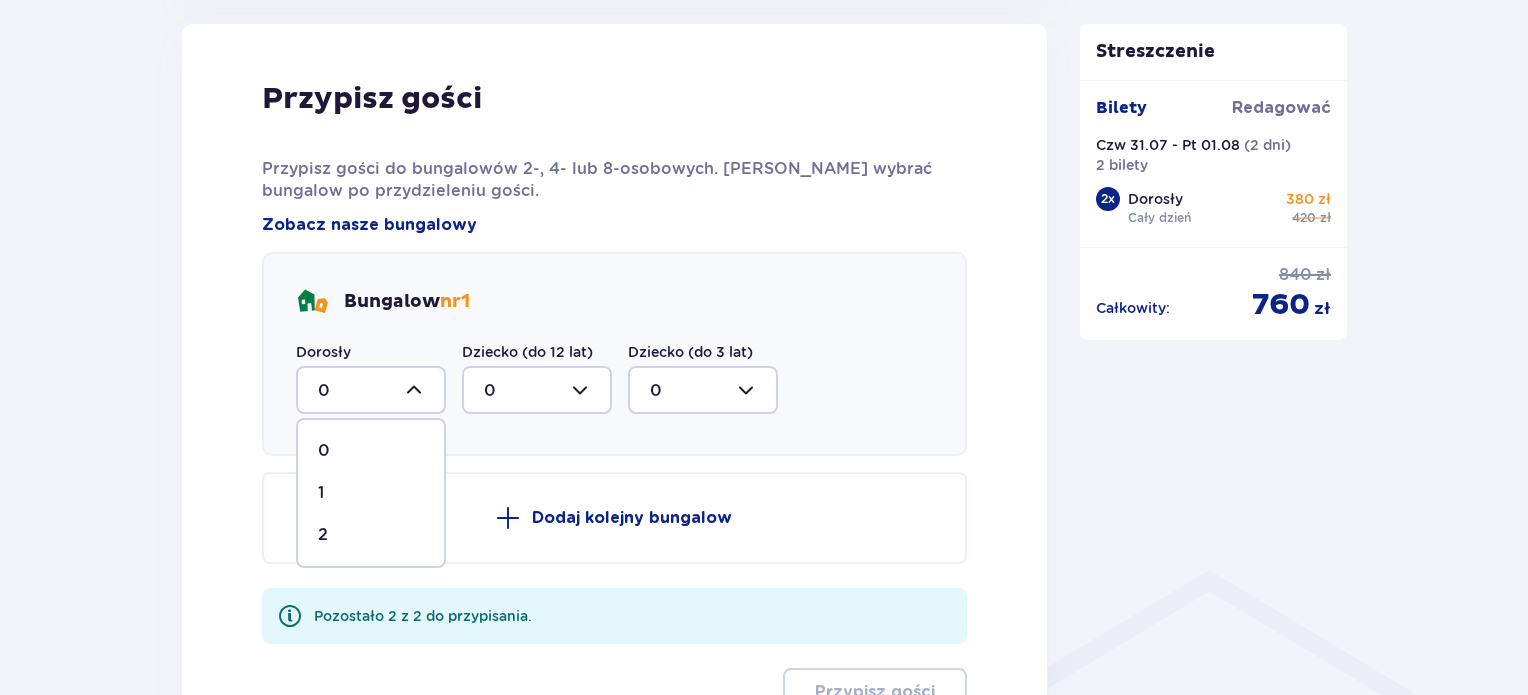 click on "2" at bounding box center [371, 535] 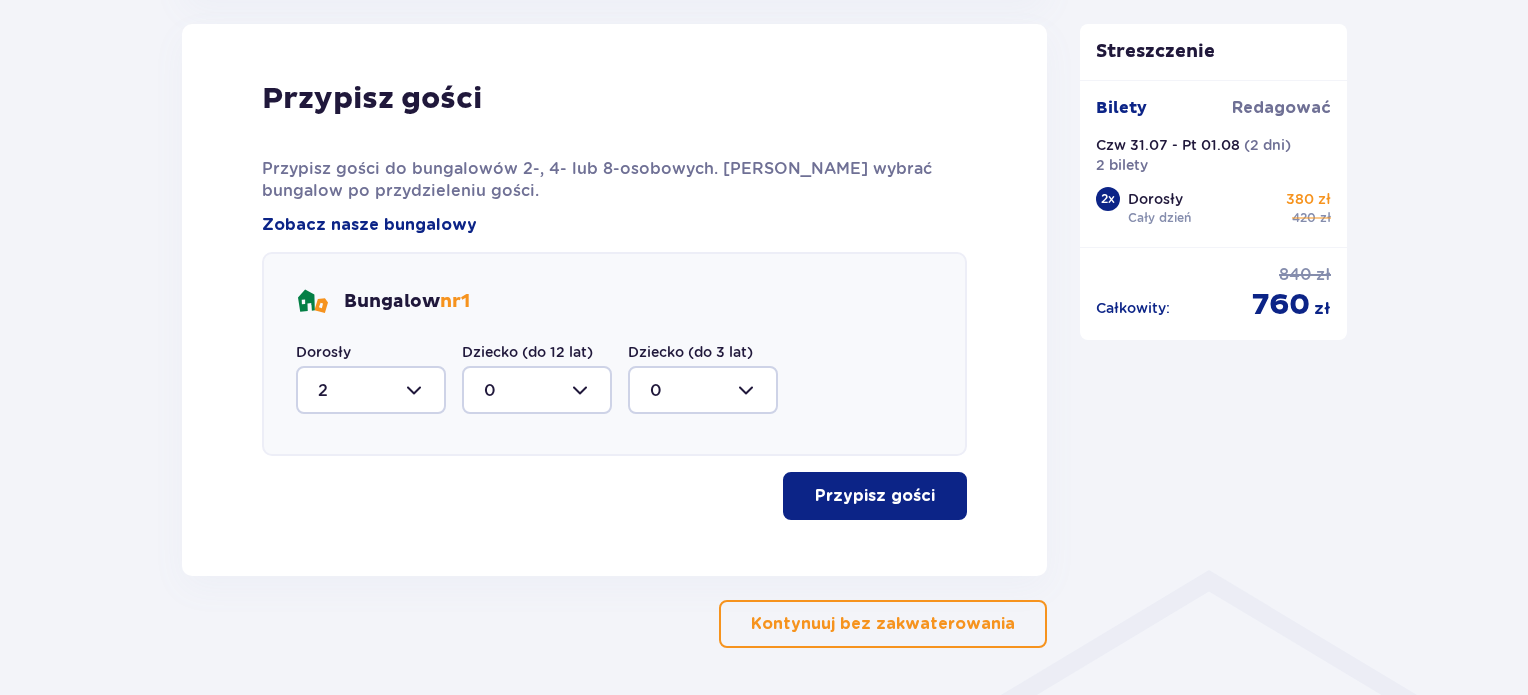 click on "Przypisz gości" at bounding box center (875, 496) 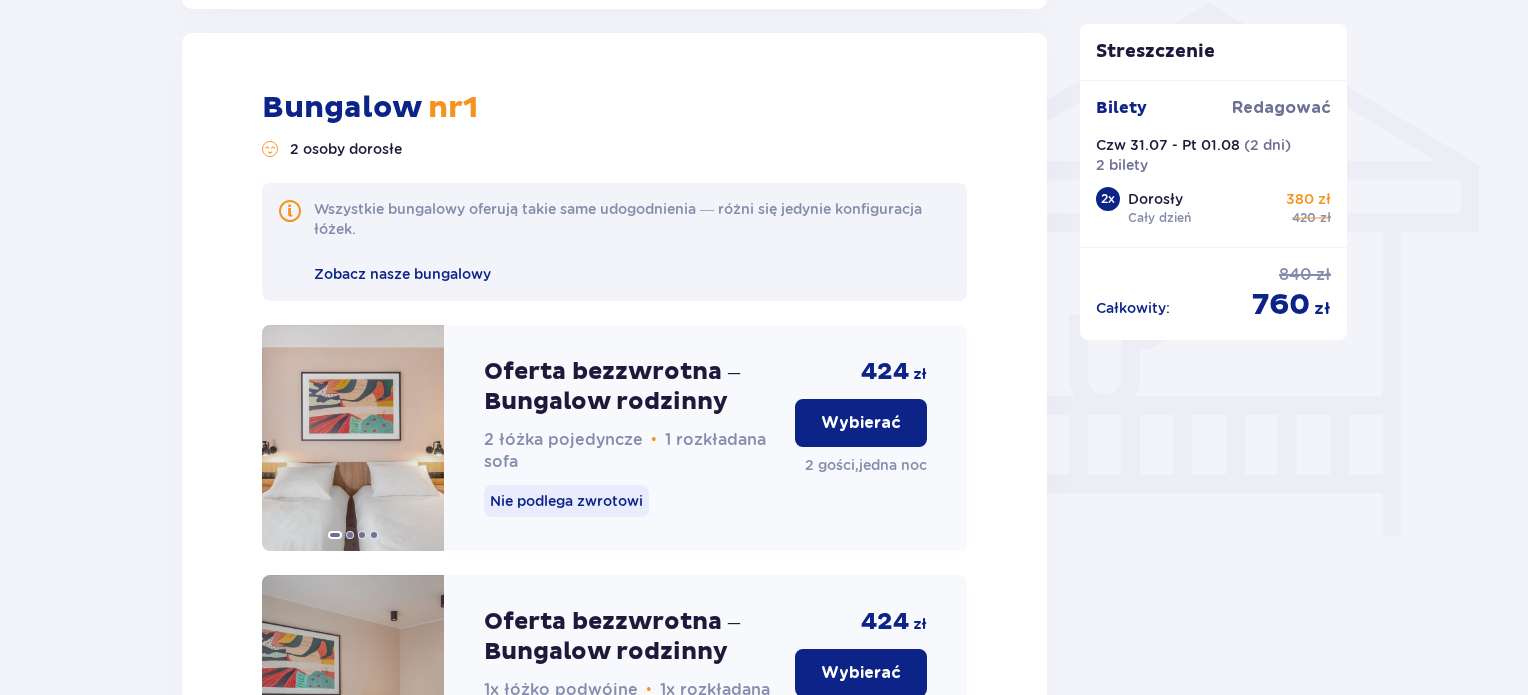 scroll, scrollTop: 1629, scrollLeft: 0, axis: vertical 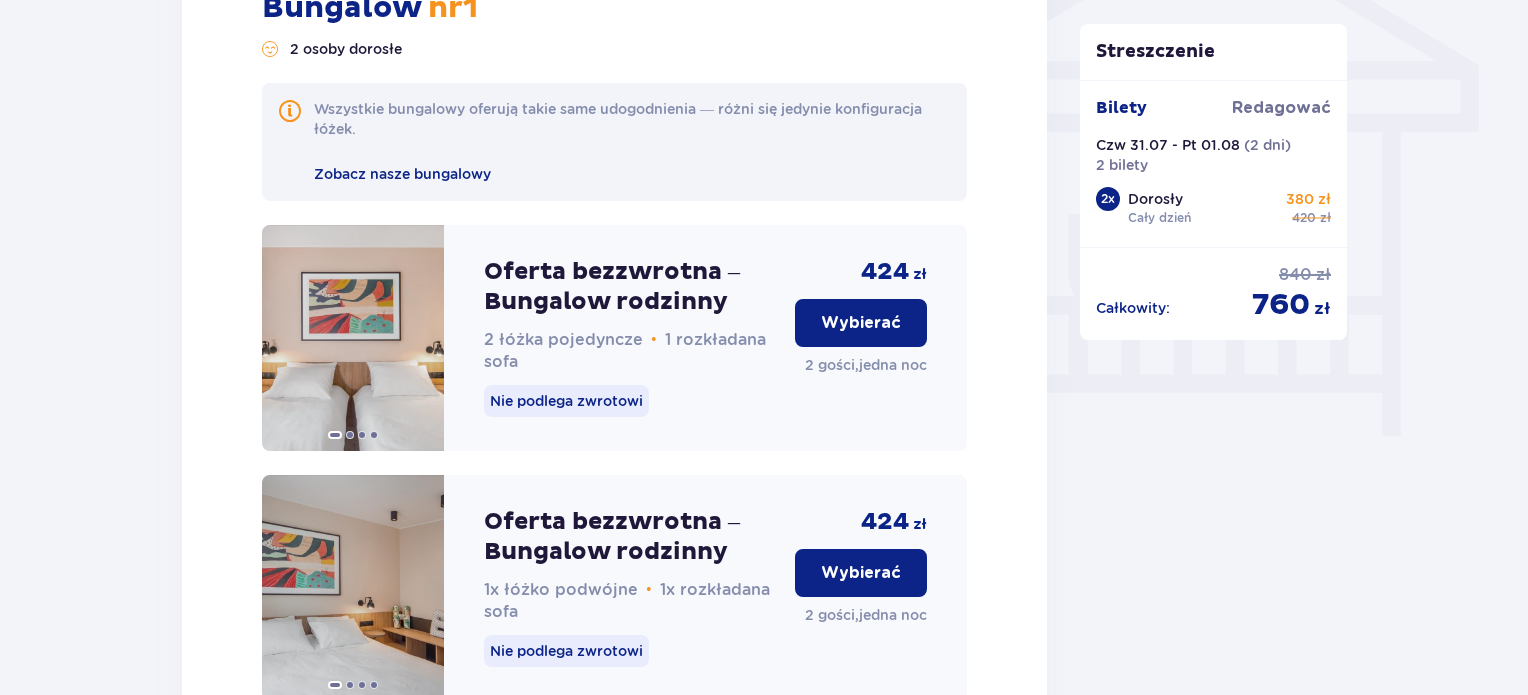click on "Oferta bezzwrotna – Bungalow rodzinny" at bounding box center (612, 287) 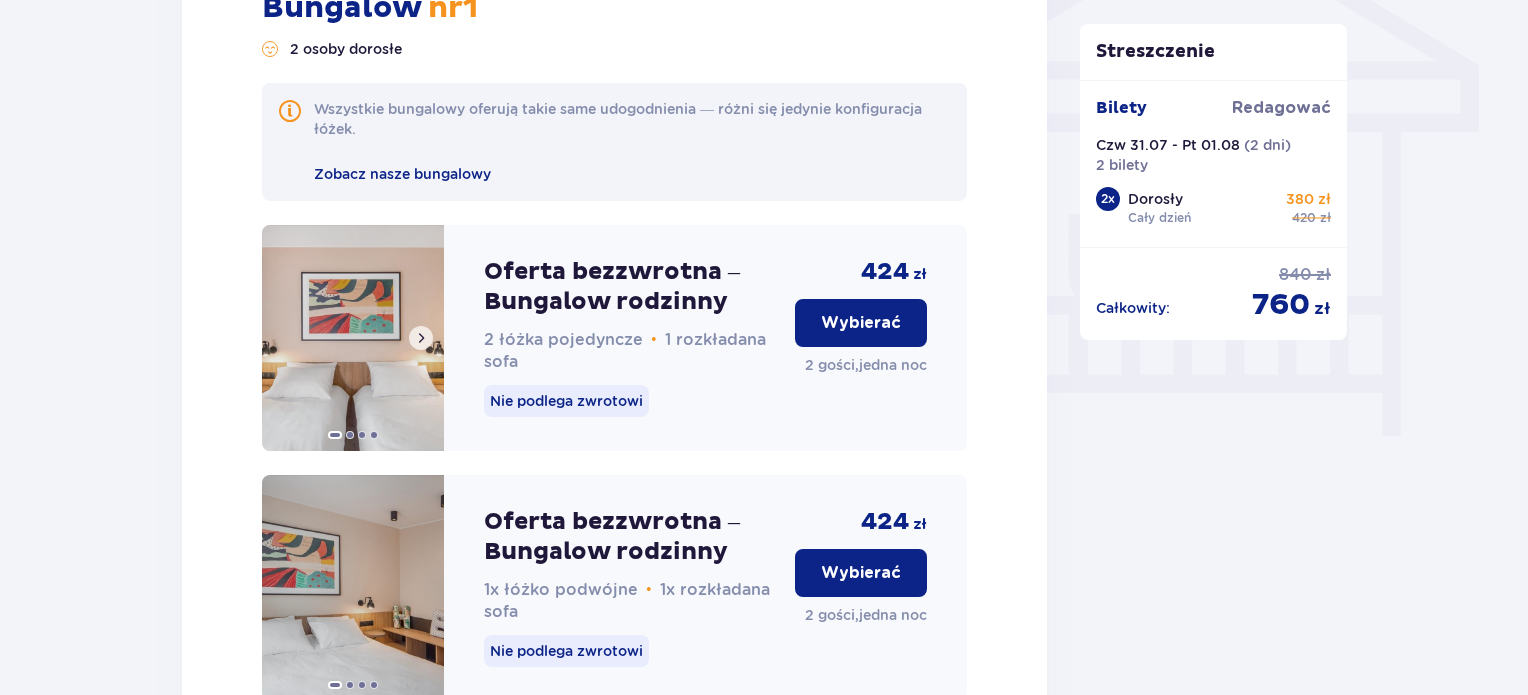 click at bounding box center [353, 338] 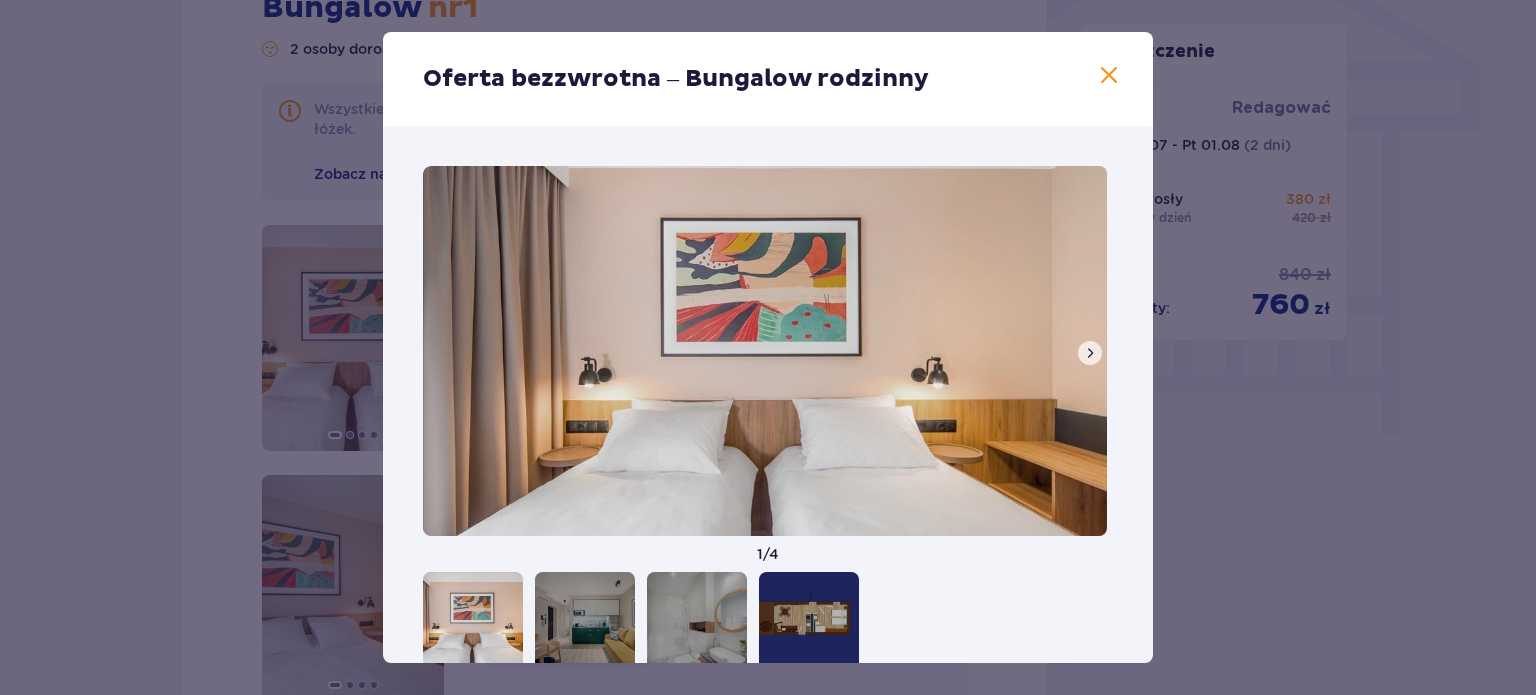 click at bounding box center [1109, 76] 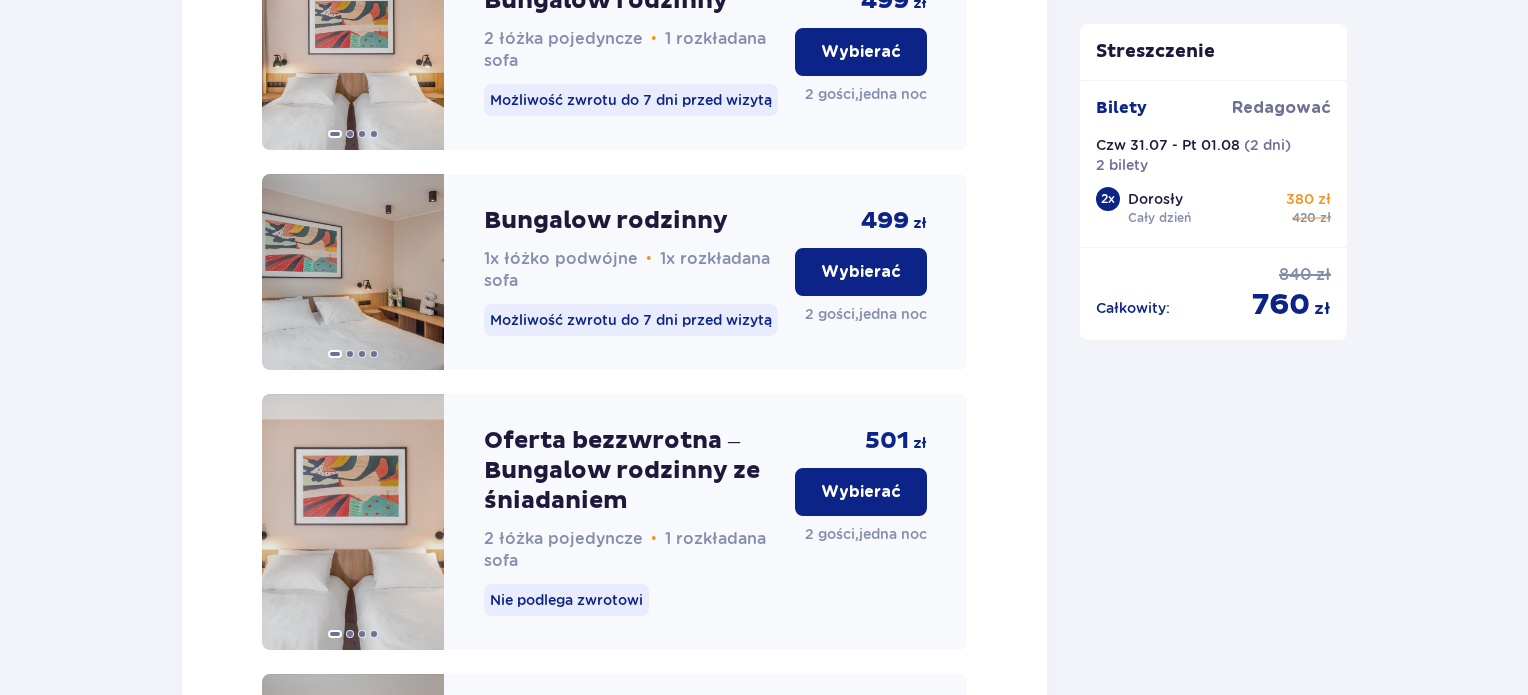 scroll, scrollTop: 2498, scrollLeft: 0, axis: vertical 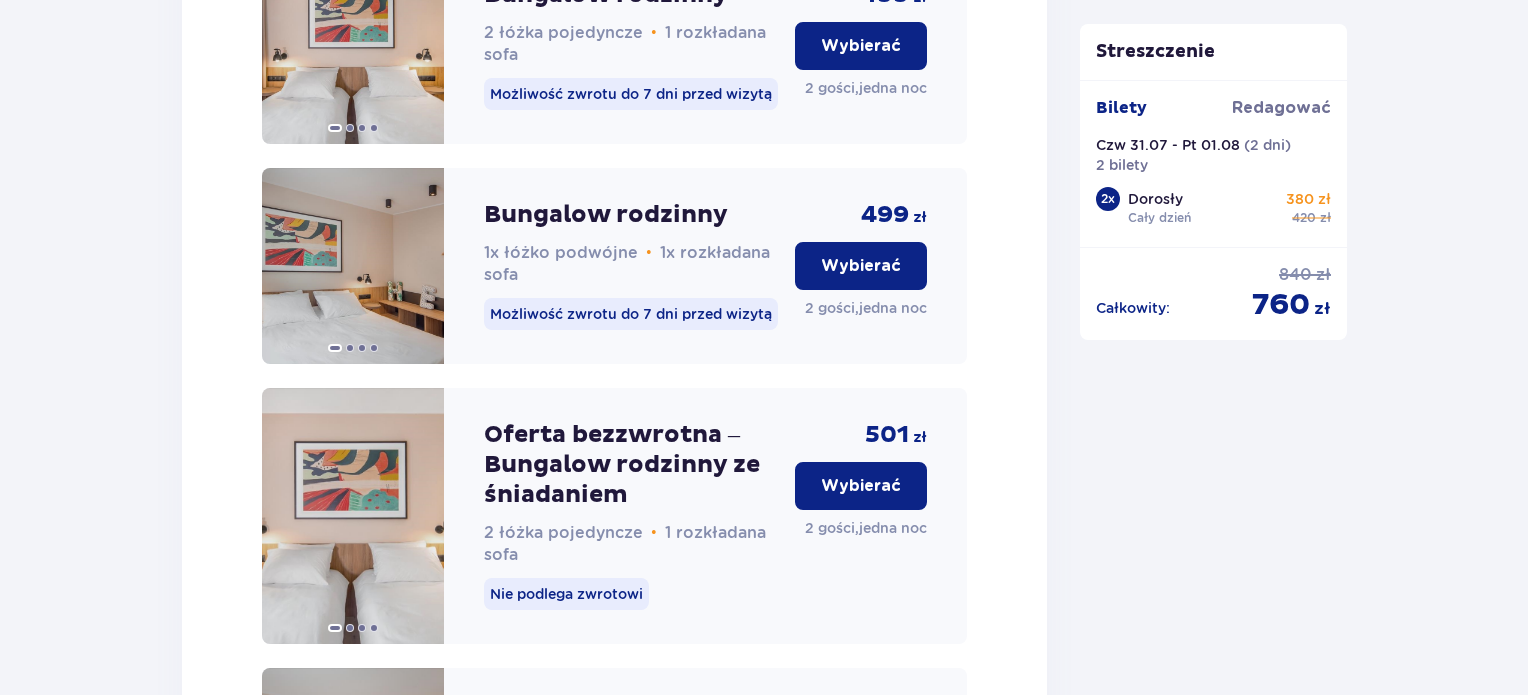 click on "Wybierać" at bounding box center (861, 486) 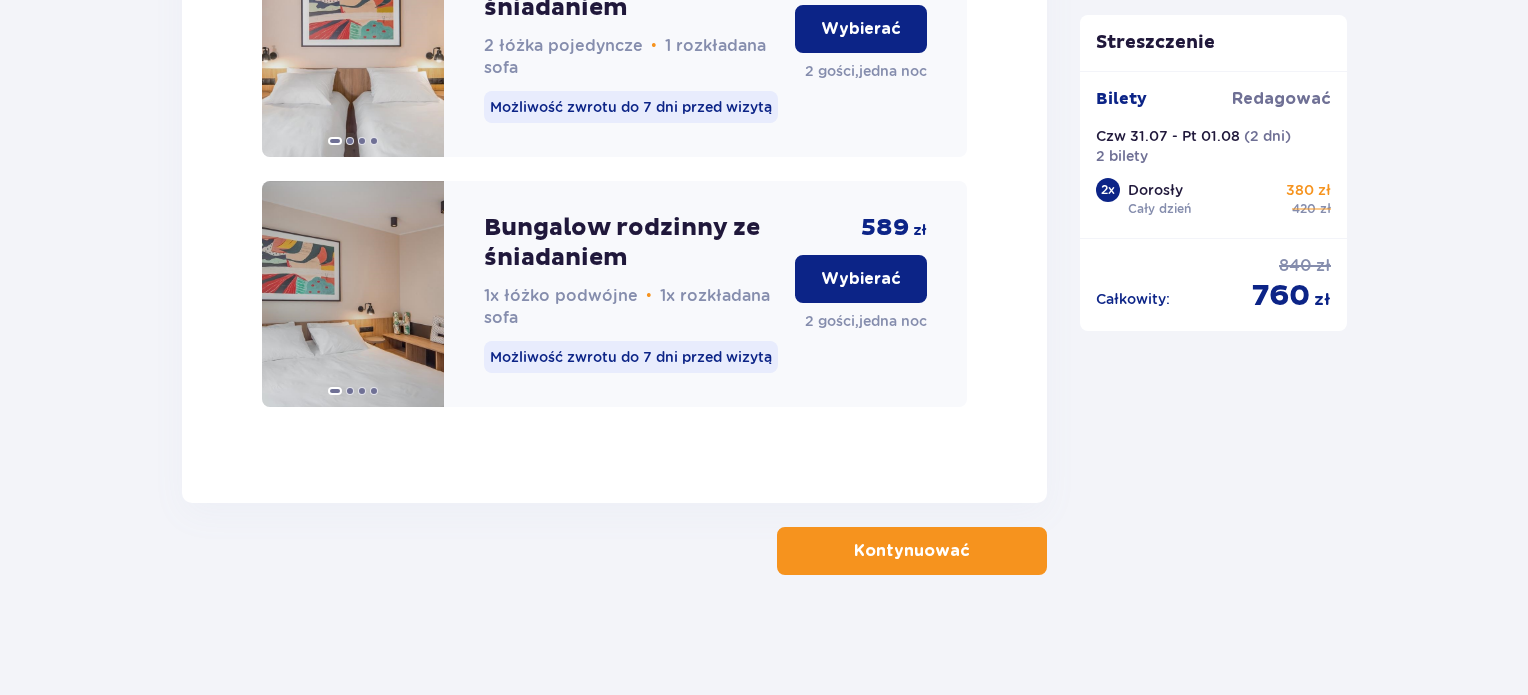 scroll, scrollTop: 3600, scrollLeft: 0, axis: vertical 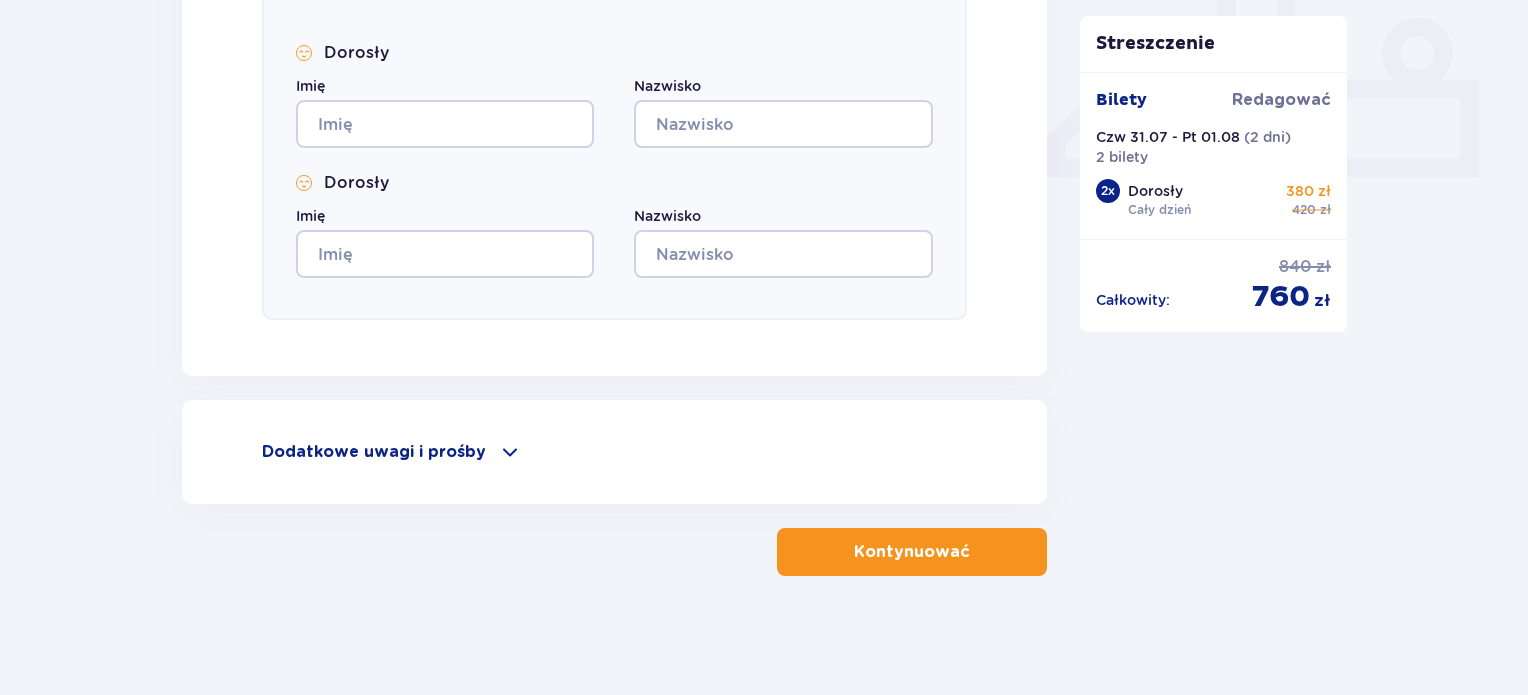 click on "Kontynuować" at bounding box center (912, 552) 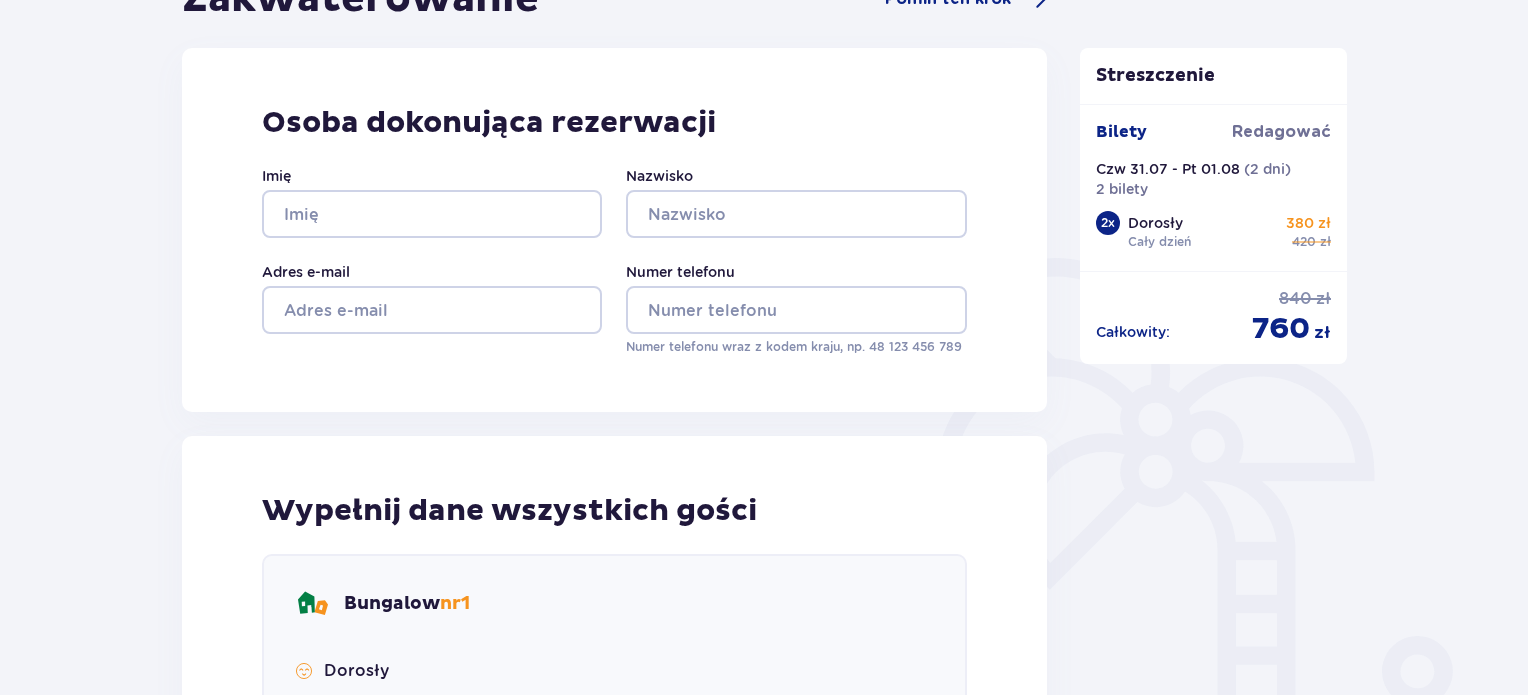scroll, scrollTop: 187, scrollLeft: 0, axis: vertical 